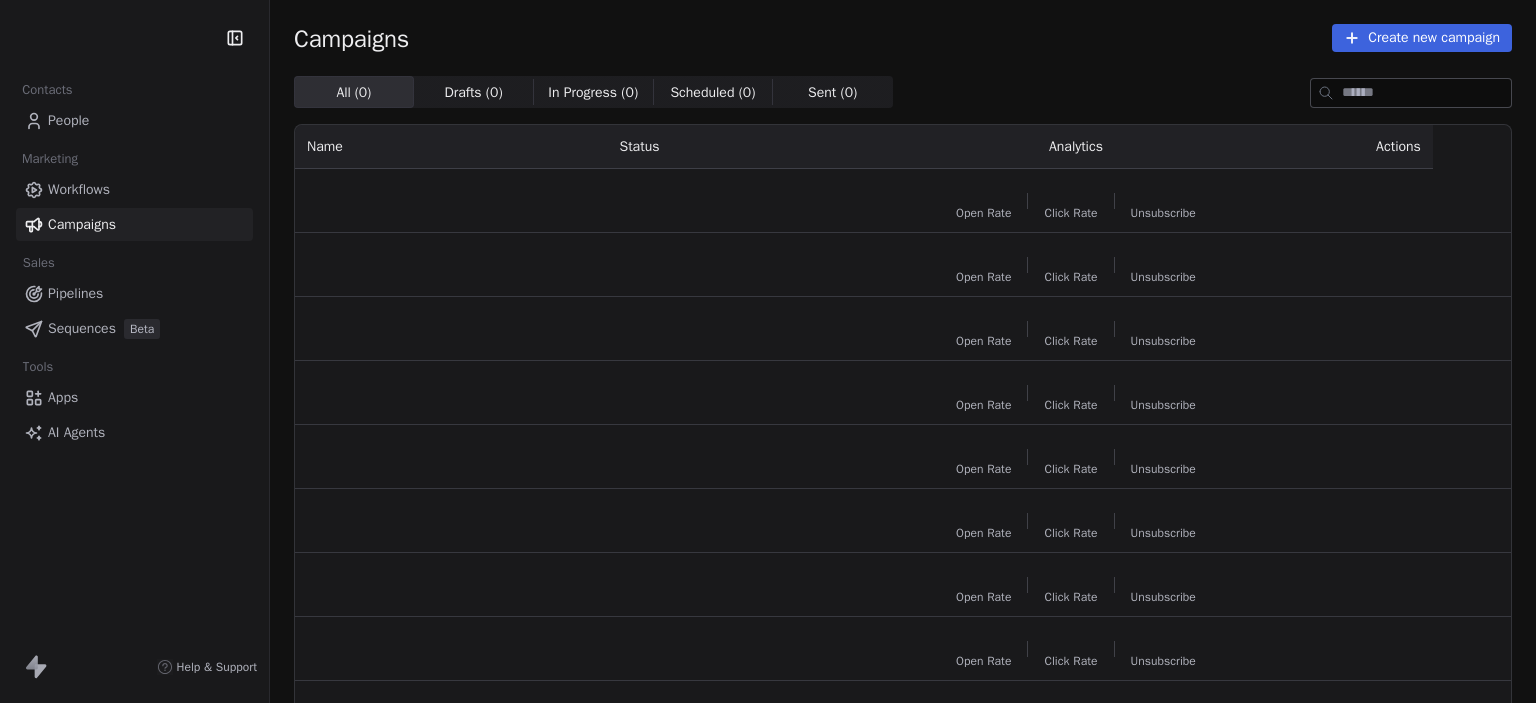 scroll, scrollTop: 0, scrollLeft: 0, axis: both 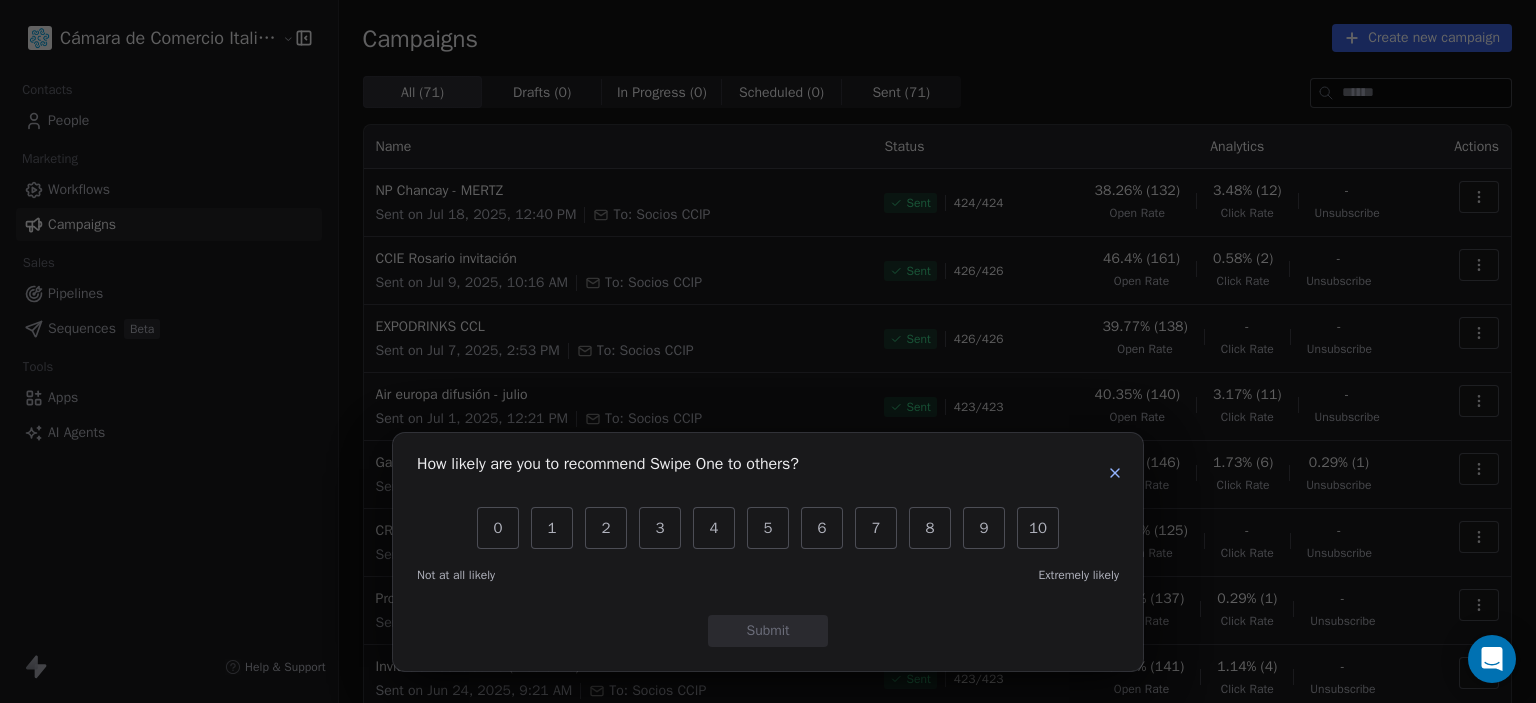 click 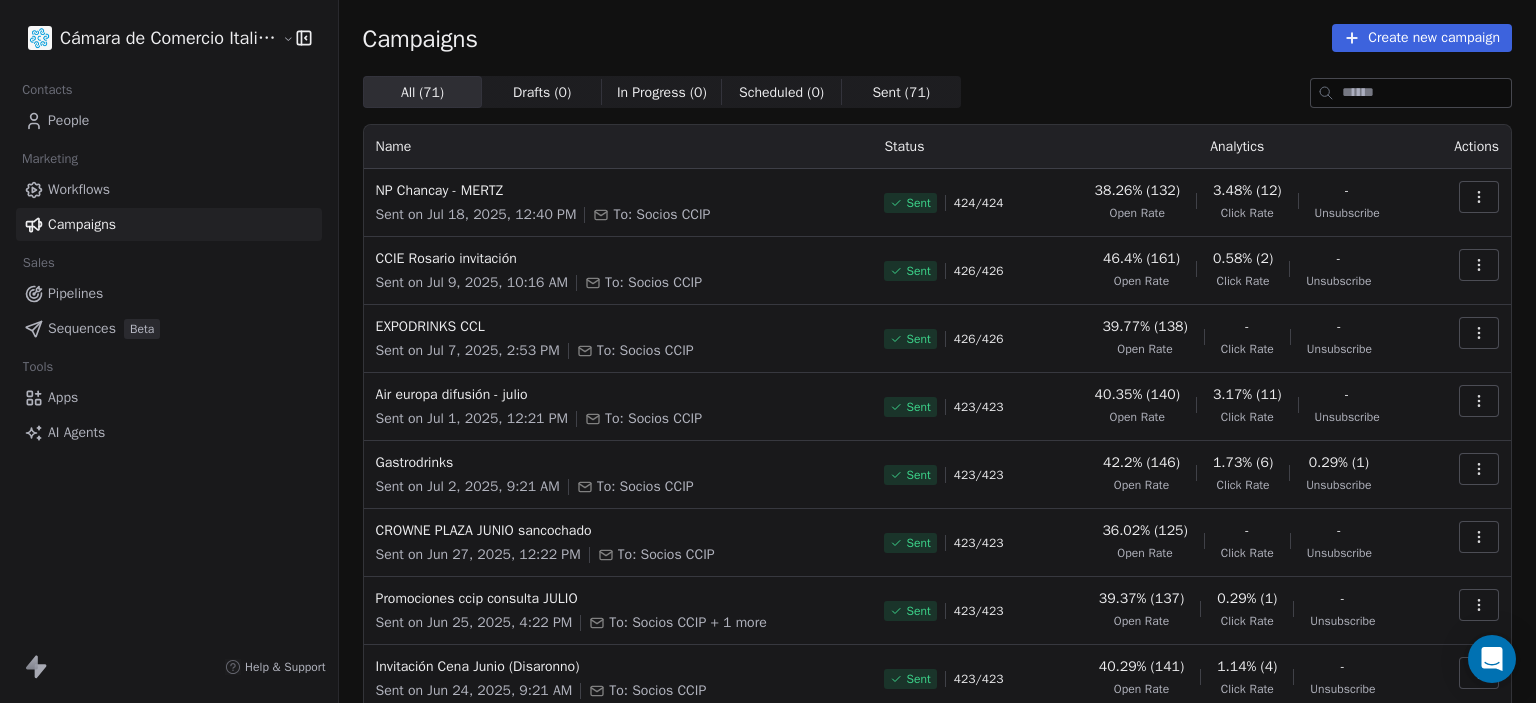 click on "Create new campaign" at bounding box center [1422, 38] 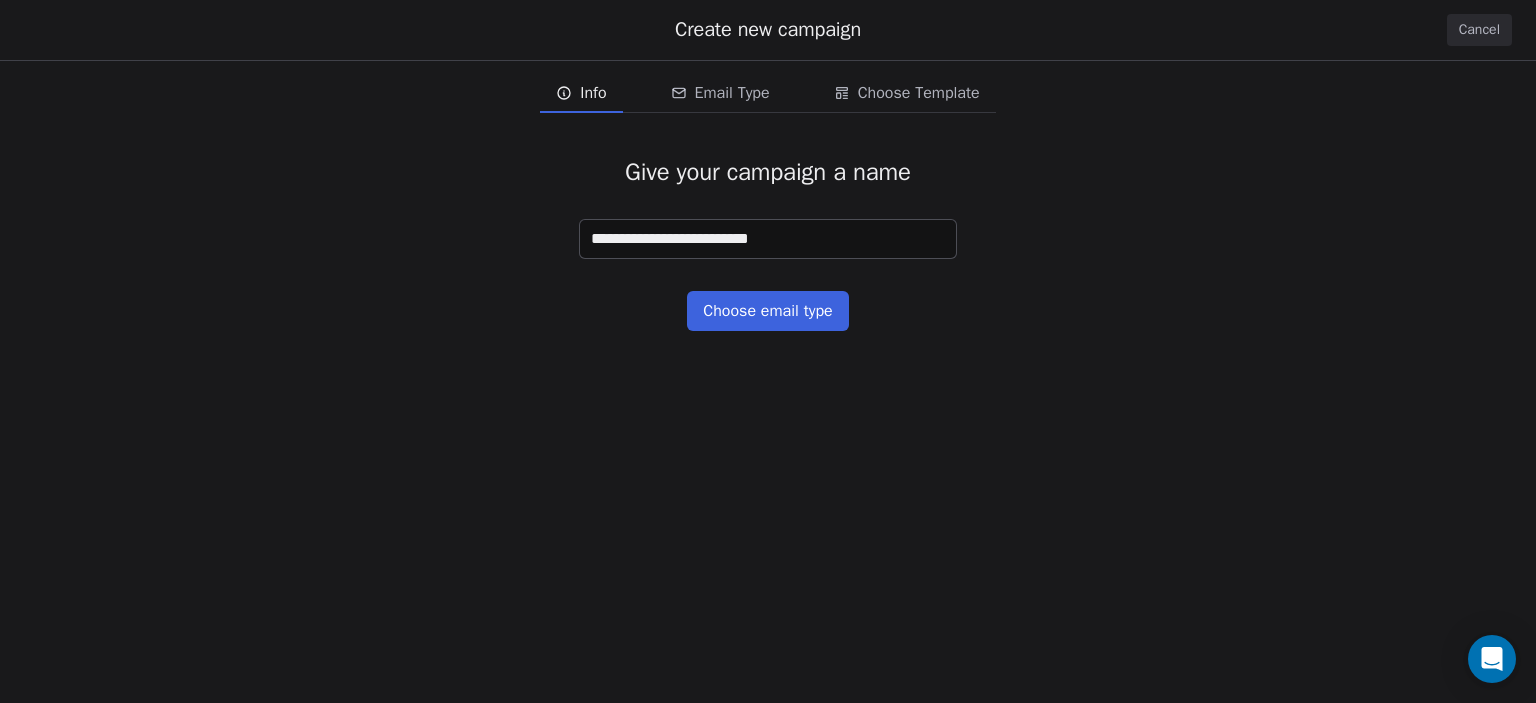 type on "**********" 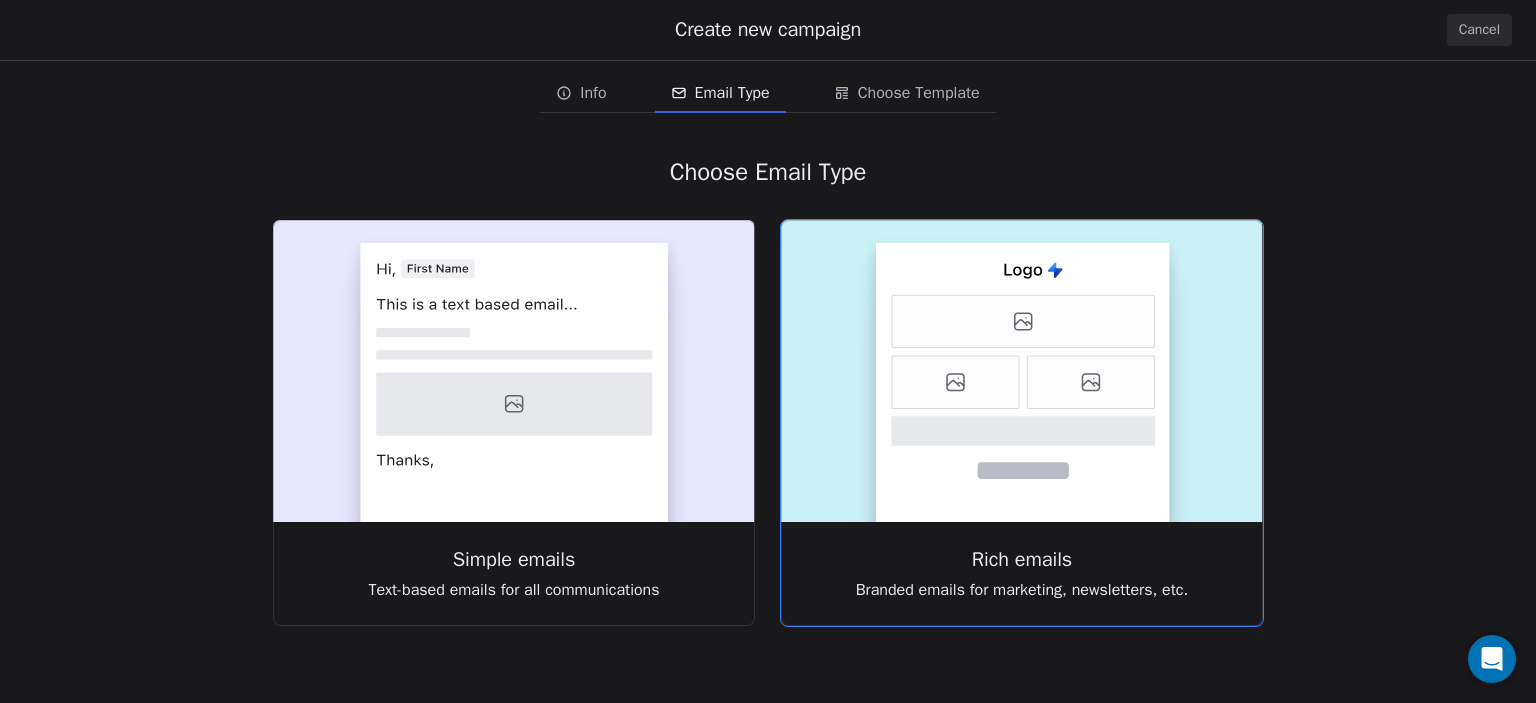 click 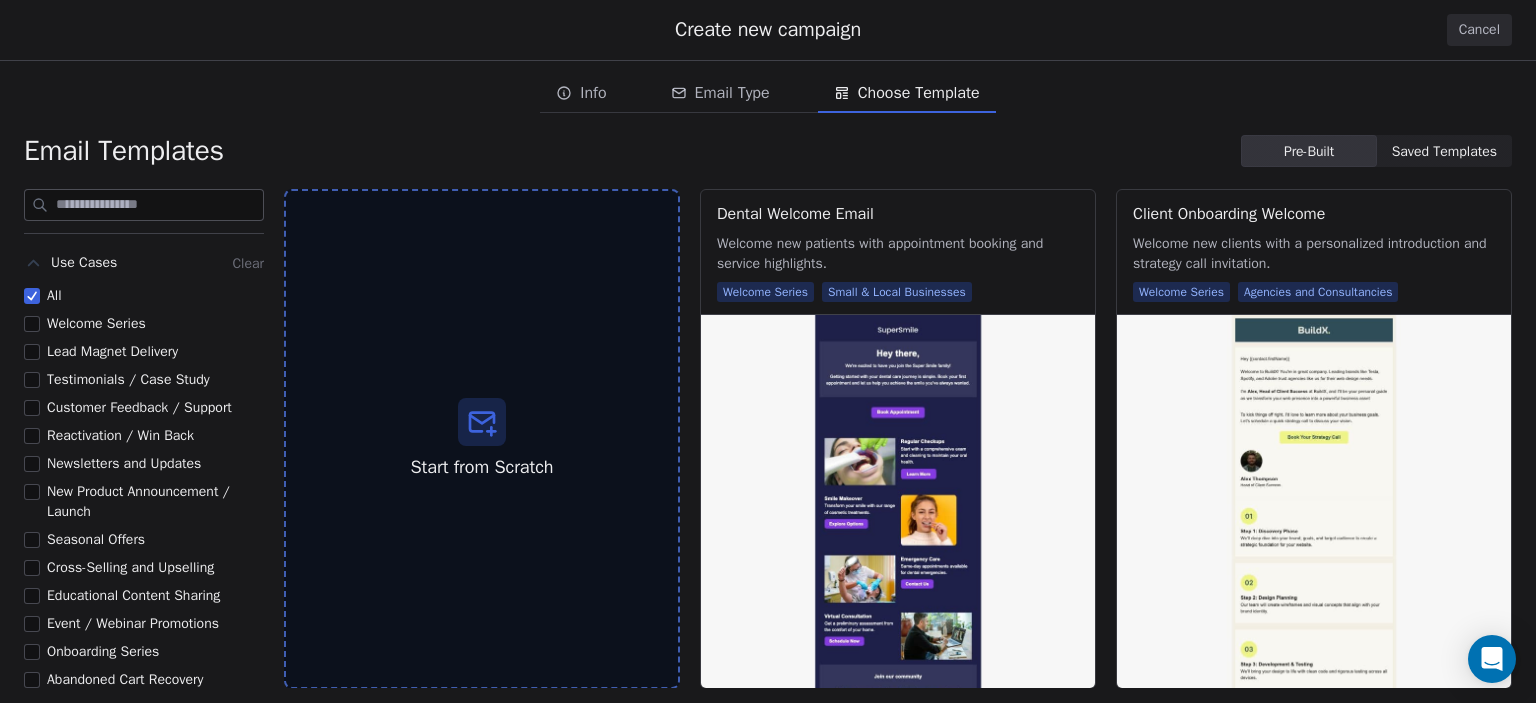 click on "Saved Templates" at bounding box center [1444, 151] 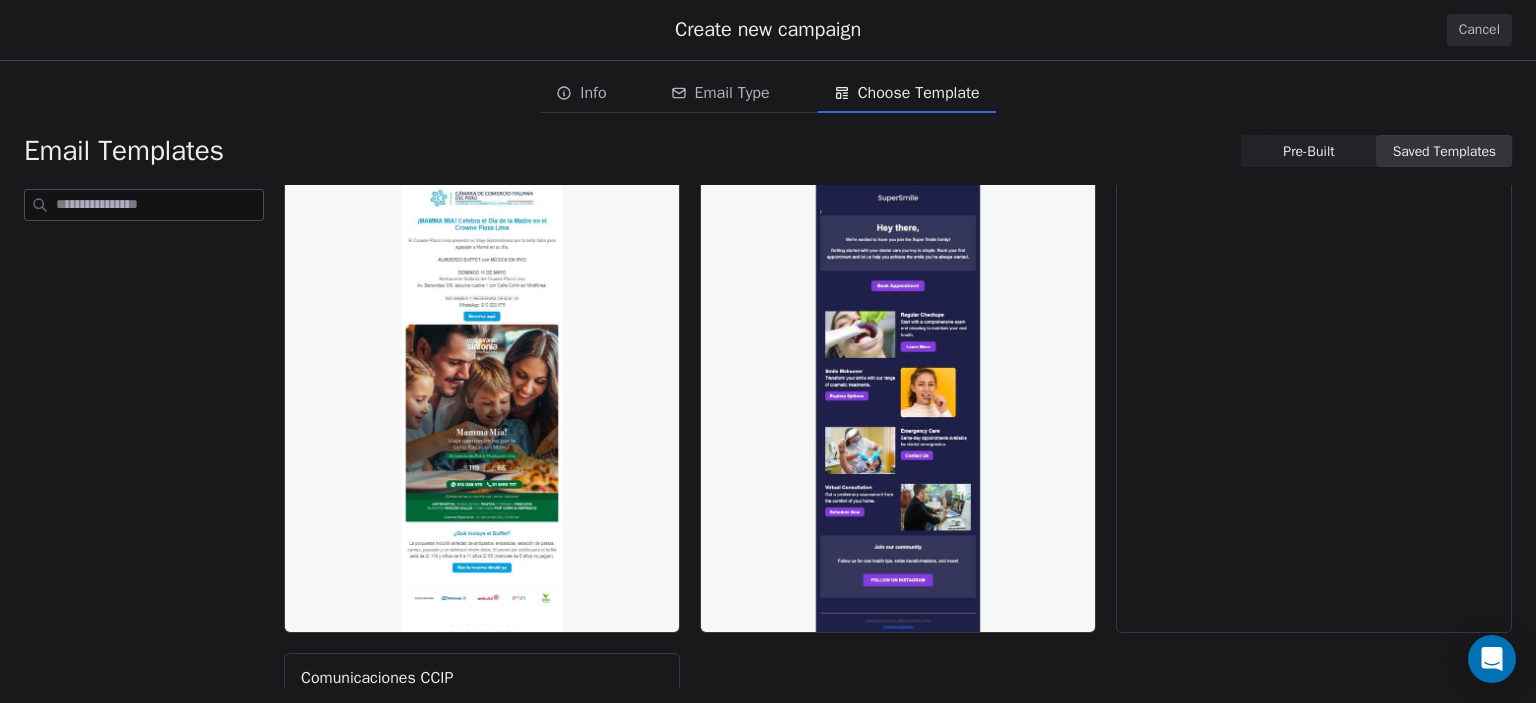 scroll, scrollTop: 576, scrollLeft: 0, axis: vertical 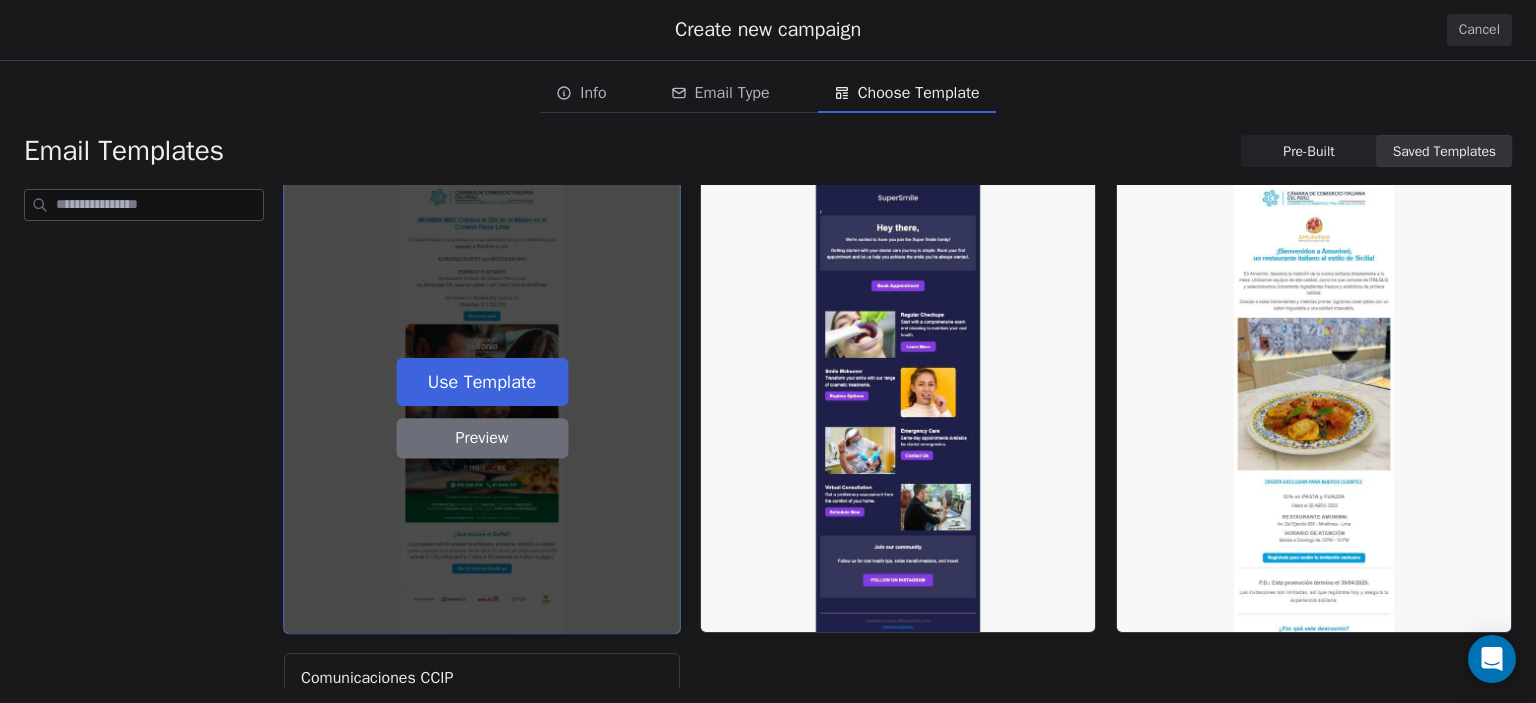click on "Use Template" at bounding box center (482, 381) 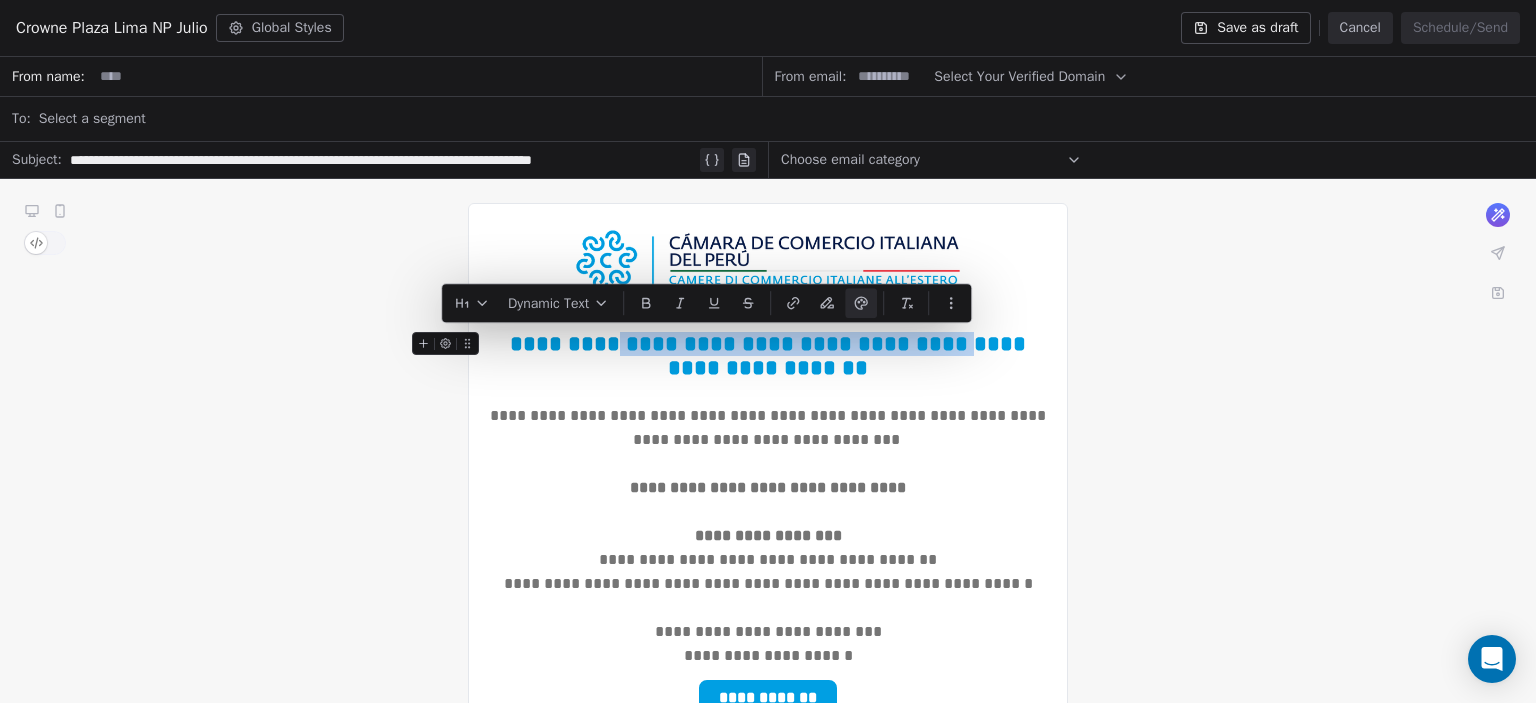 drag, startPoint x: 976, startPoint y: 347, endPoint x: 656, endPoint y: 339, distance: 320.09998 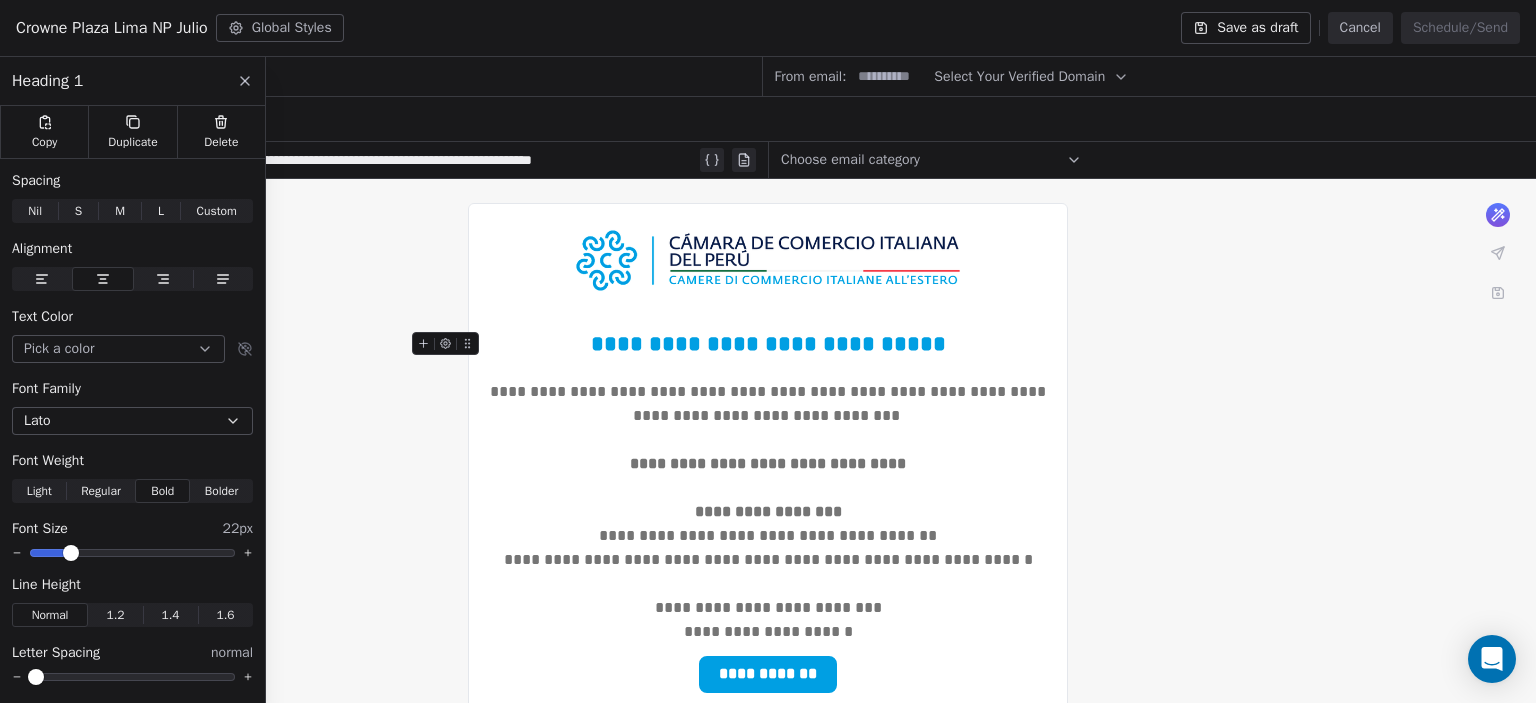 type 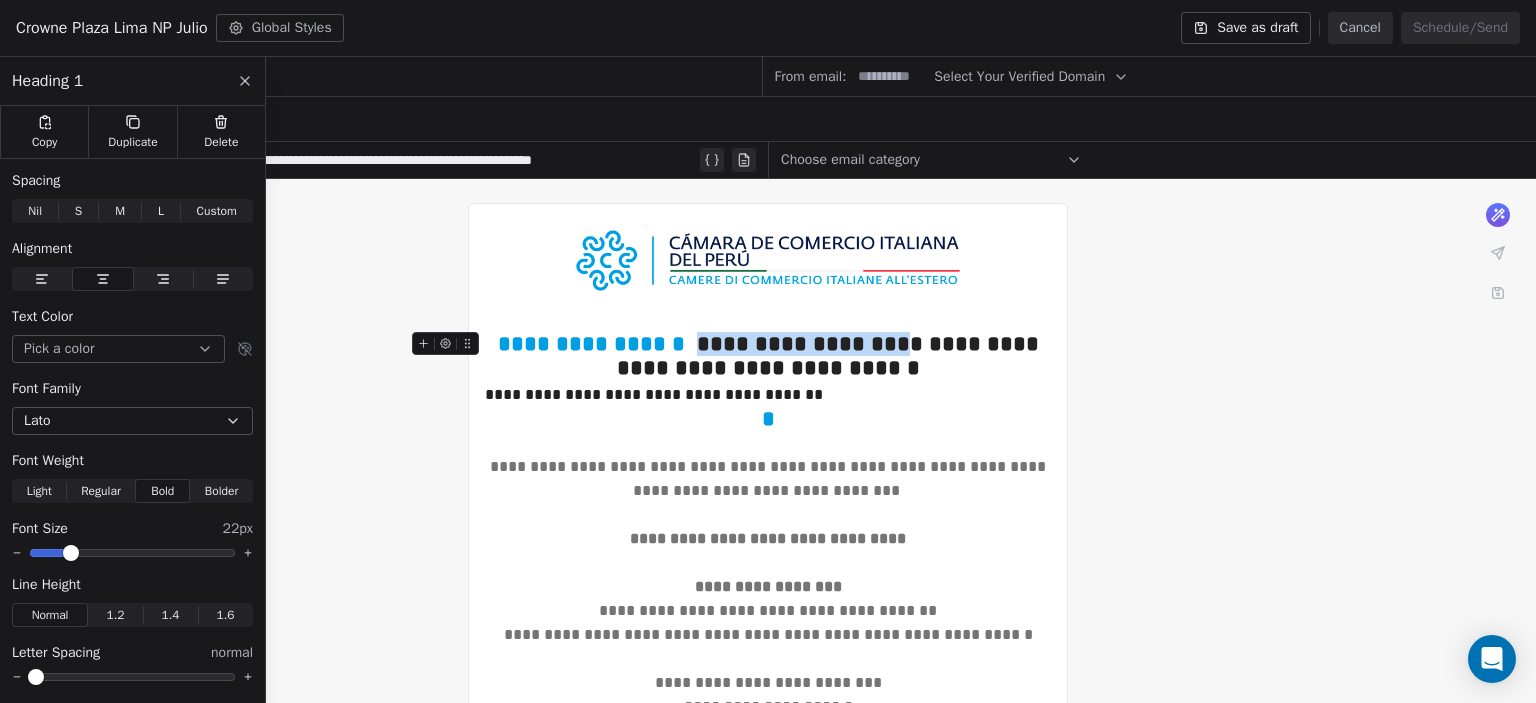 drag, startPoint x: 709, startPoint y: 336, endPoint x: 911, endPoint y: 348, distance: 202.35612 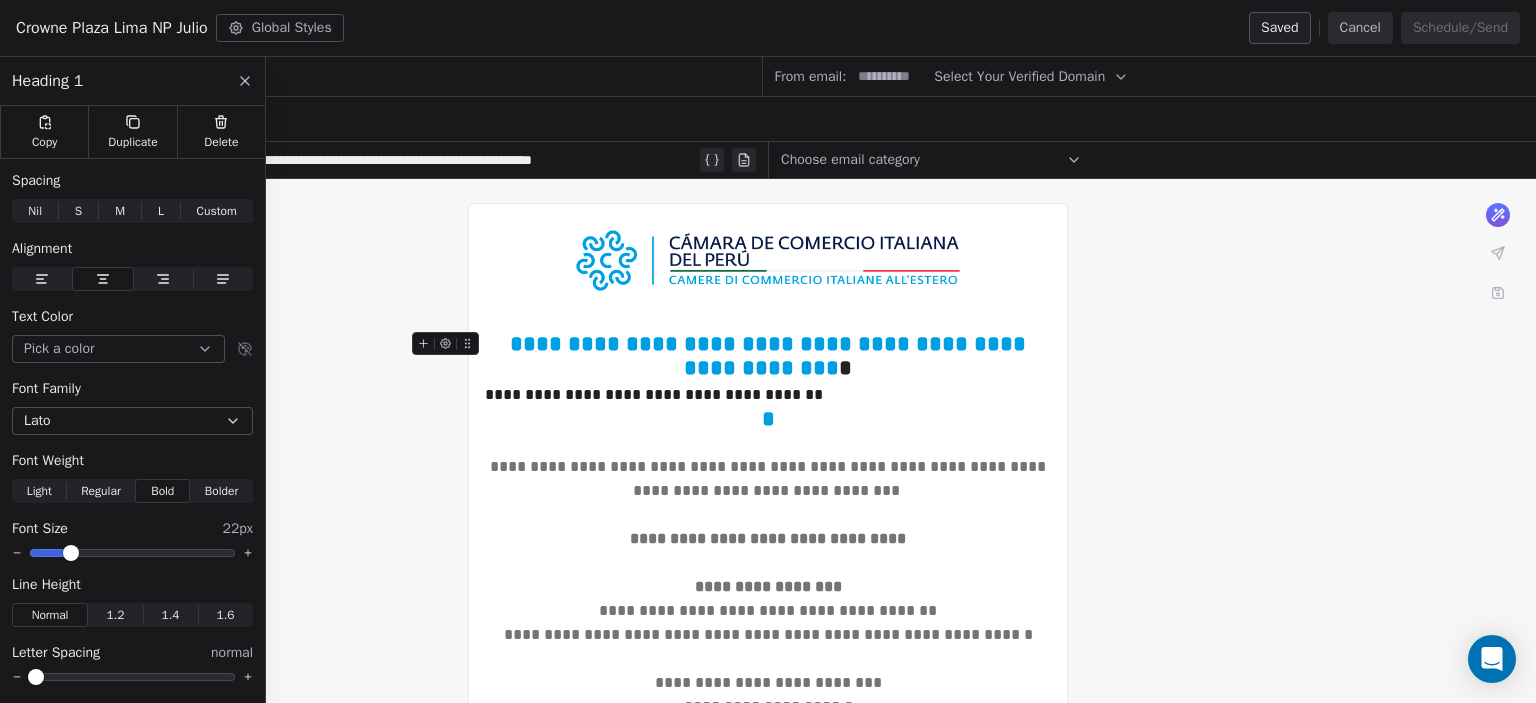 click on "**********" at bounding box center [771, 356] 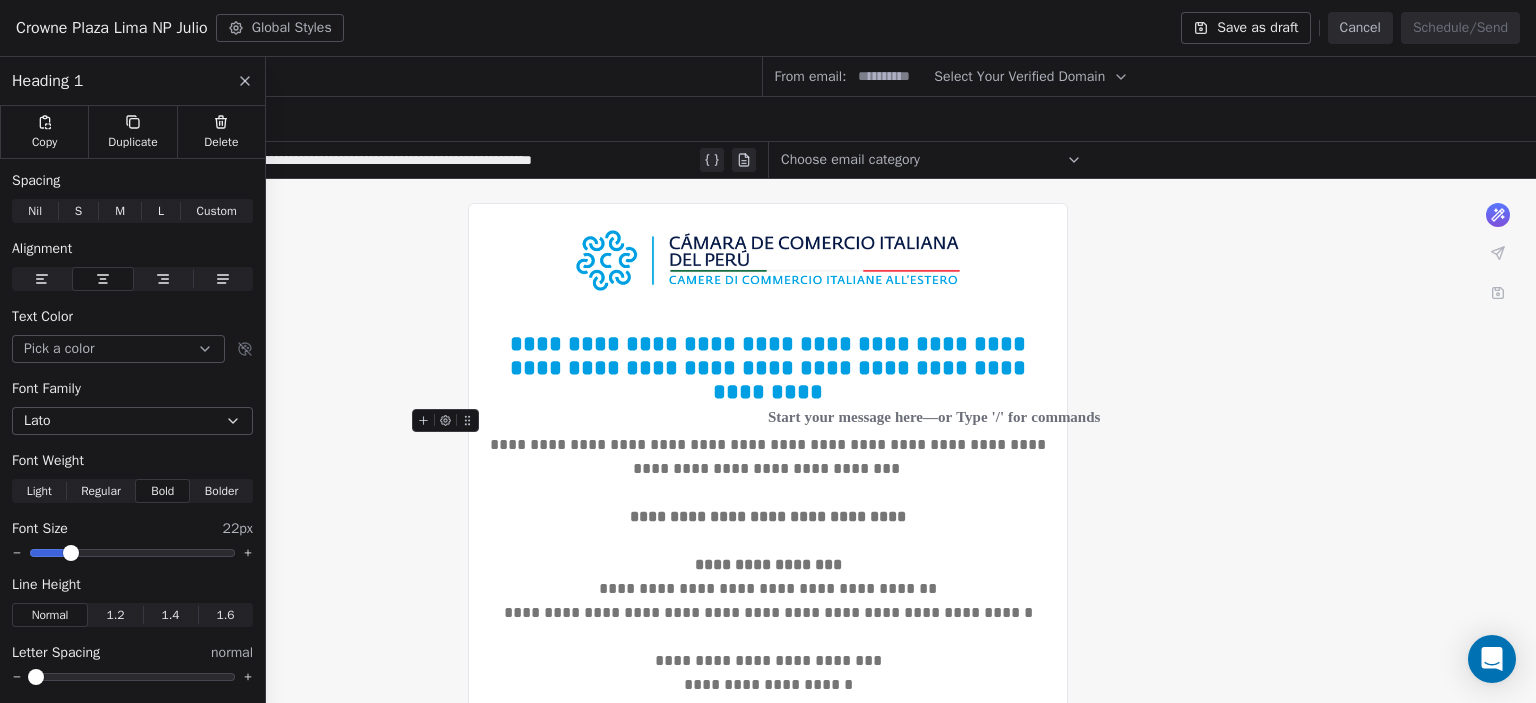 click at bounding box center [768, 421] 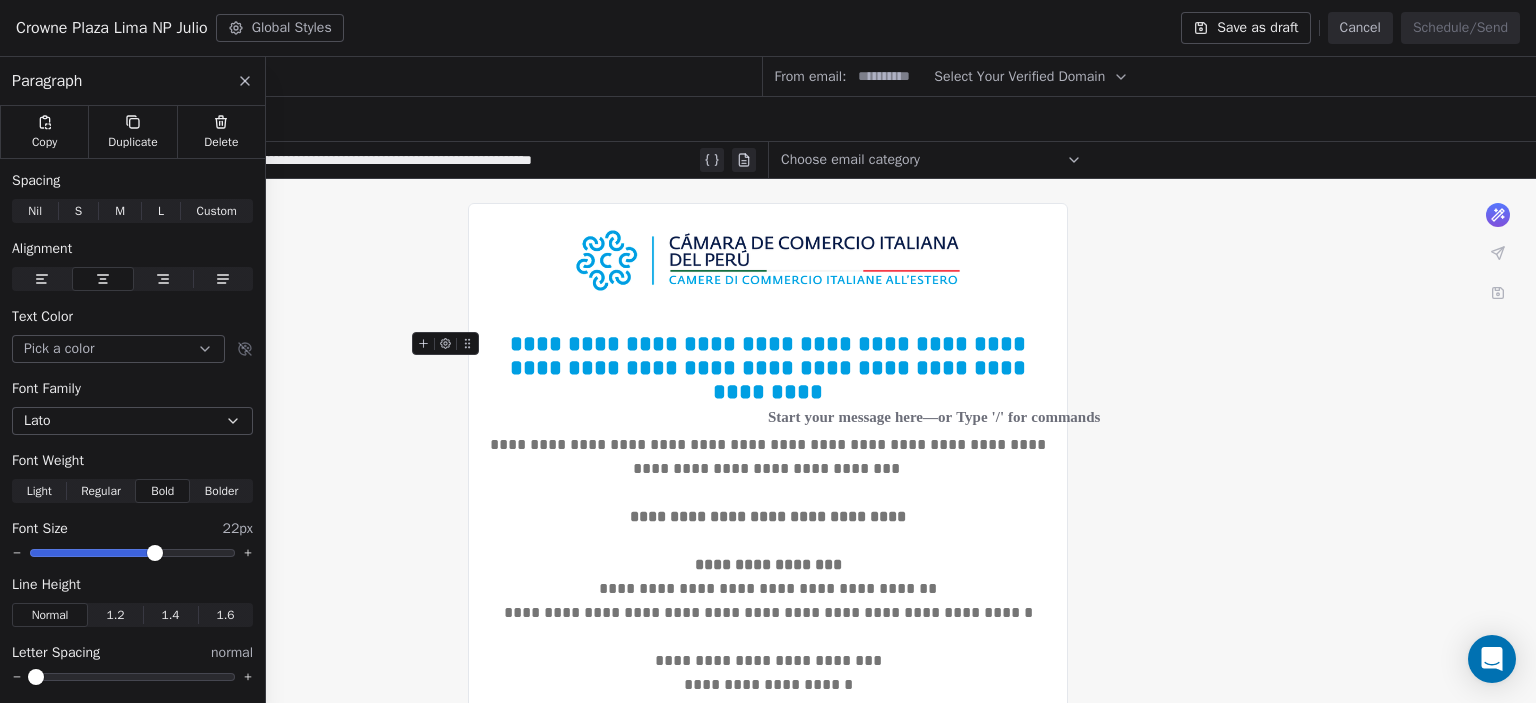 click on "**********" at bounding box center [771, 368] 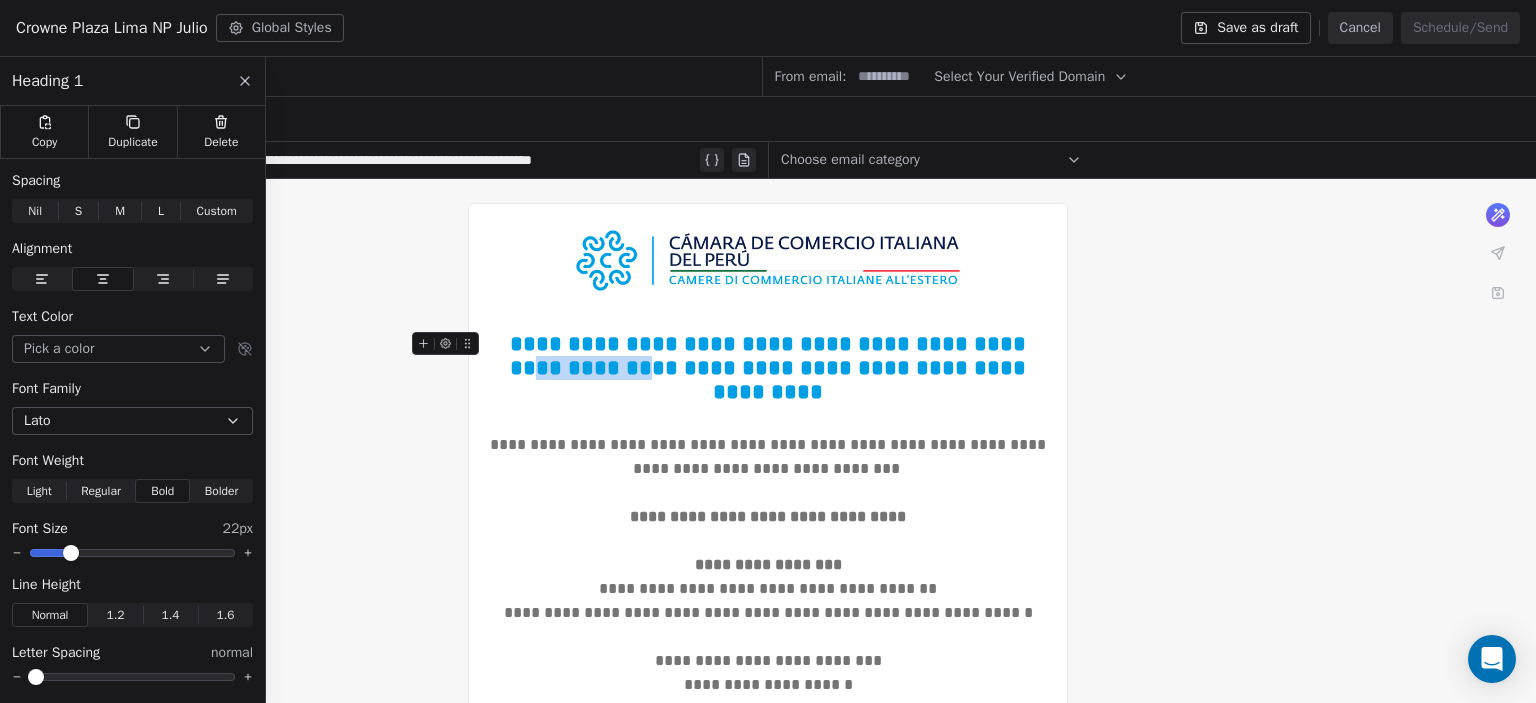click on "**********" at bounding box center (771, 368) 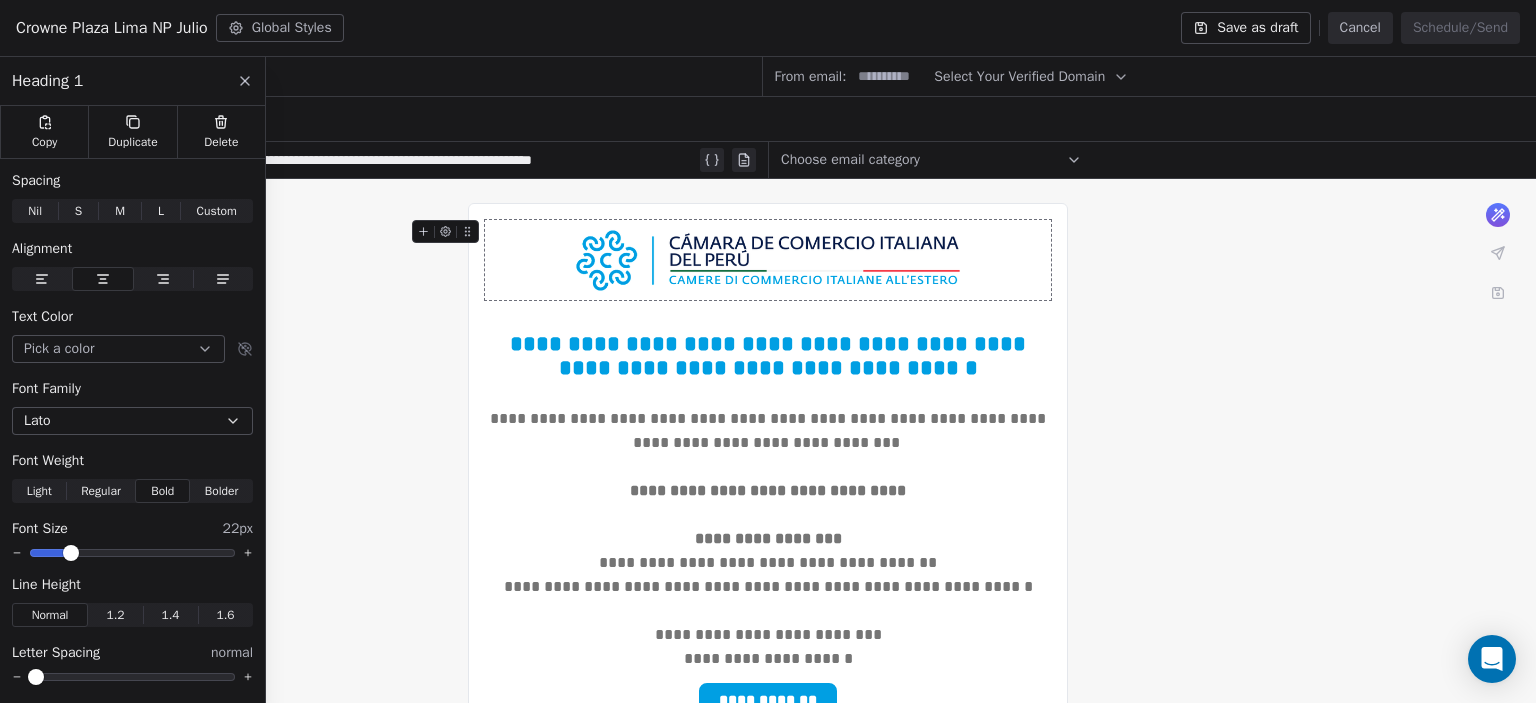 click on "**********" at bounding box center (383, 160) 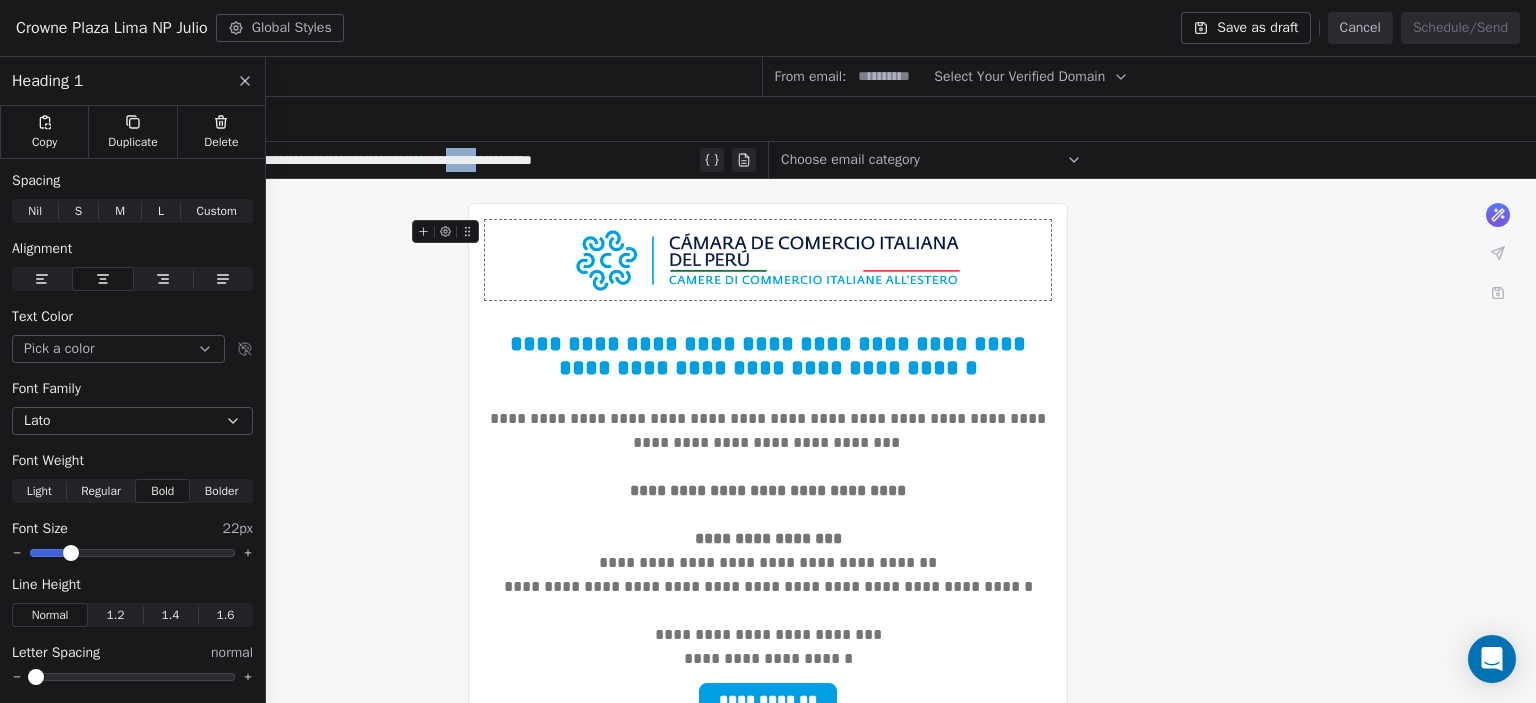 click on "**********" at bounding box center [383, 160] 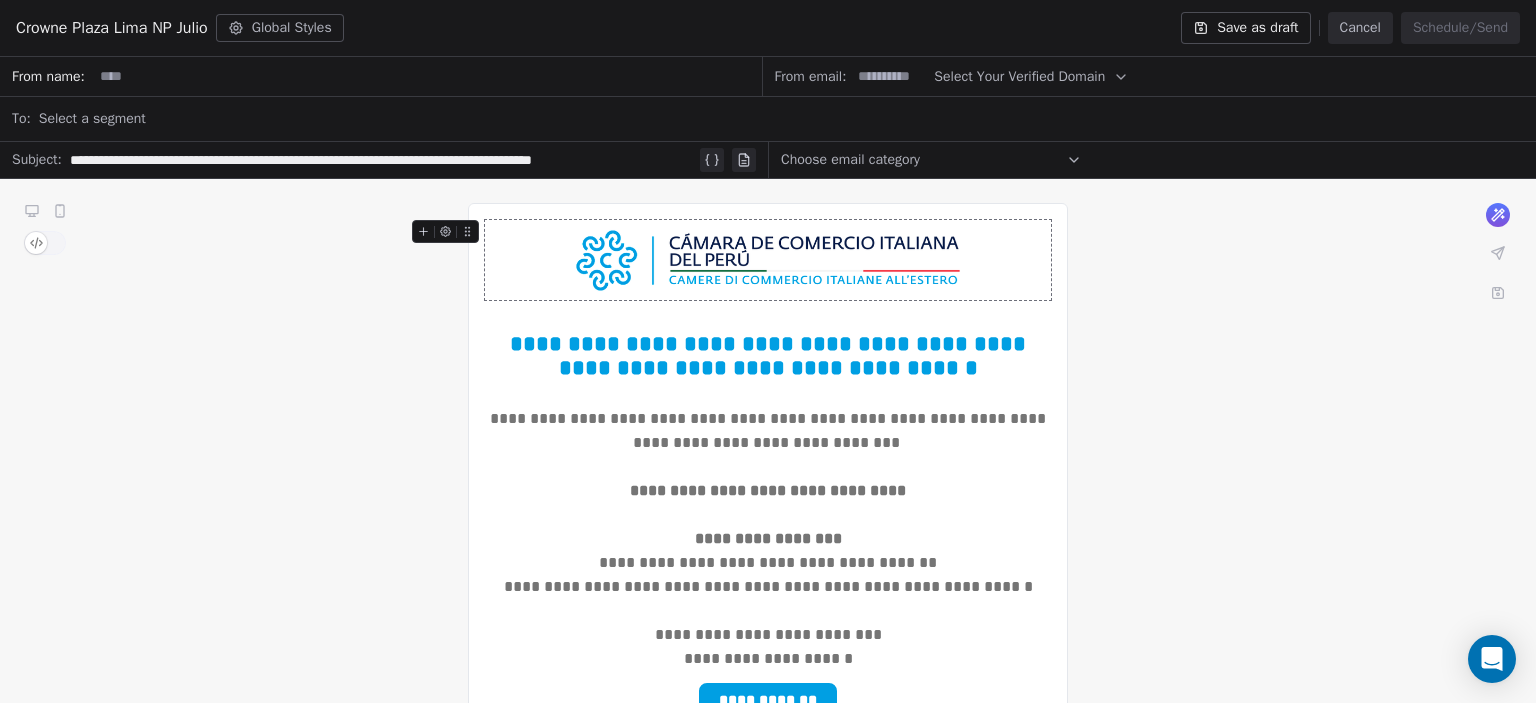 click at bounding box center [427, 76] 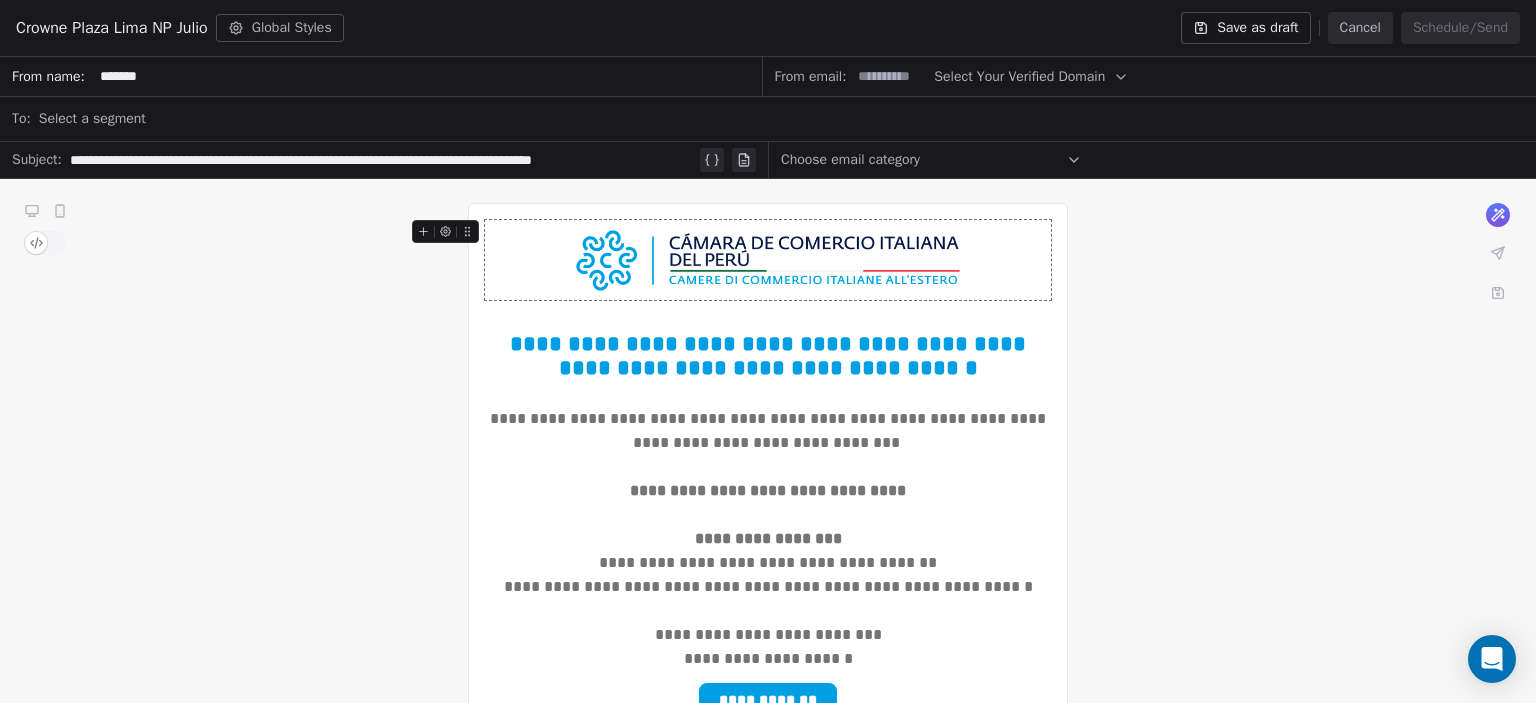 type on "******" 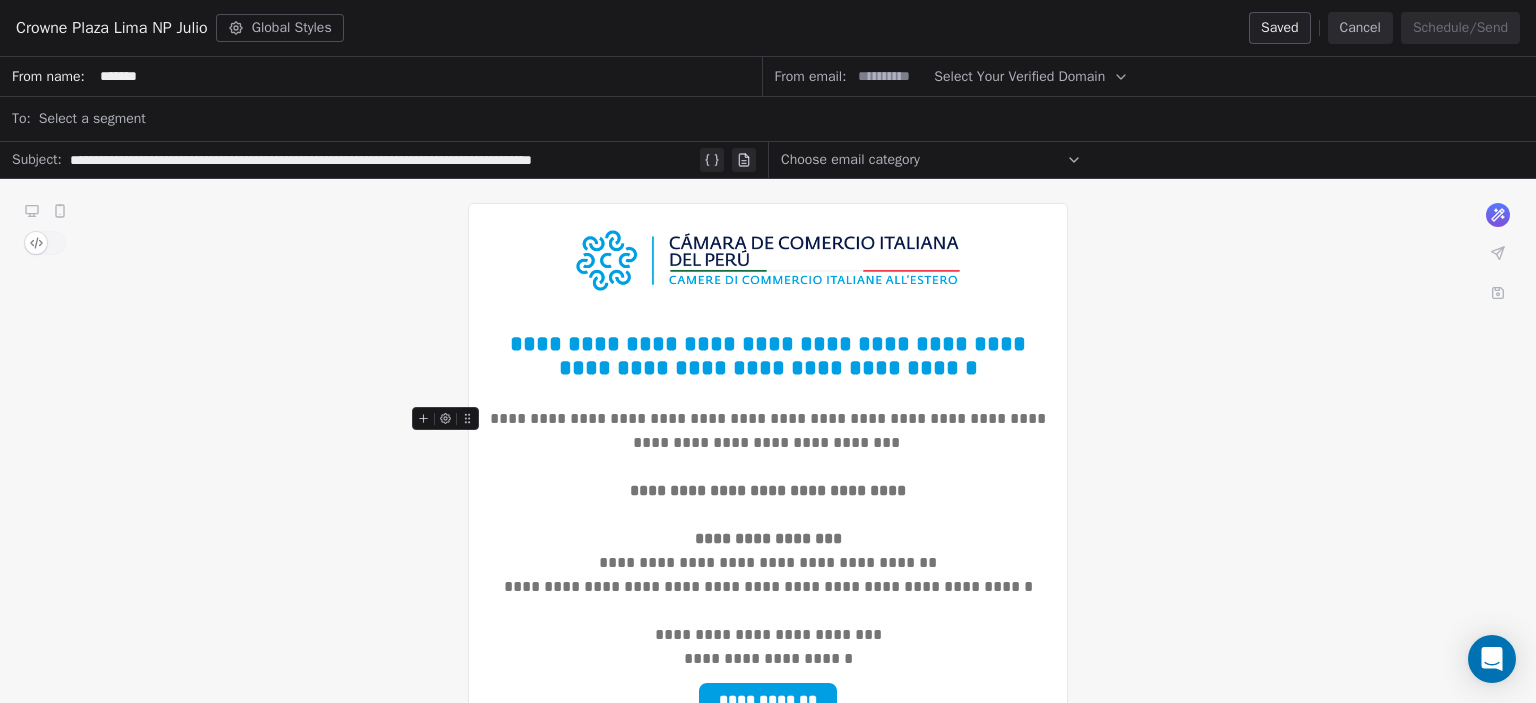 click on "**********" at bounding box center [770, 430] 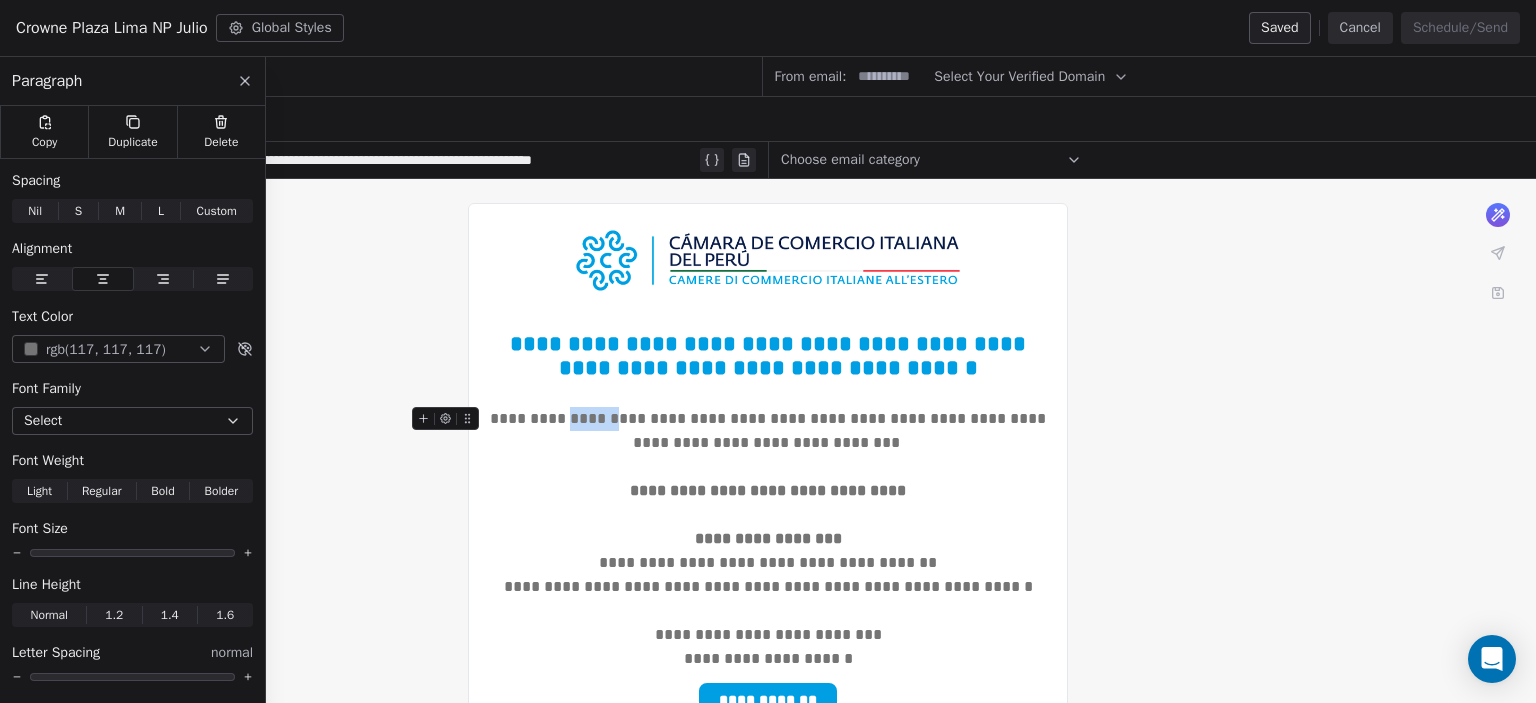 click on "**********" at bounding box center [770, 430] 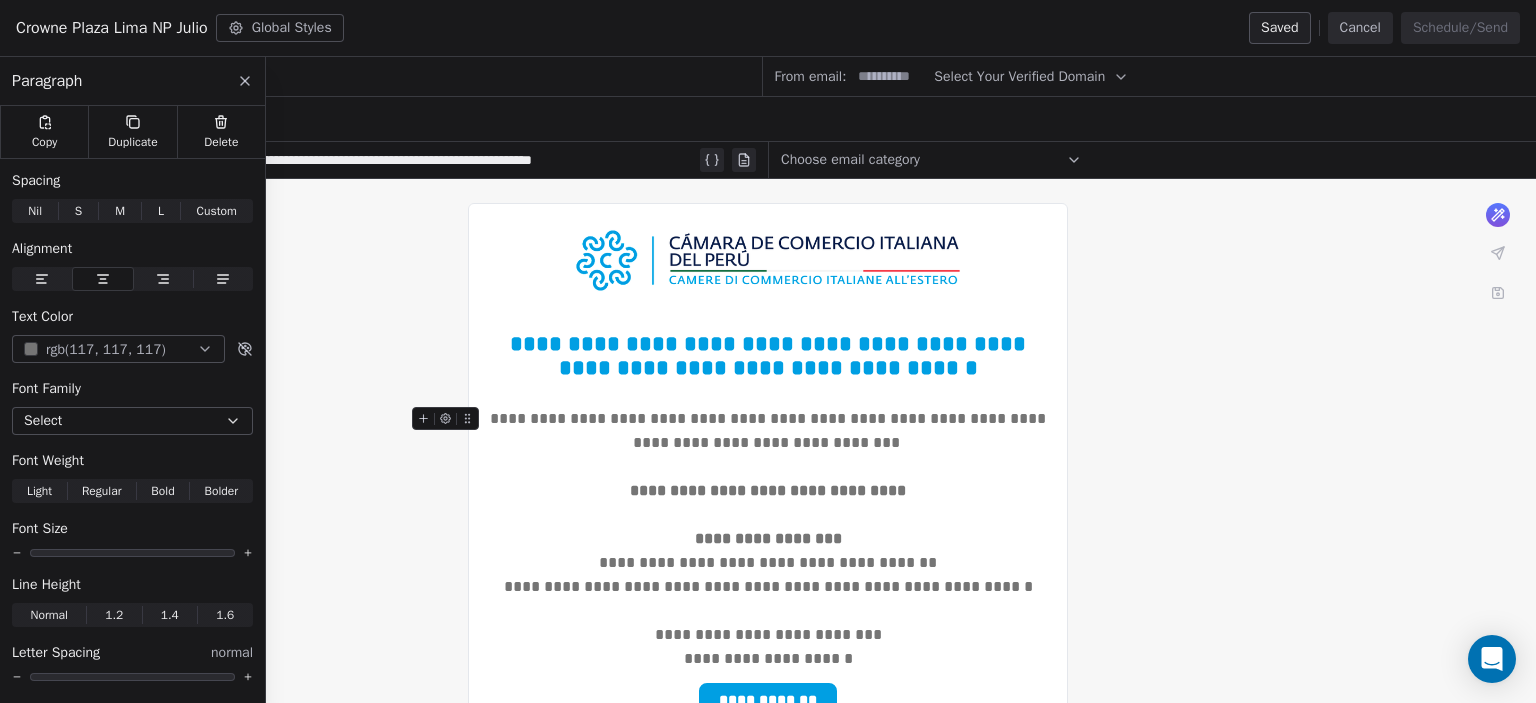 click on "**********" at bounding box center (768, 431) 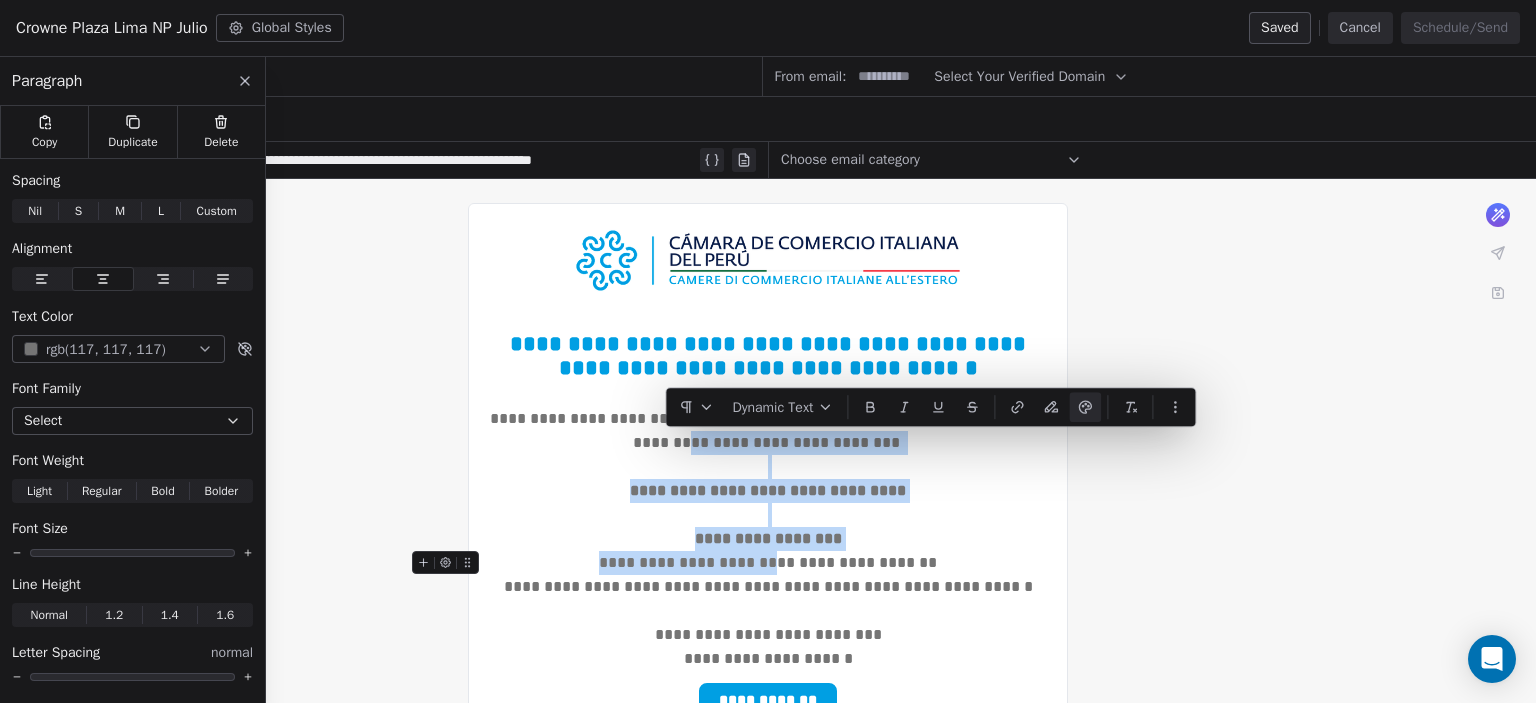 drag, startPoint x: 678, startPoint y: 434, endPoint x: 770, endPoint y: 574, distance: 167.52313 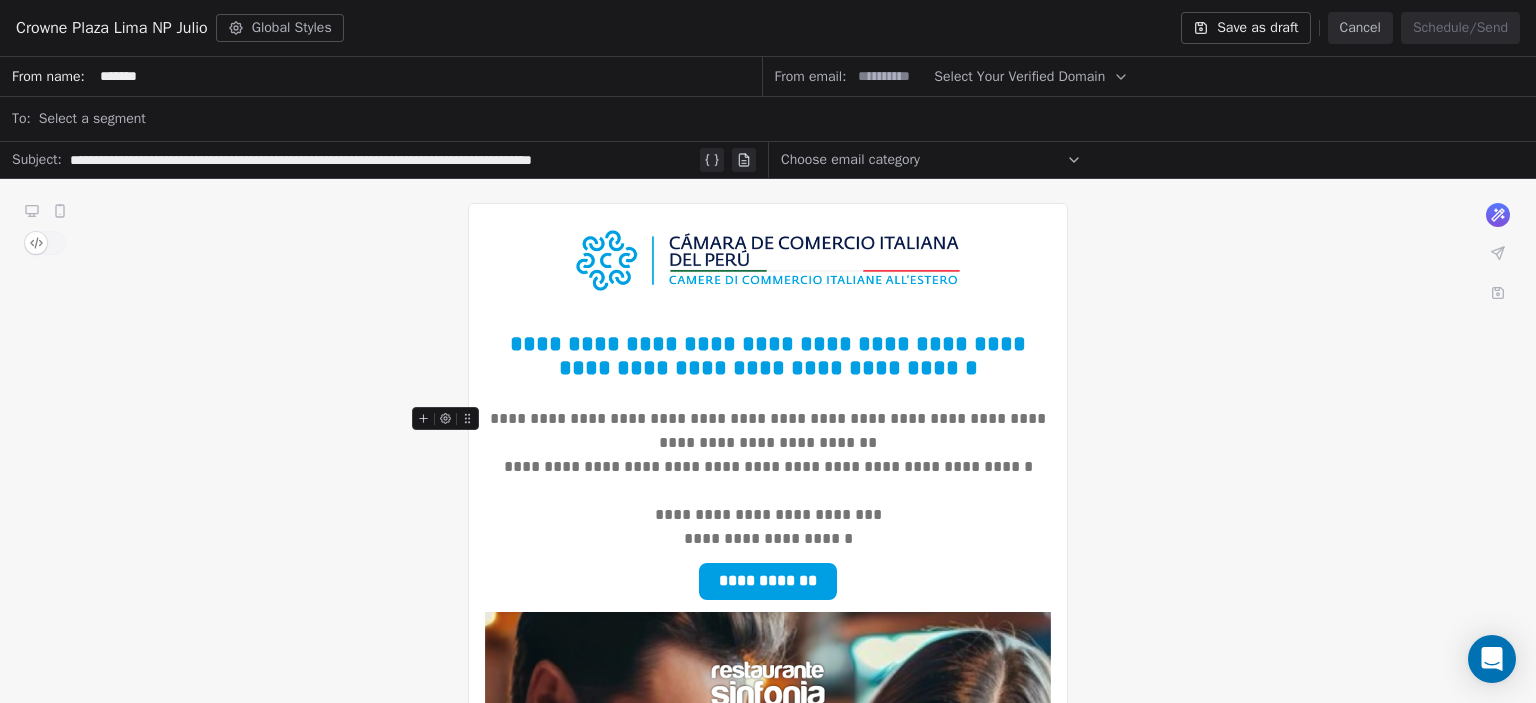 click on "**********" at bounding box center (770, 430) 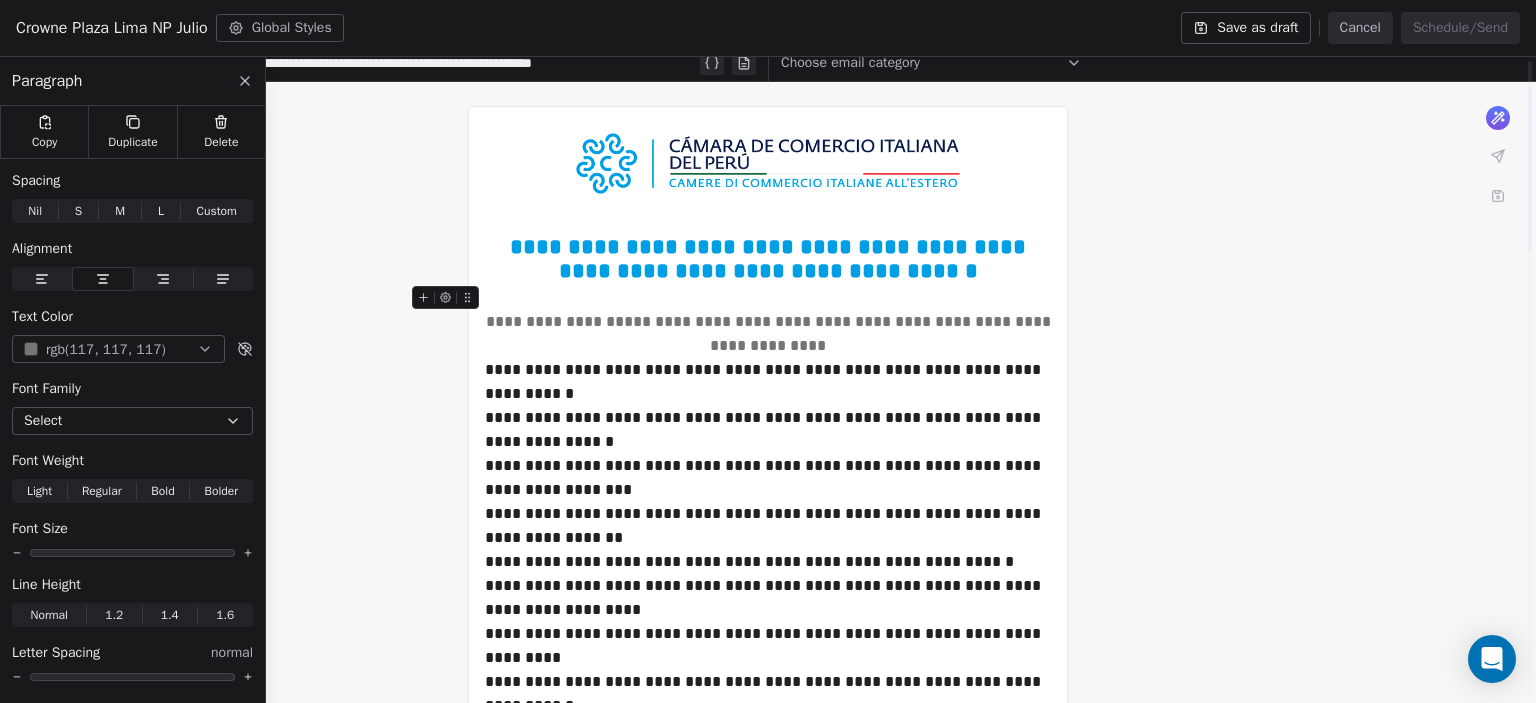 scroll, scrollTop: 96, scrollLeft: 0, axis: vertical 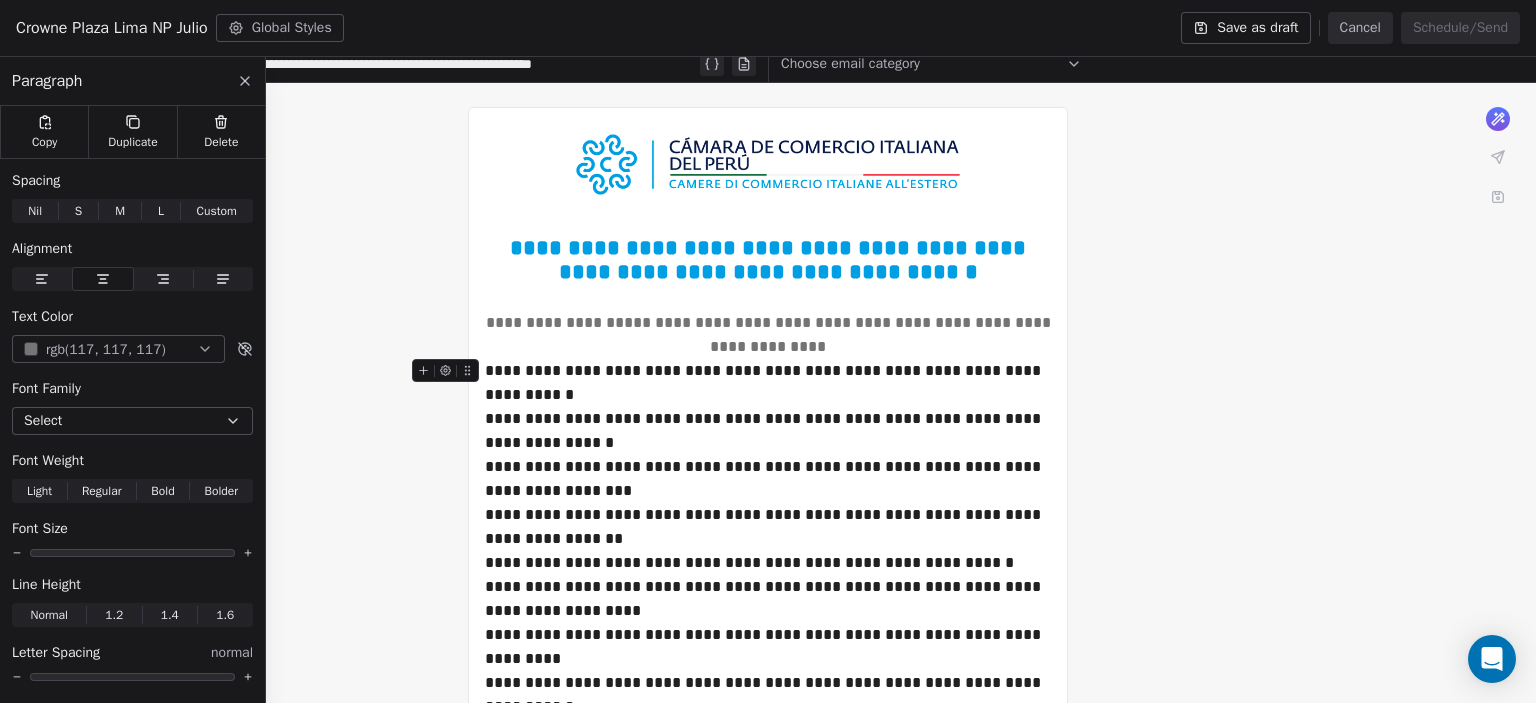click on "**********" at bounding box center (768, 383) 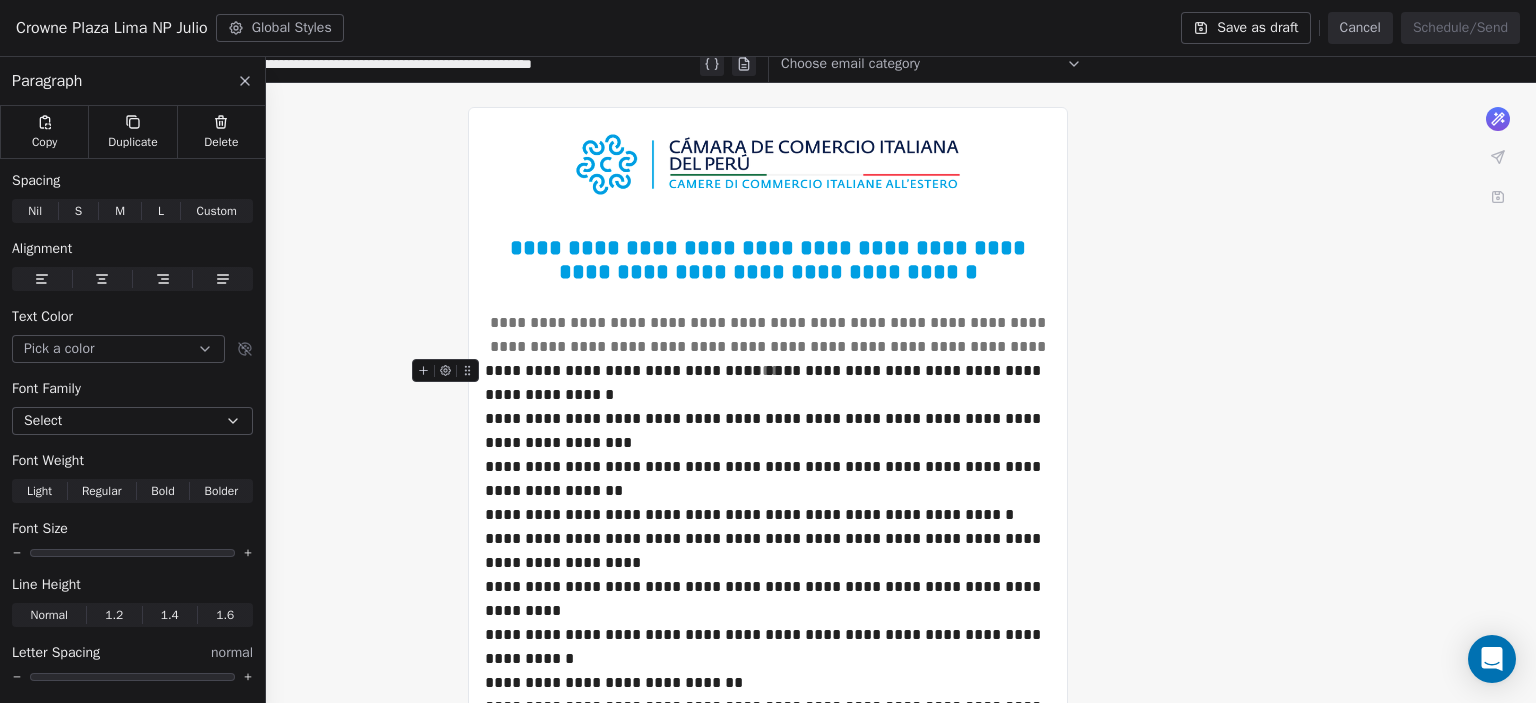 click at bounding box center [449, 376] 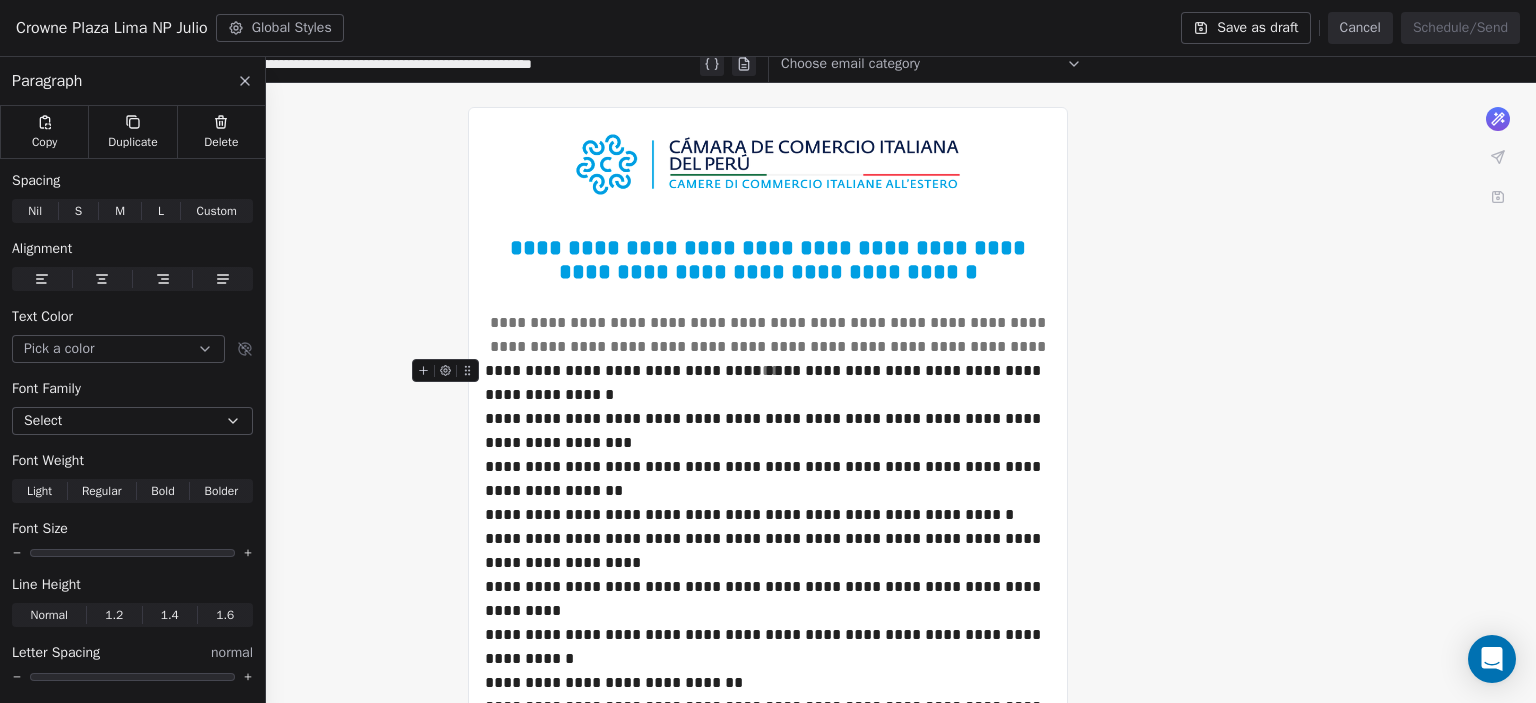 click on "**********" at bounding box center [768, 383] 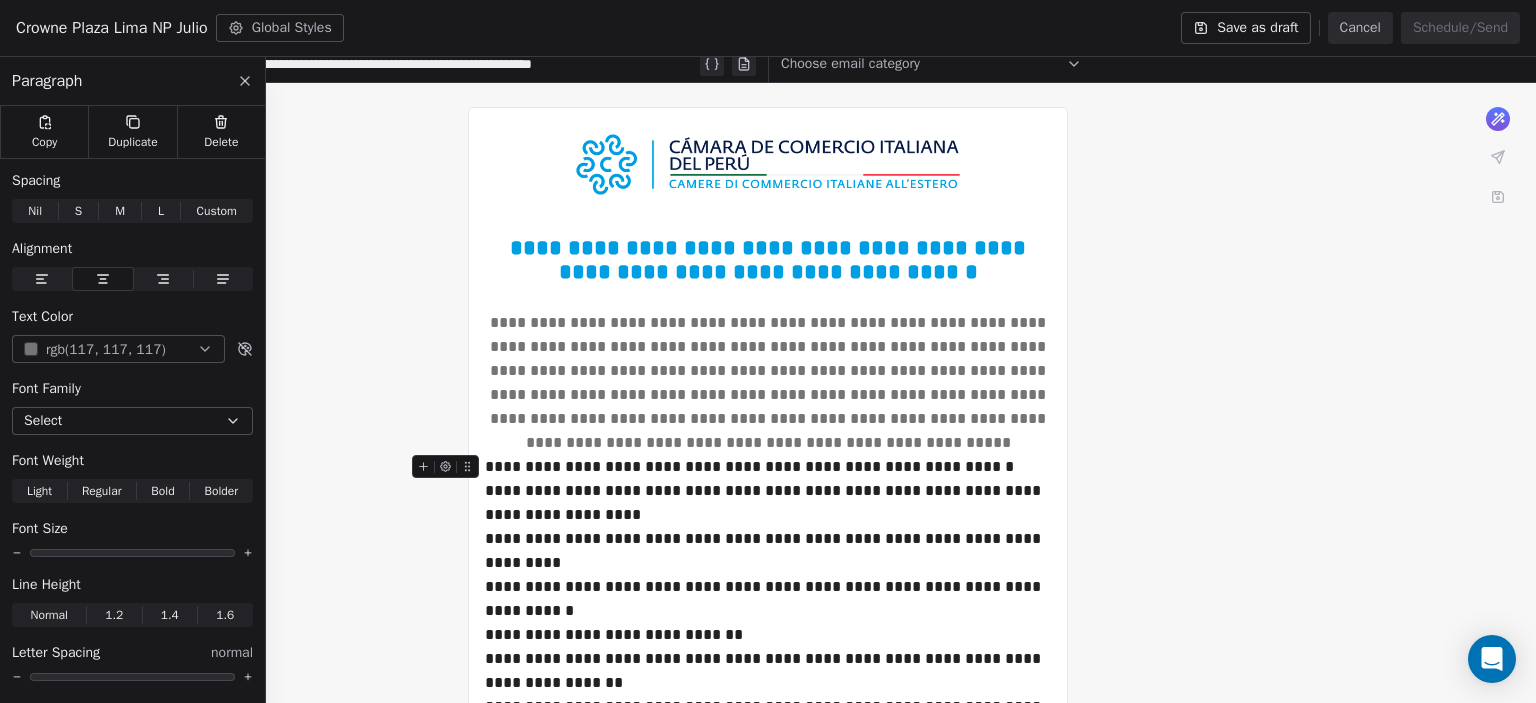 click on "**********" at bounding box center (768, 467) 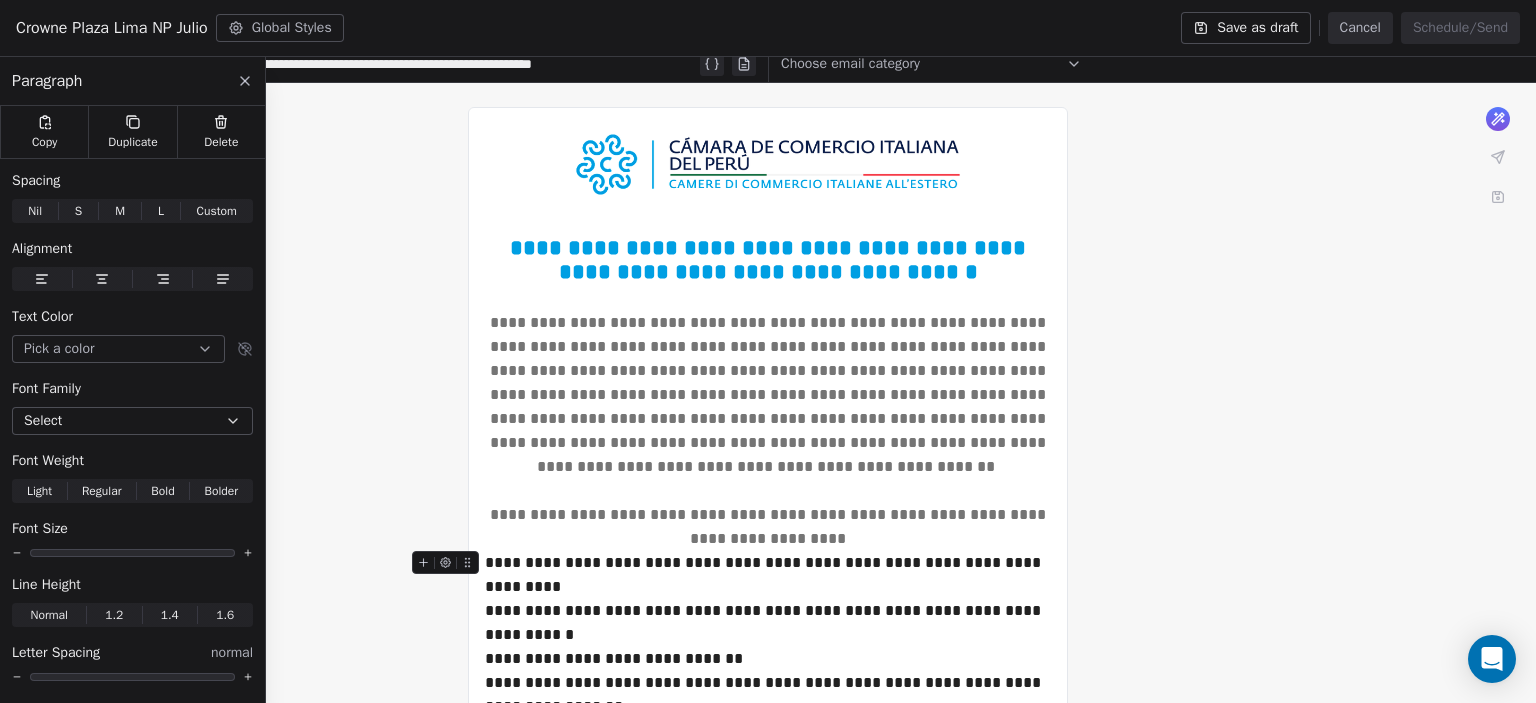 click on "**********" at bounding box center (768, 575) 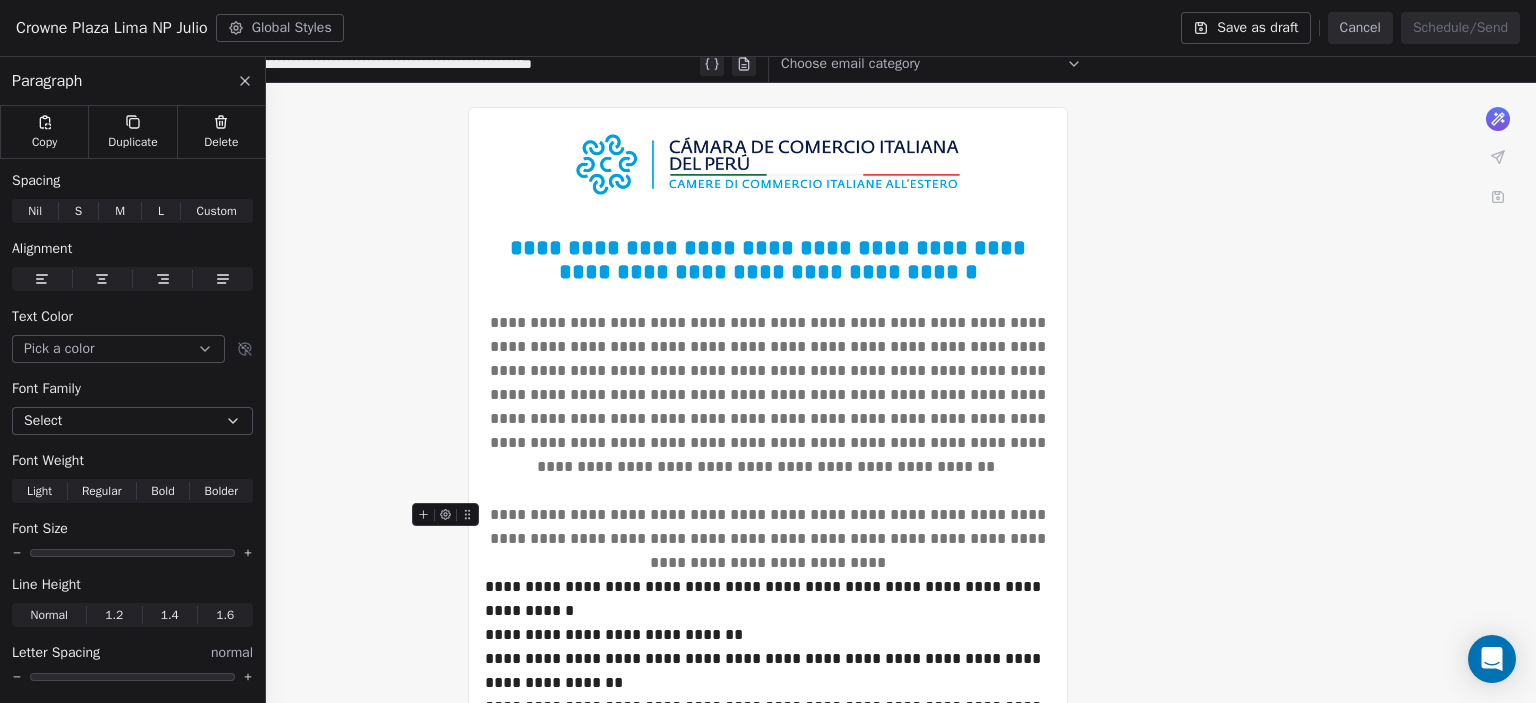 click on "**********" at bounding box center (768, 539) 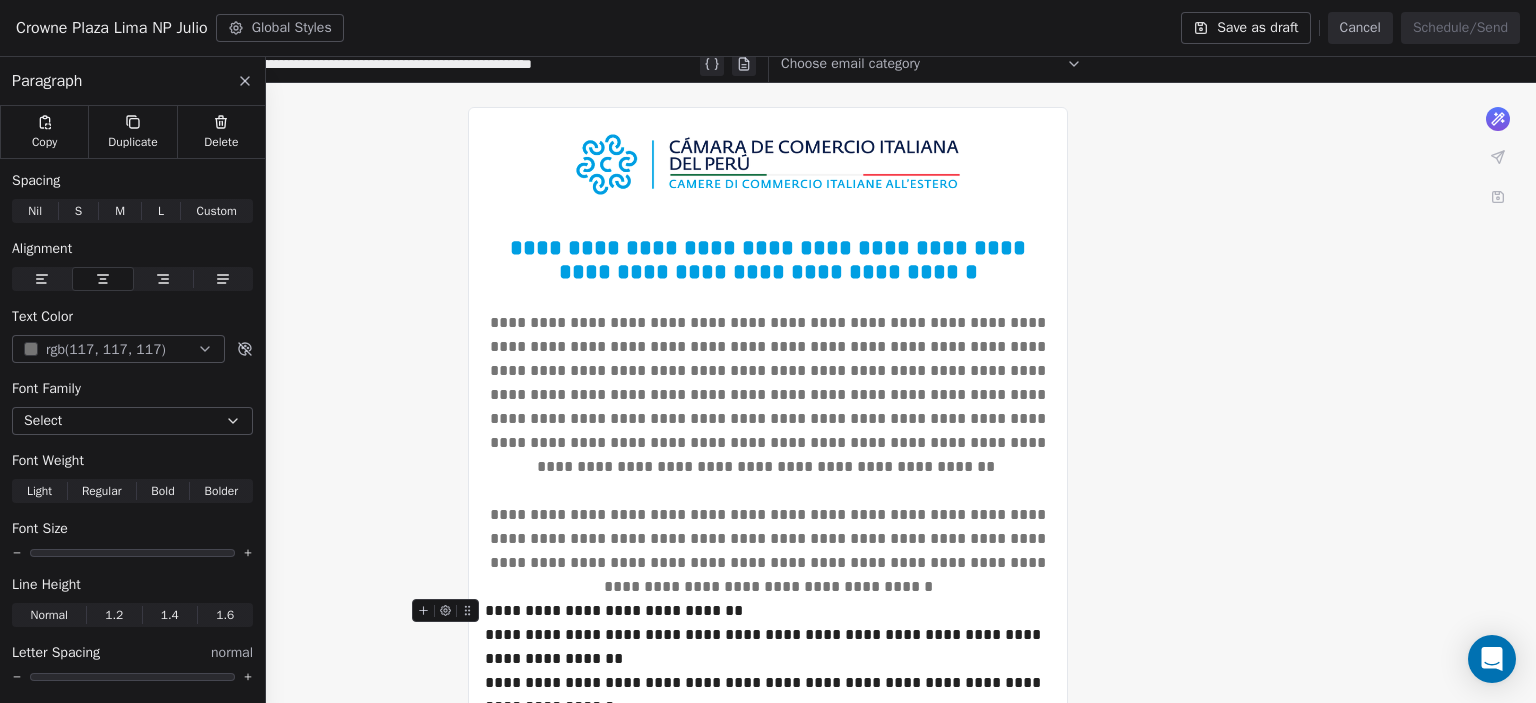 click on "**********" at bounding box center (768, 611) 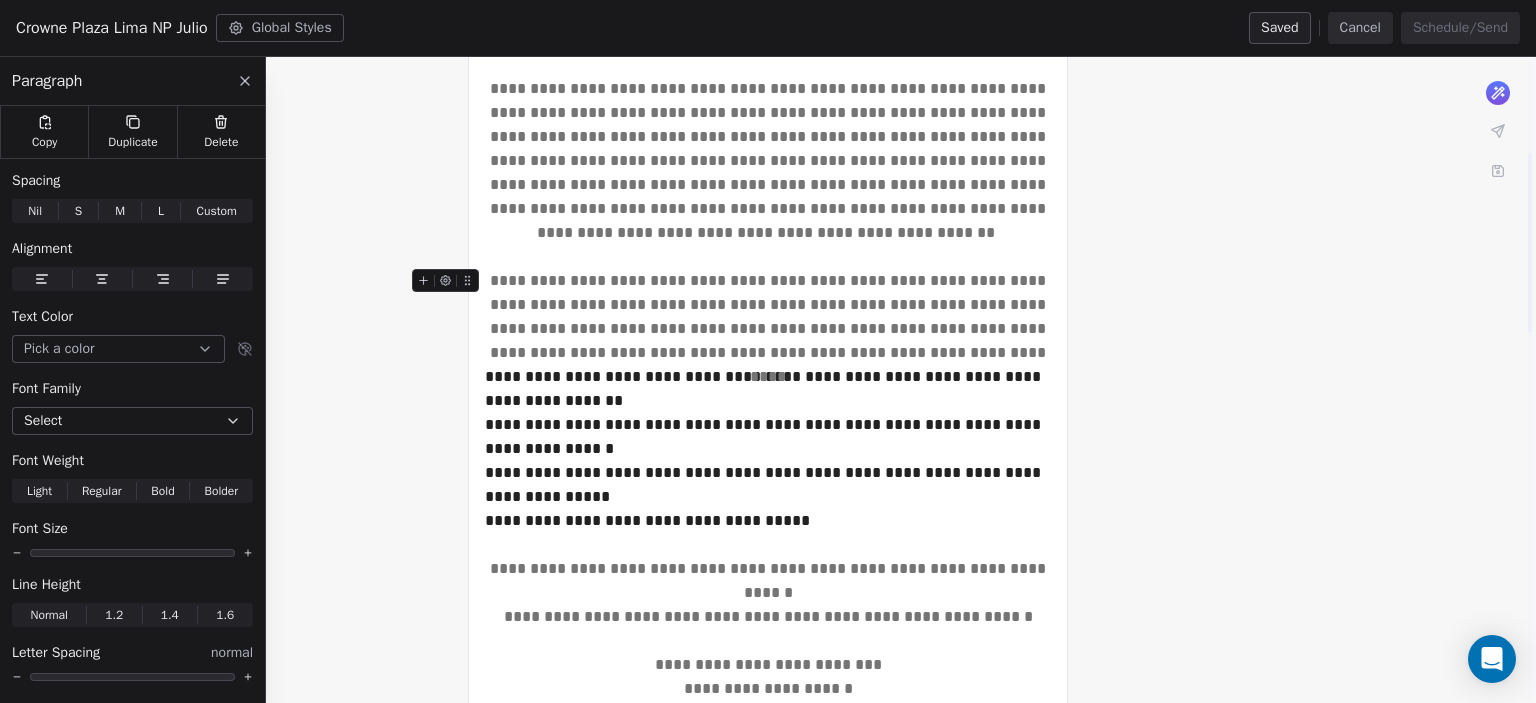 scroll, scrollTop: 333, scrollLeft: 0, axis: vertical 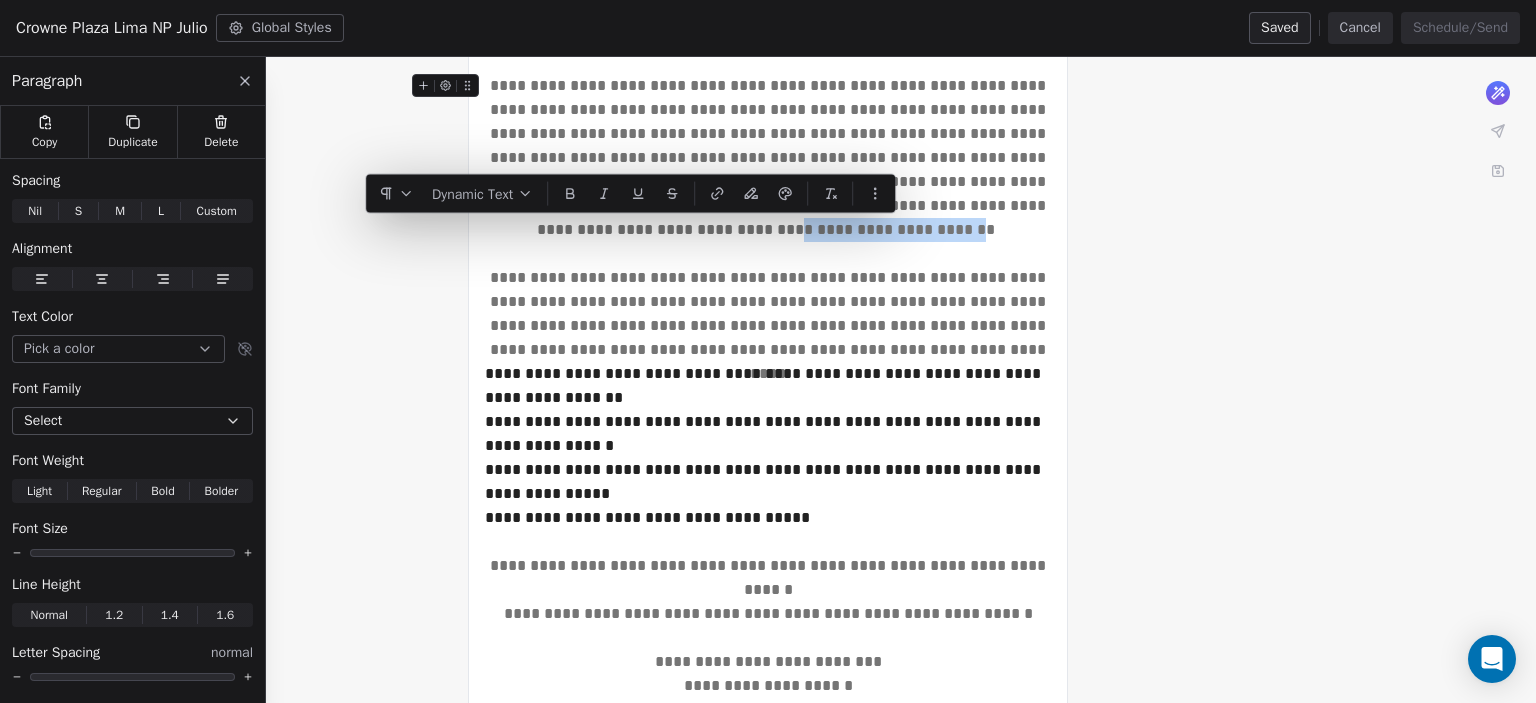 drag, startPoint x: 895, startPoint y: 227, endPoint x: 723, endPoint y: 235, distance: 172.18594 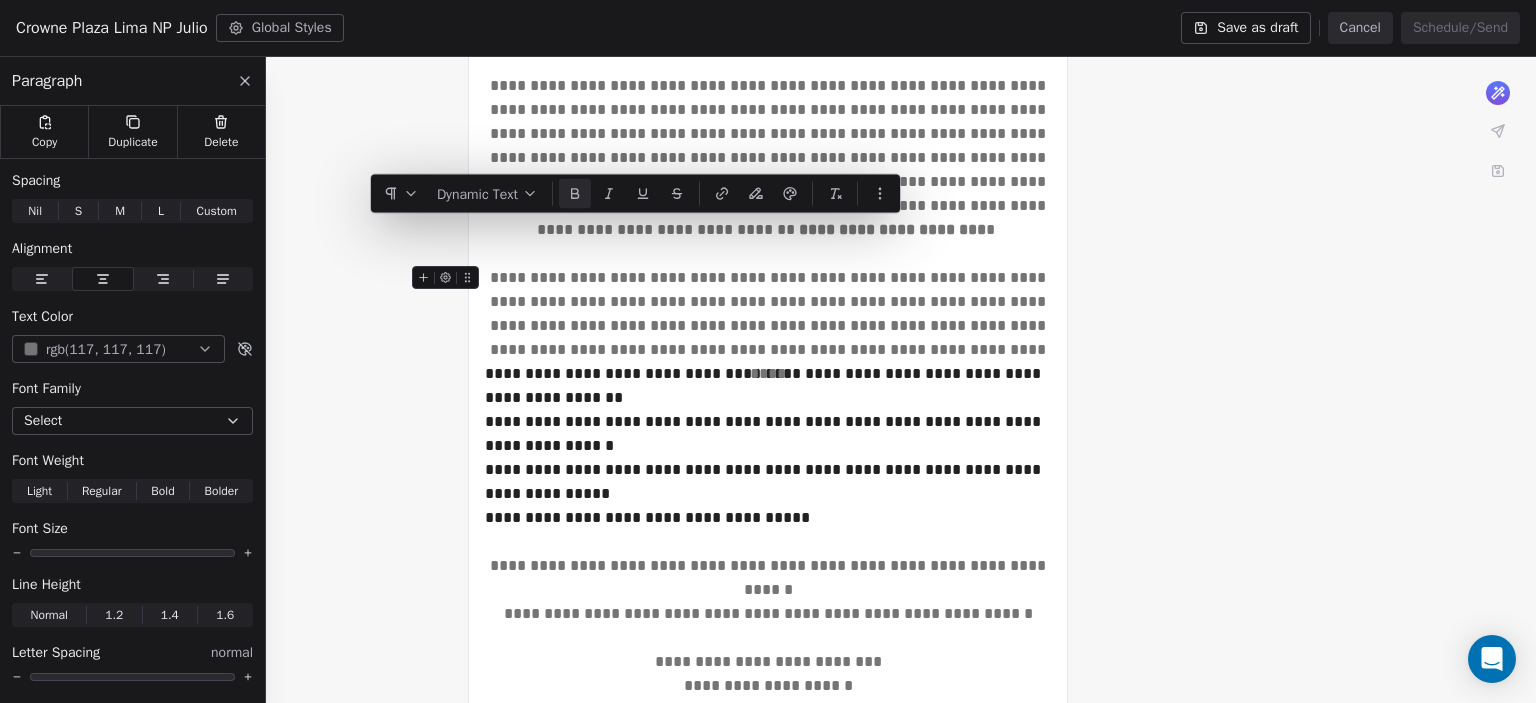 click on "**********" at bounding box center [768, 314] 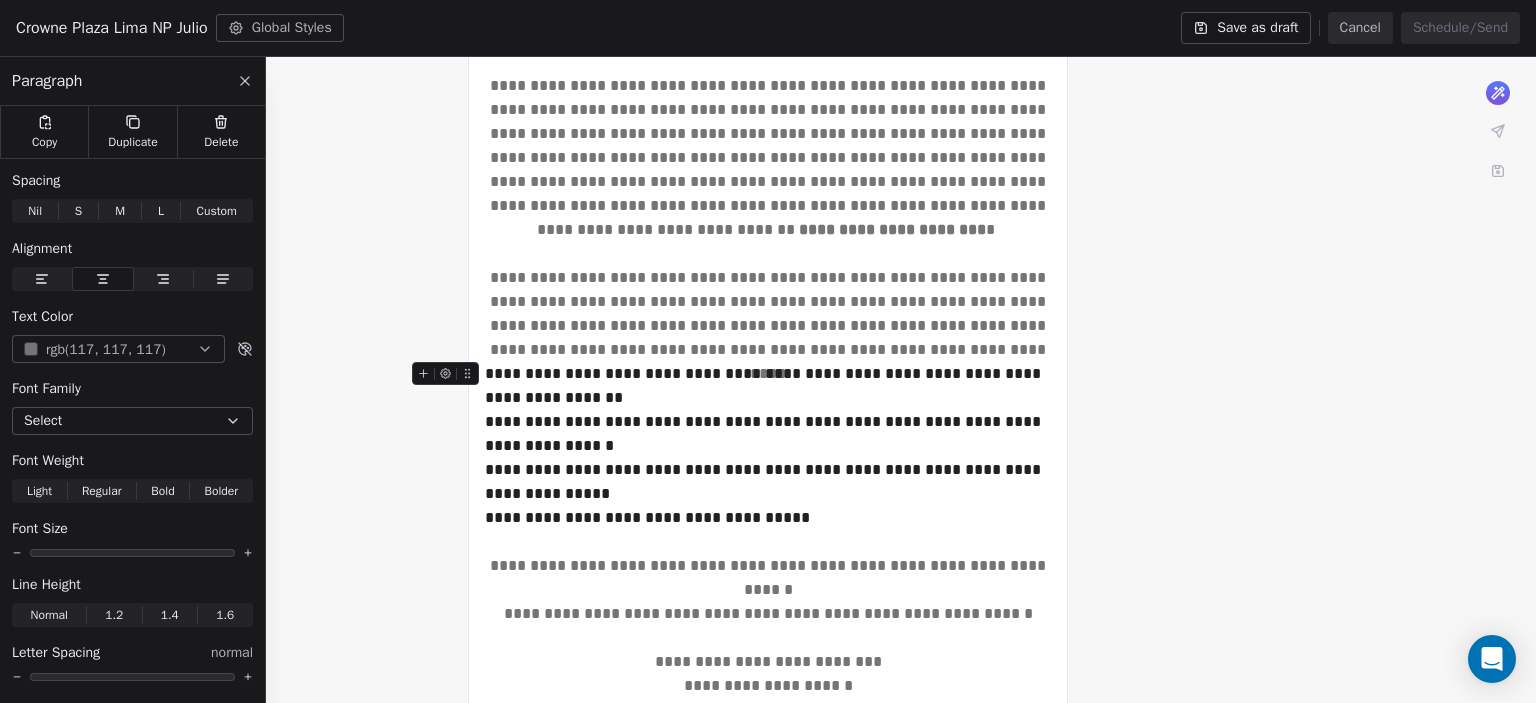 click on "**********" at bounding box center [768, 386] 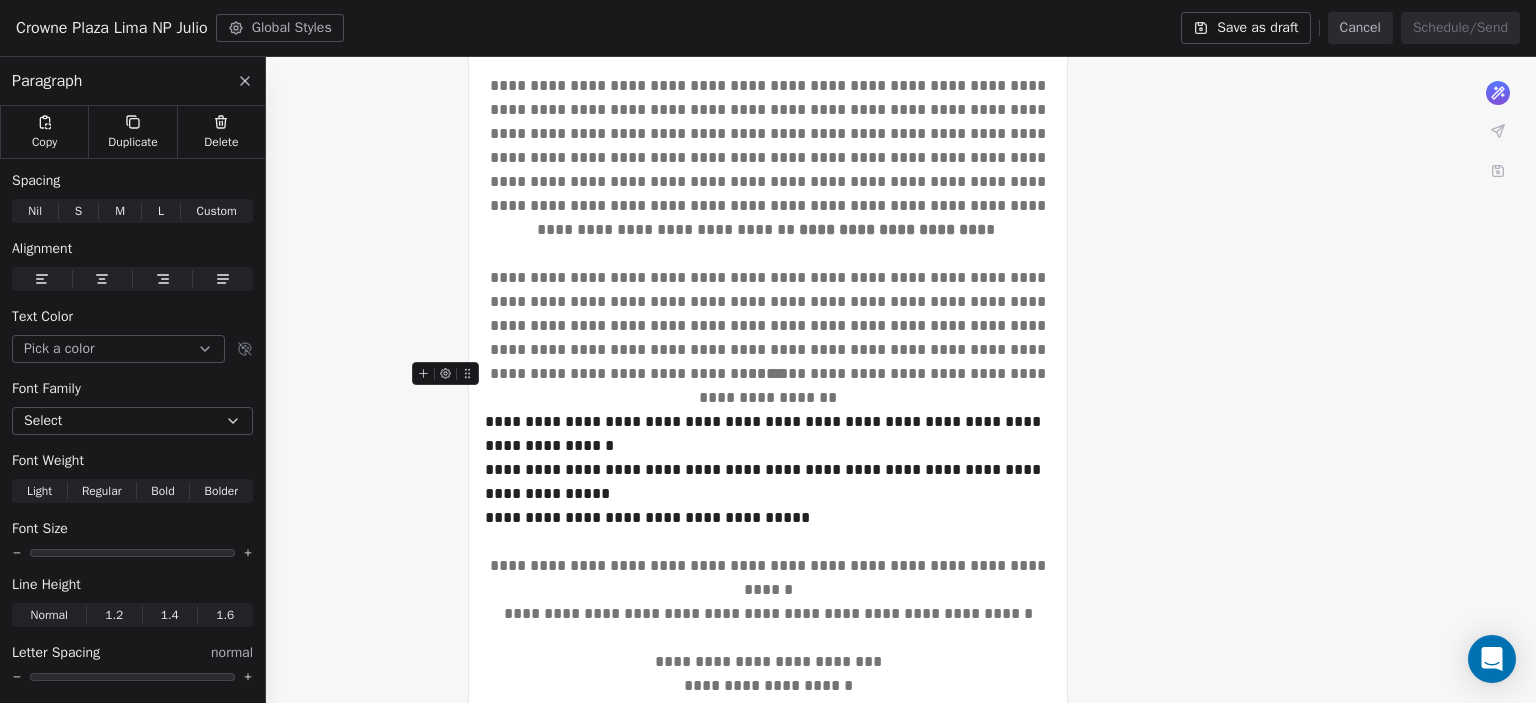 click on "**********" at bounding box center (768, 386) 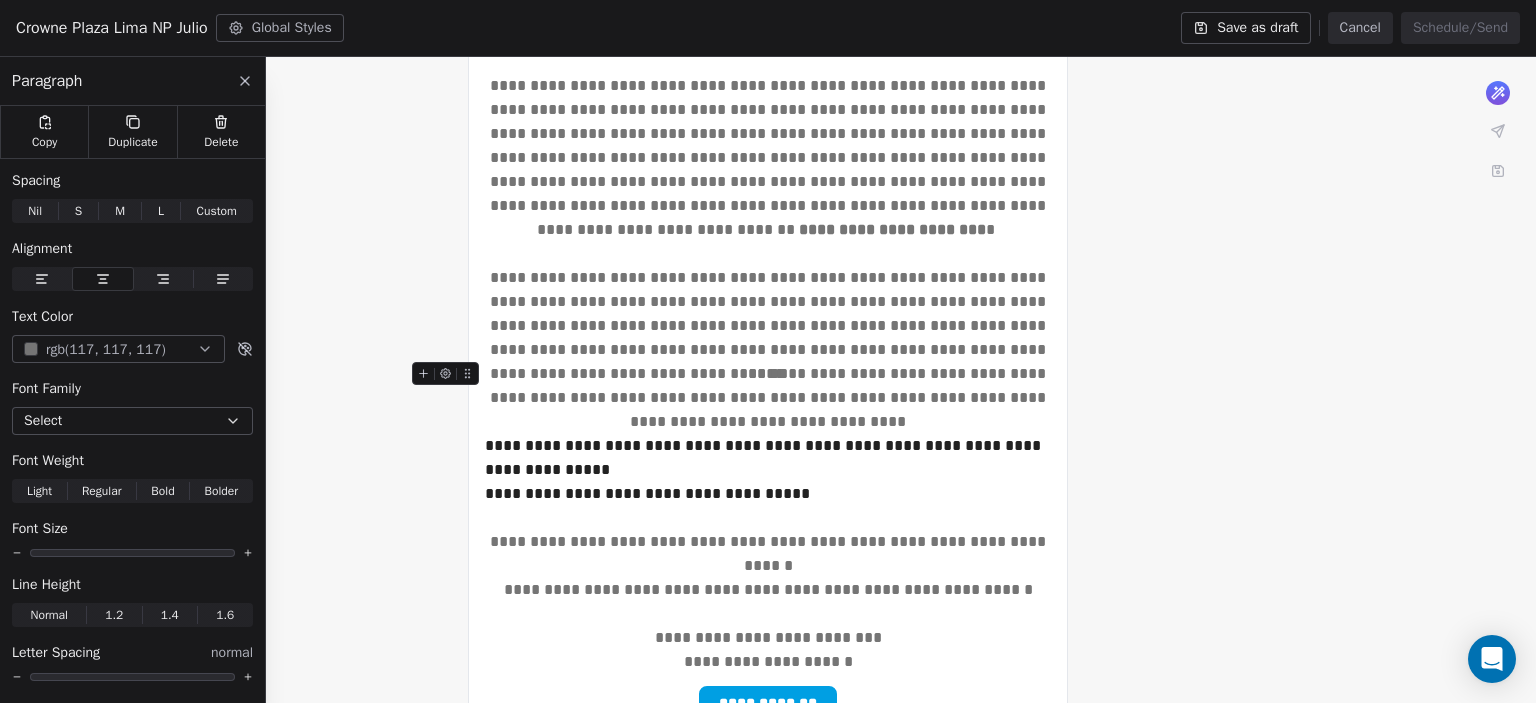 click on "**********" at bounding box center (768, 398) 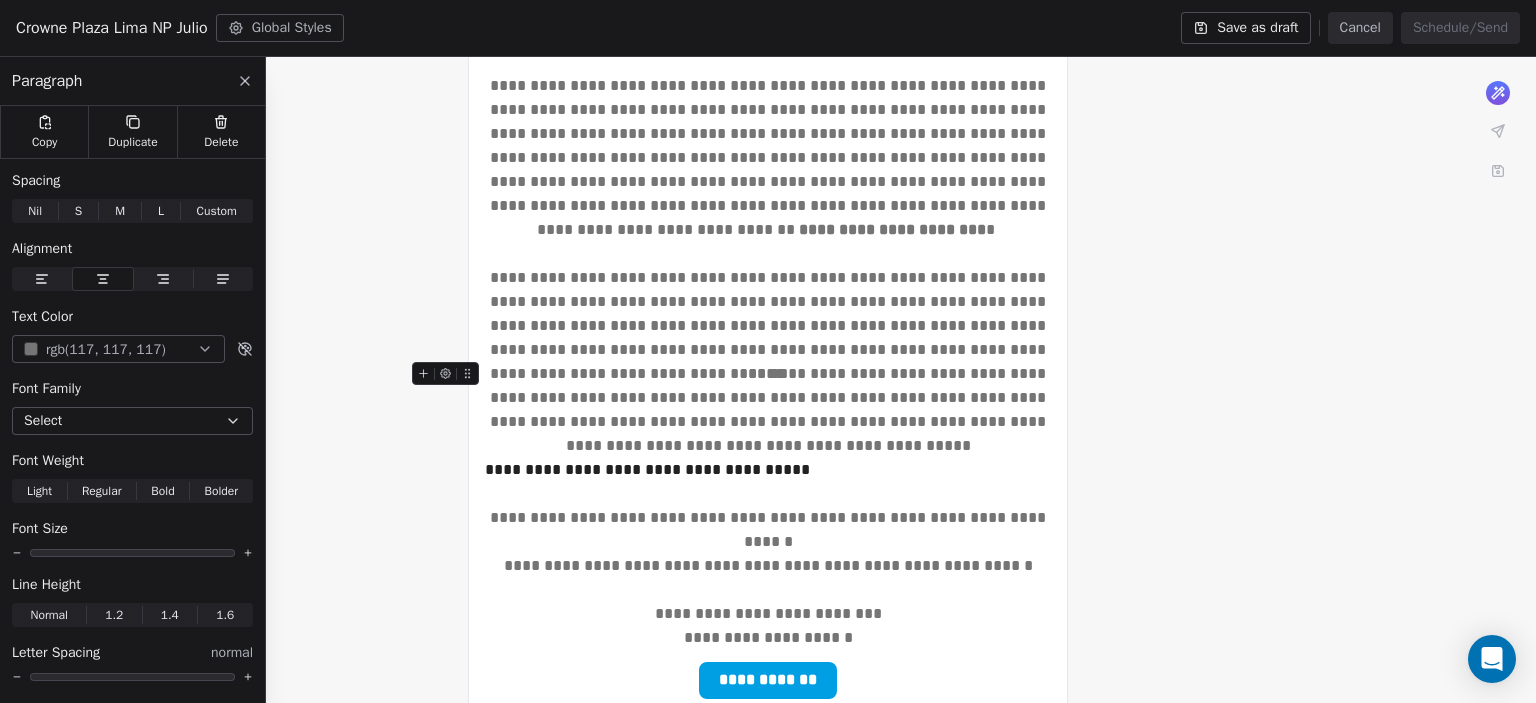 click on "**********" at bounding box center (768, 410) 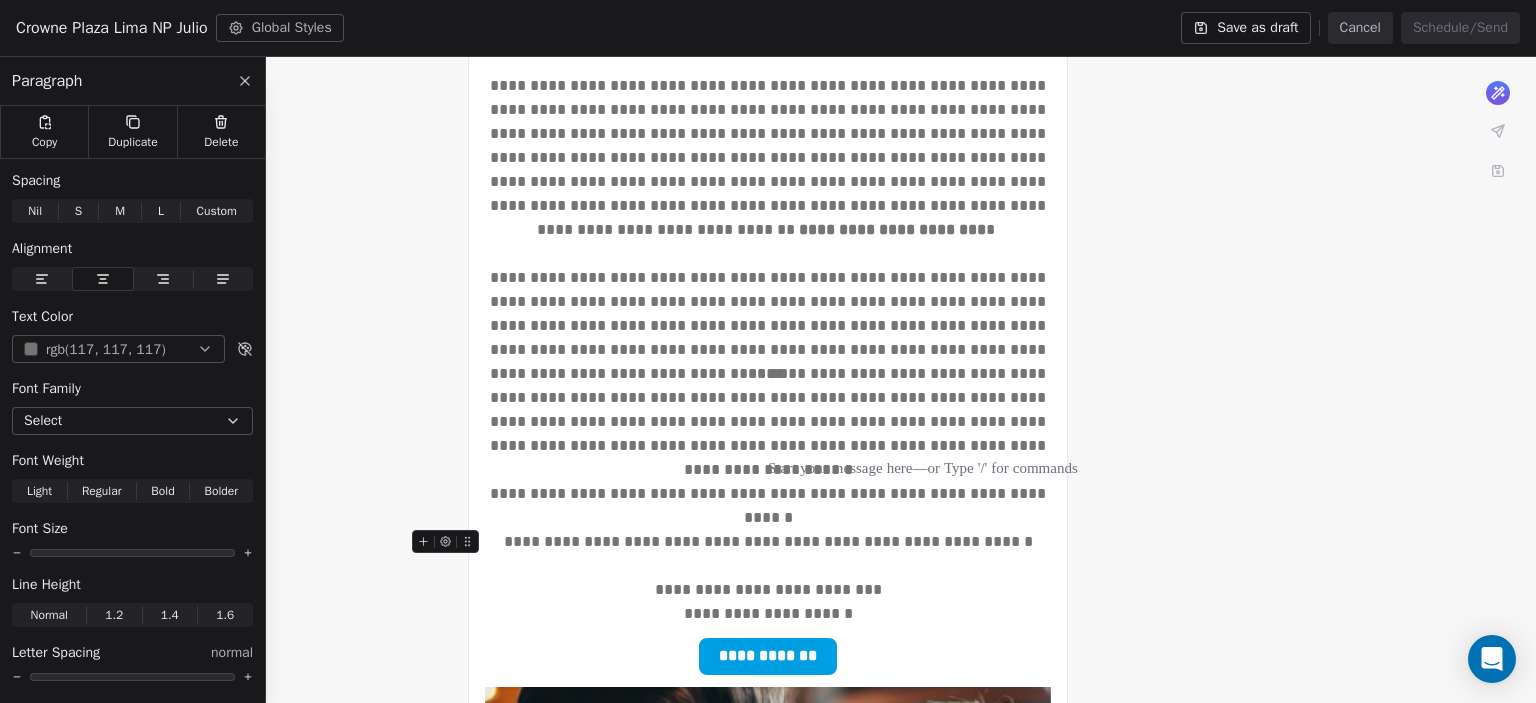 click on "**********" at bounding box center [768, 541] 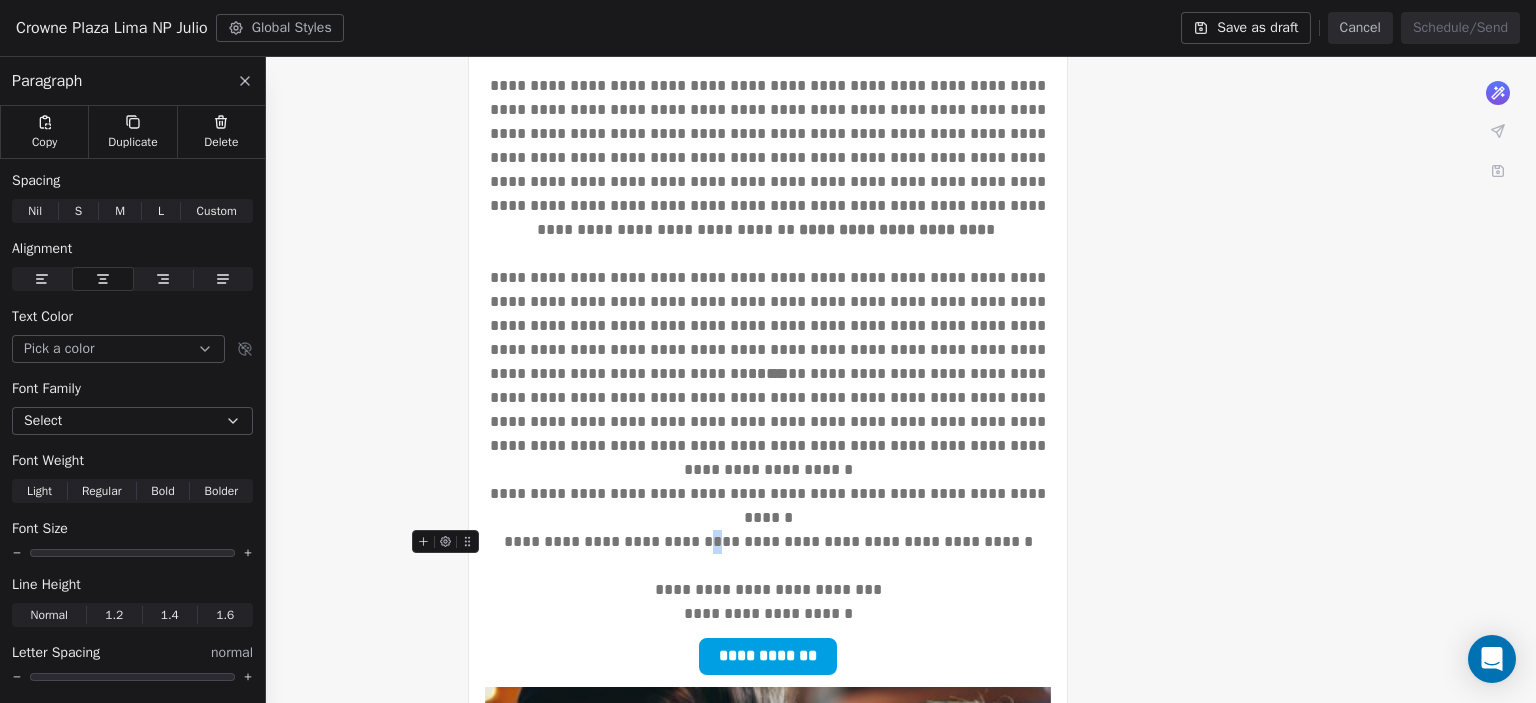 click on "**********" at bounding box center (768, 541) 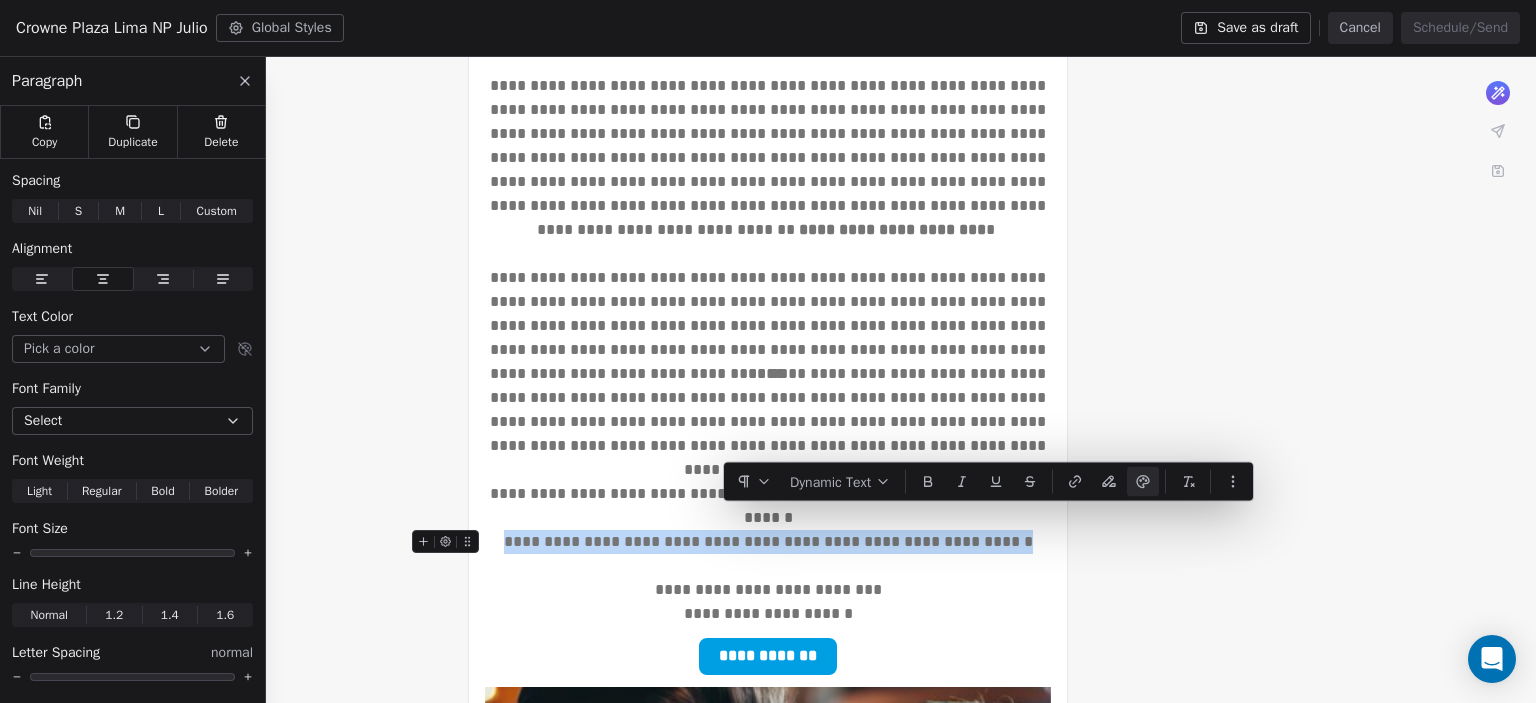 click on "**********" at bounding box center (768, 541) 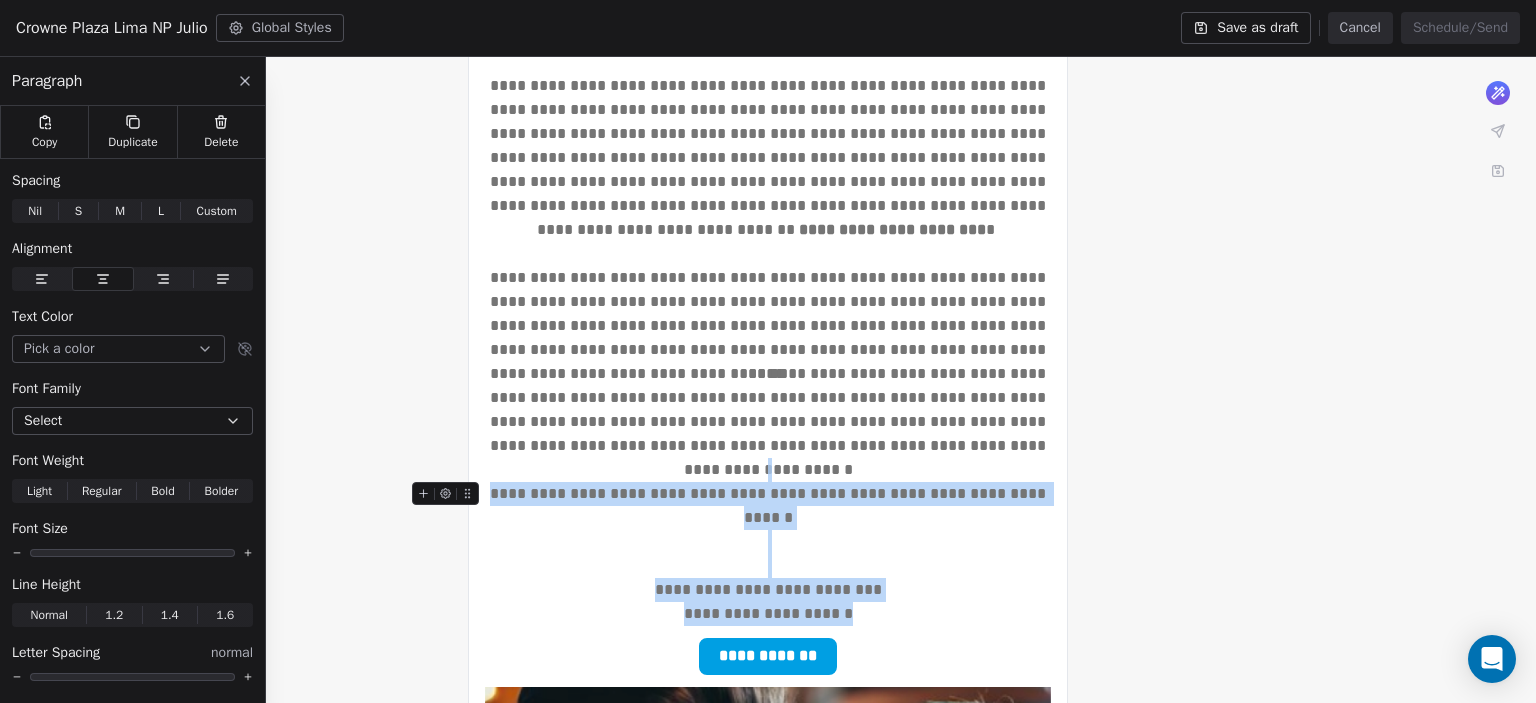 drag, startPoint x: 860, startPoint y: 591, endPoint x: 682, endPoint y: 468, distance: 216.36311 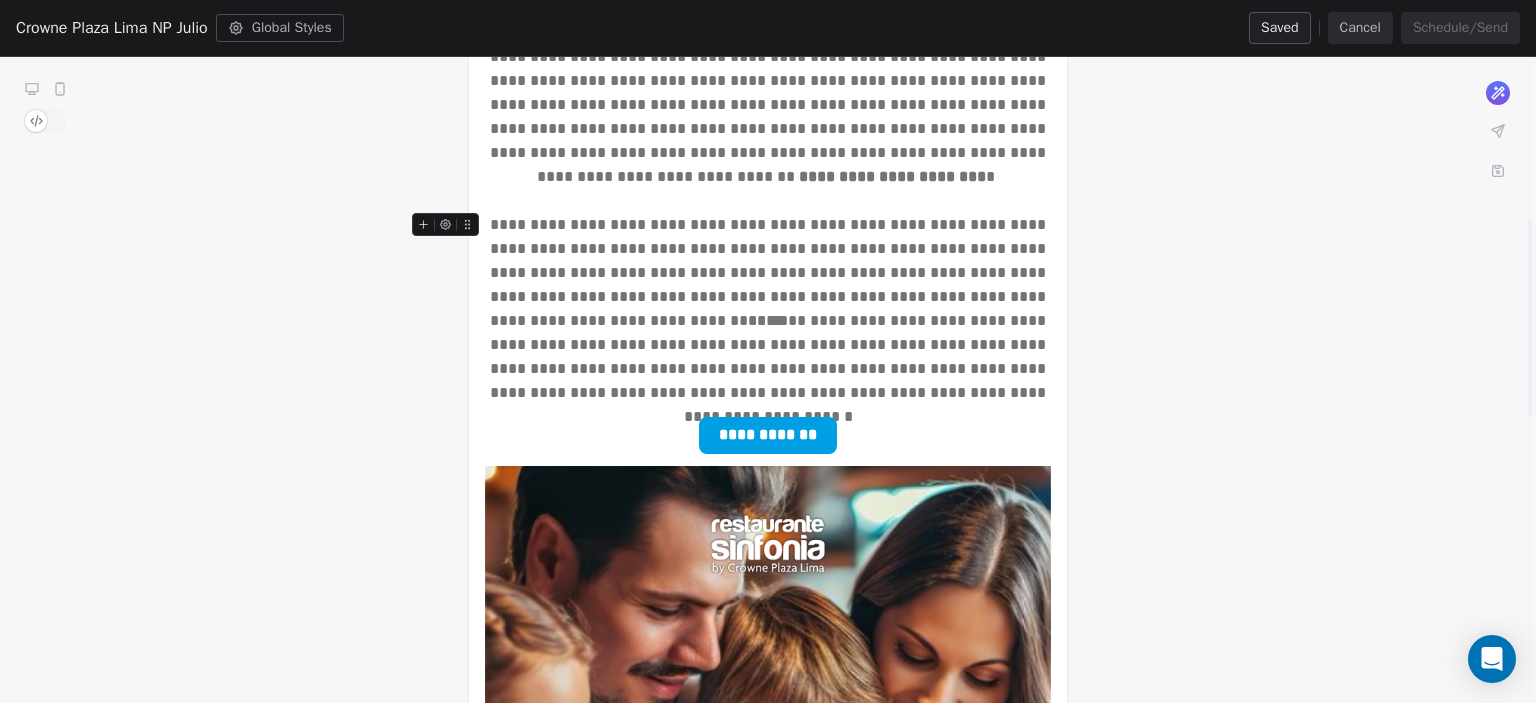 scroll, scrollTop: 376, scrollLeft: 0, axis: vertical 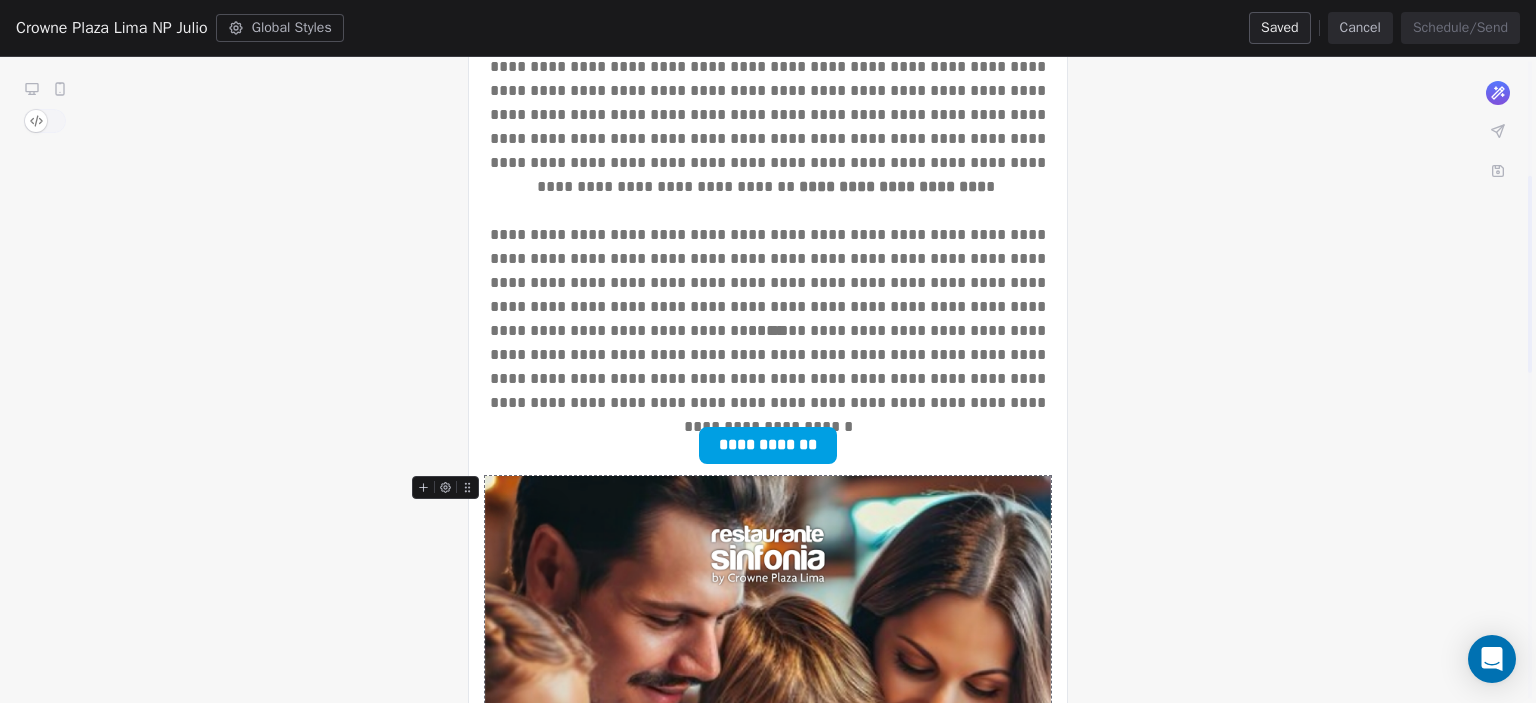 click at bounding box center (768, 843) 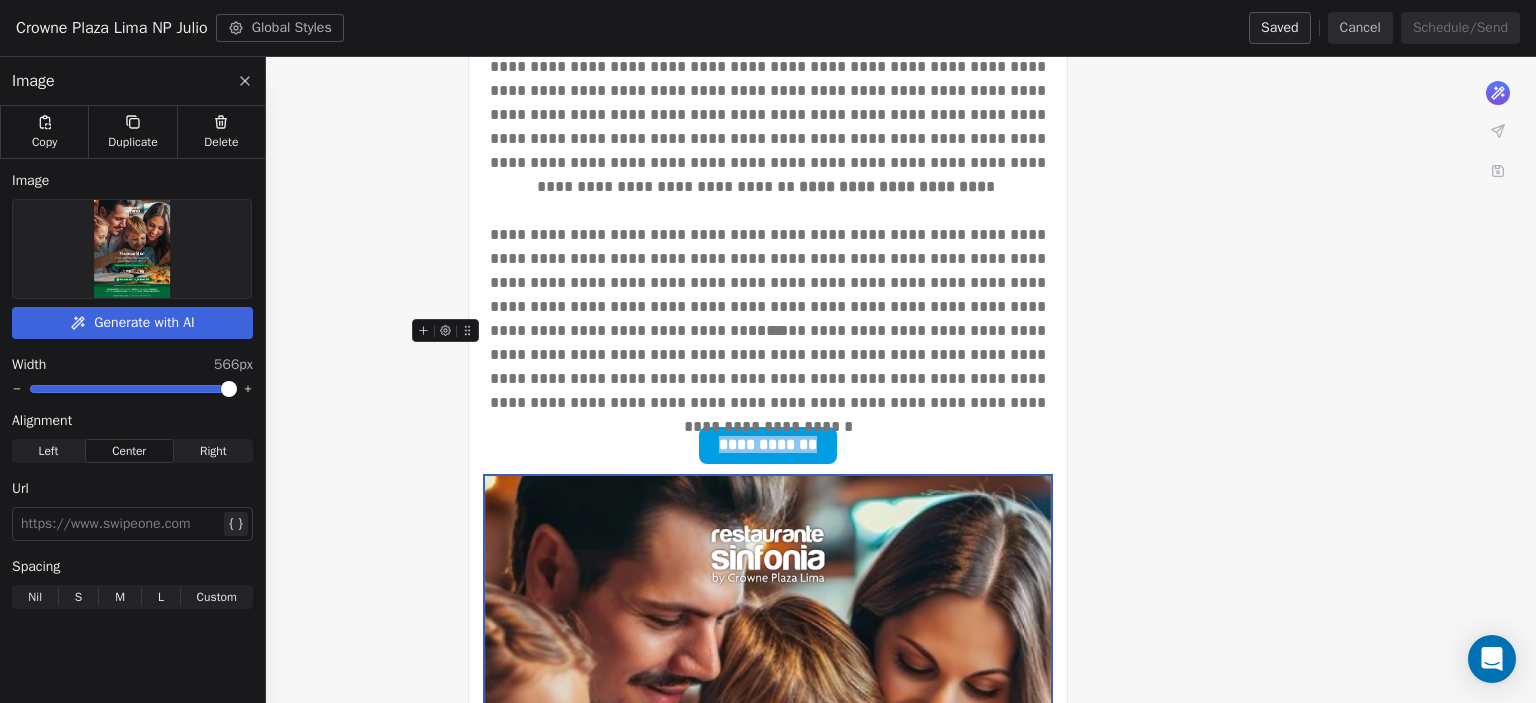 click at bounding box center [132, 249] 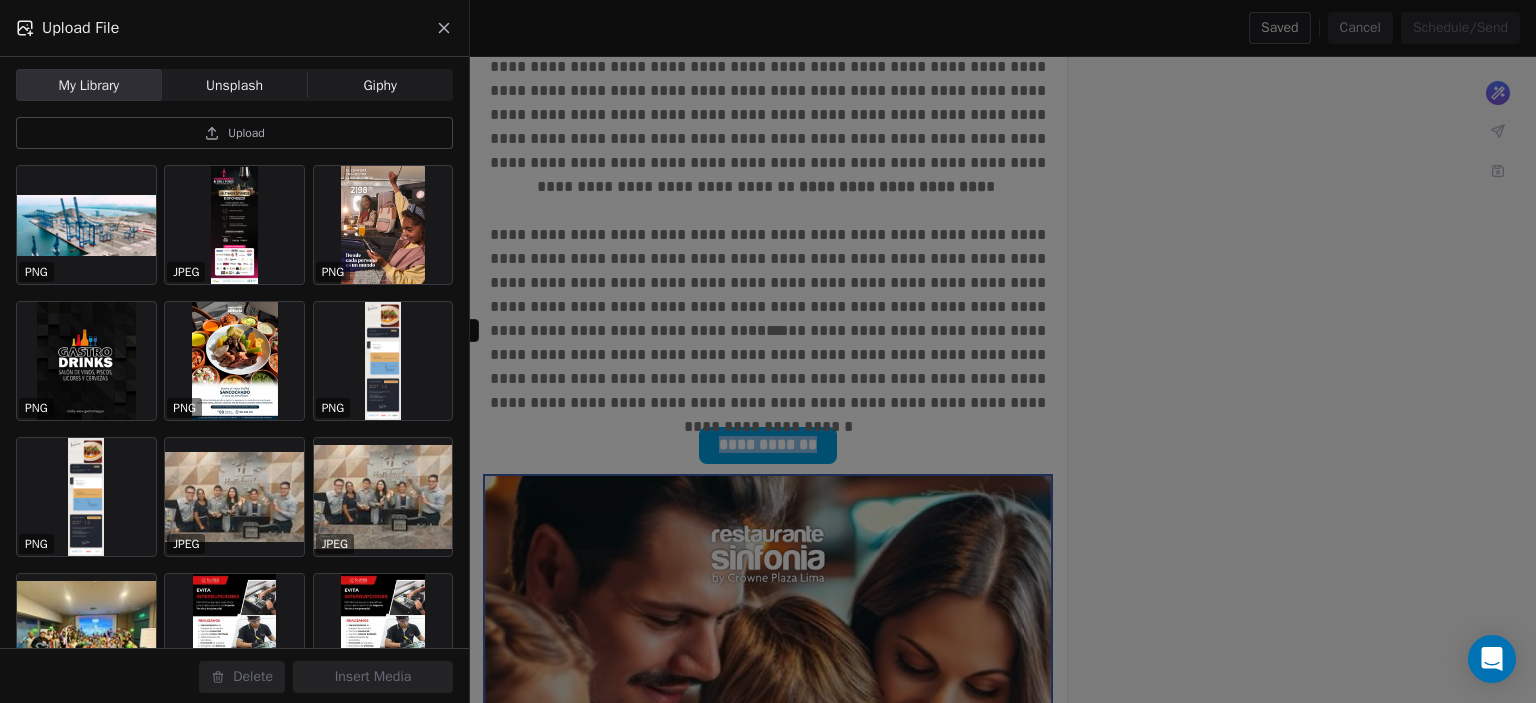 click on "Upload" at bounding box center [234, 133] 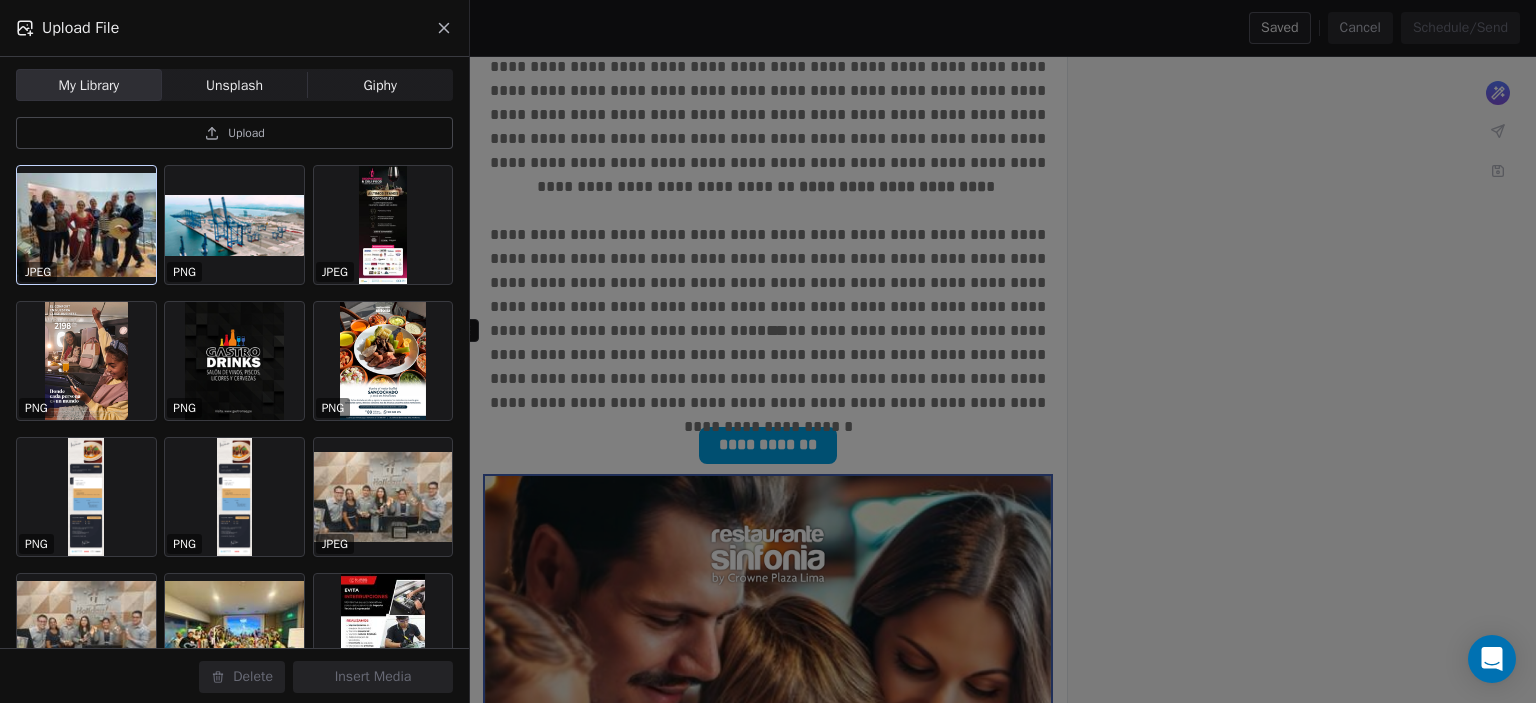 click at bounding box center (86, 225) 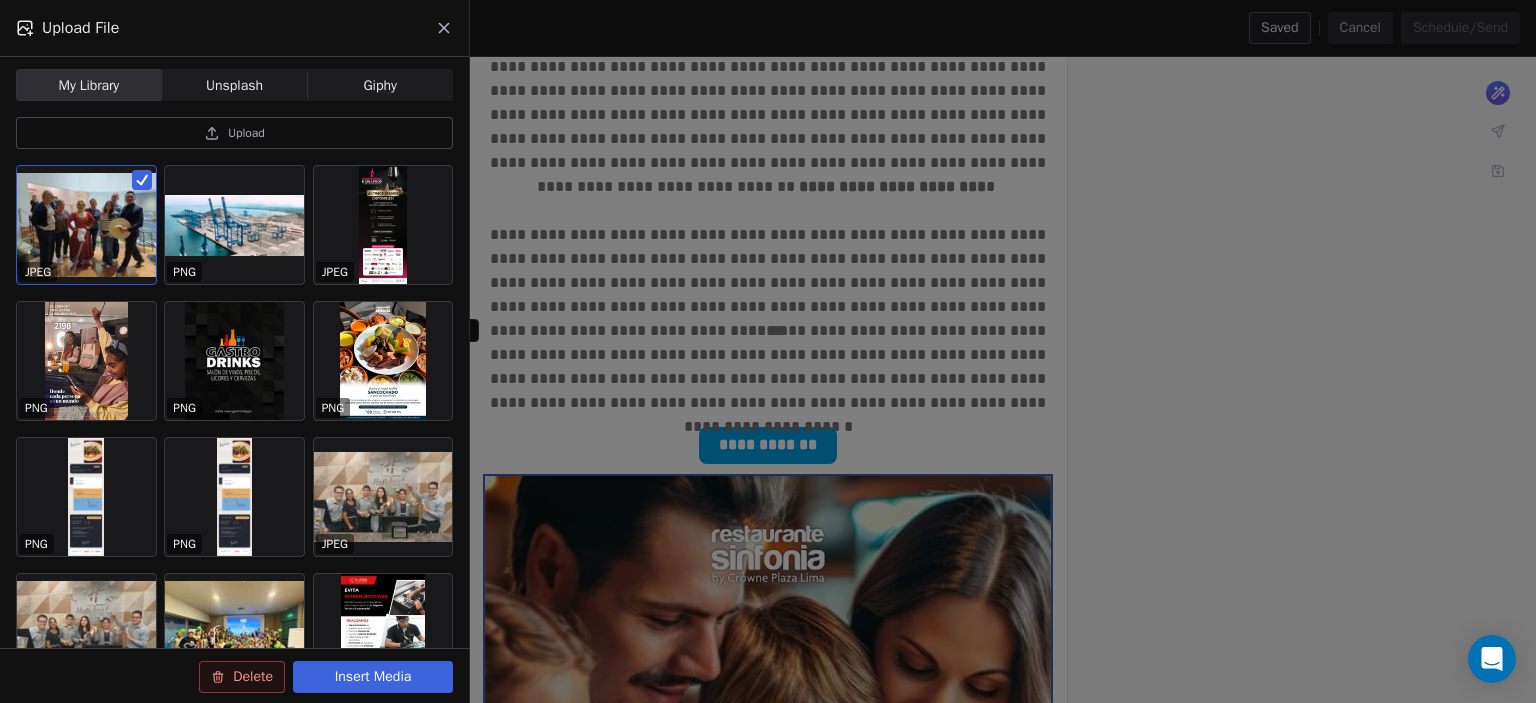 click on "Insert Media" at bounding box center [373, 677] 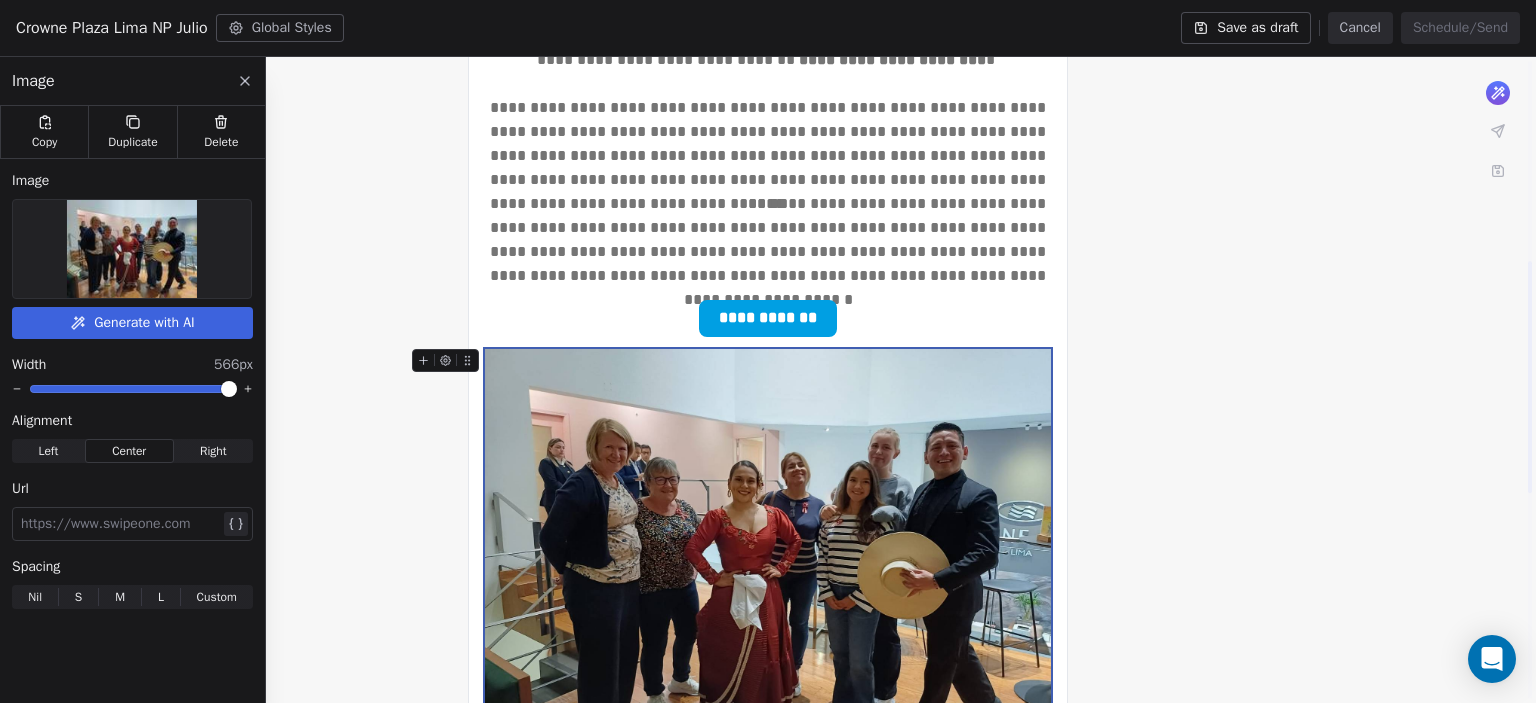 scroll, scrollTop: 494, scrollLeft: 0, axis: vertical 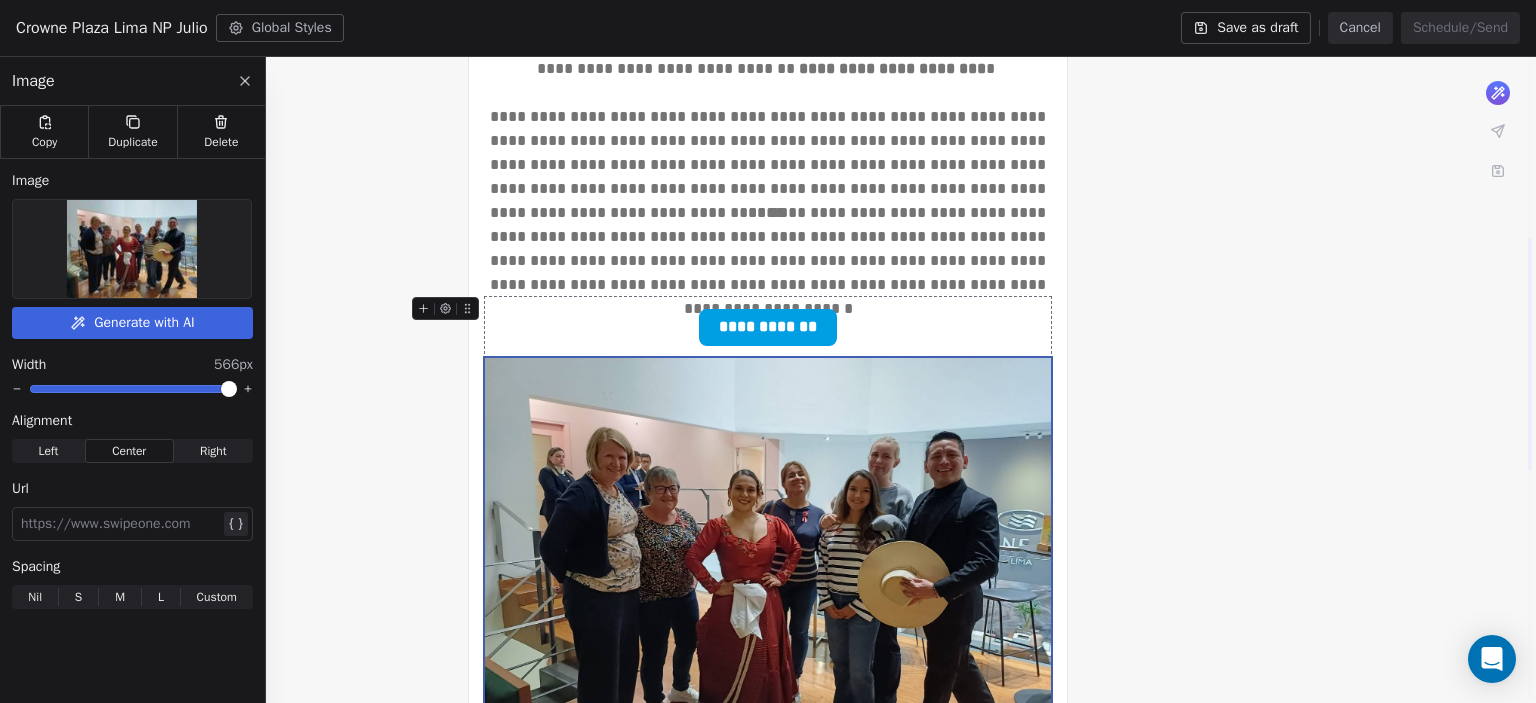 click on "**********" at bounding box center (768, 327) 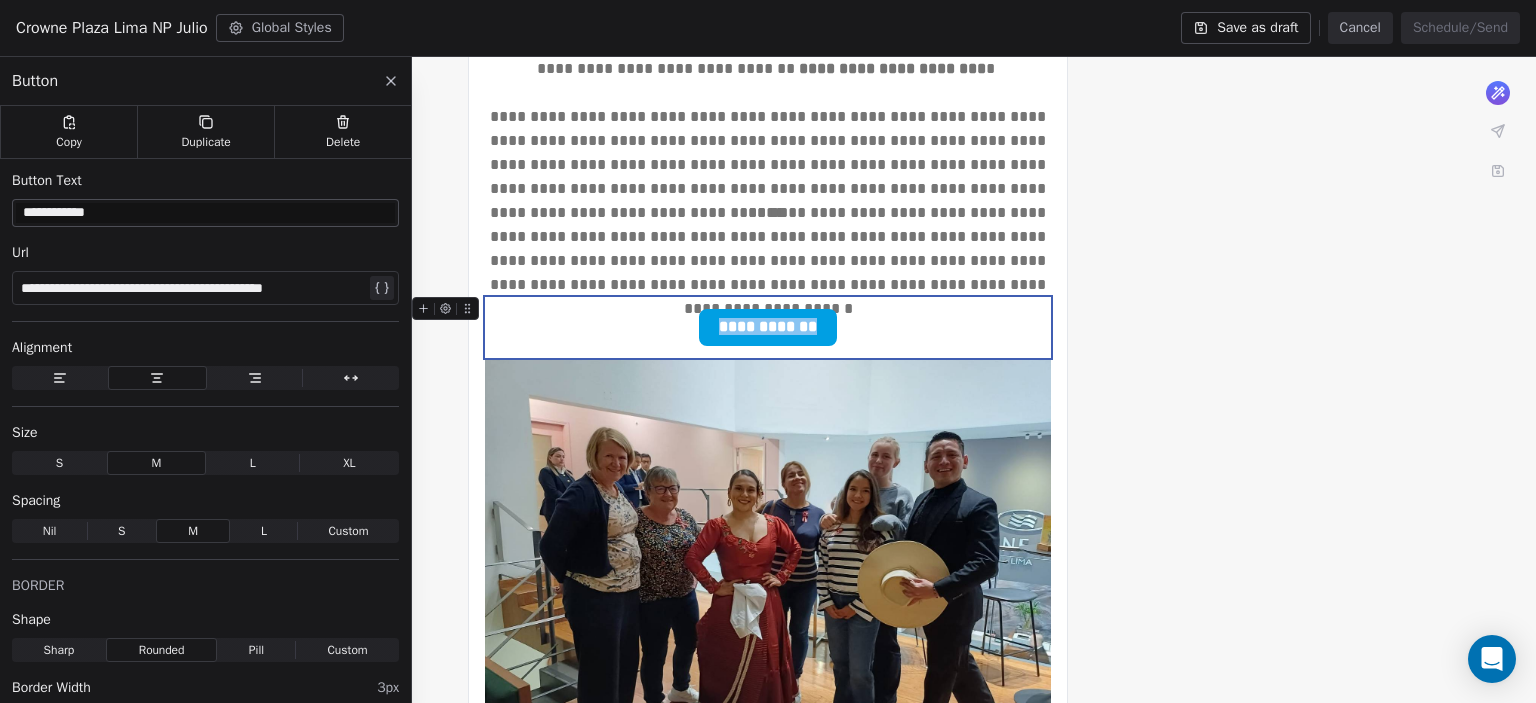 click on "**********" at bounding box center [768, 327] 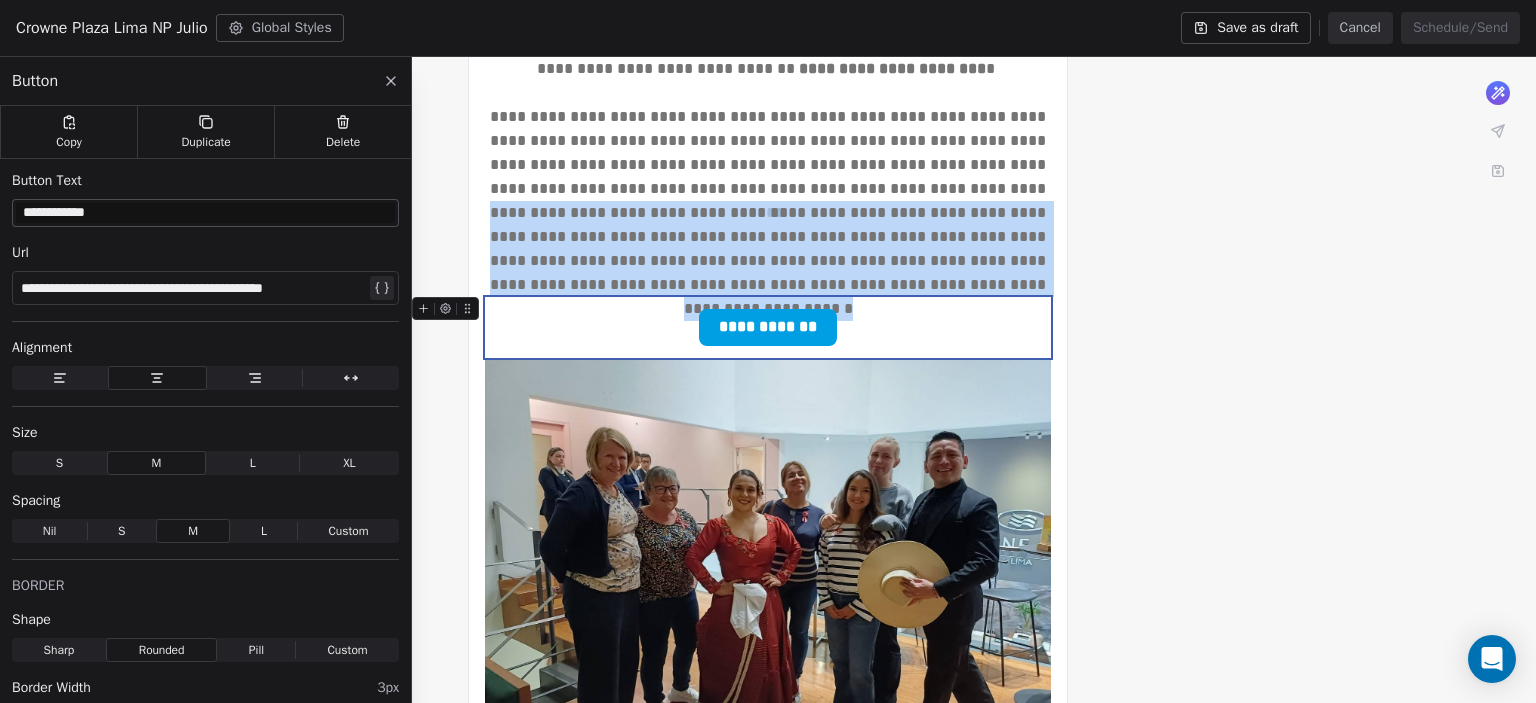 type 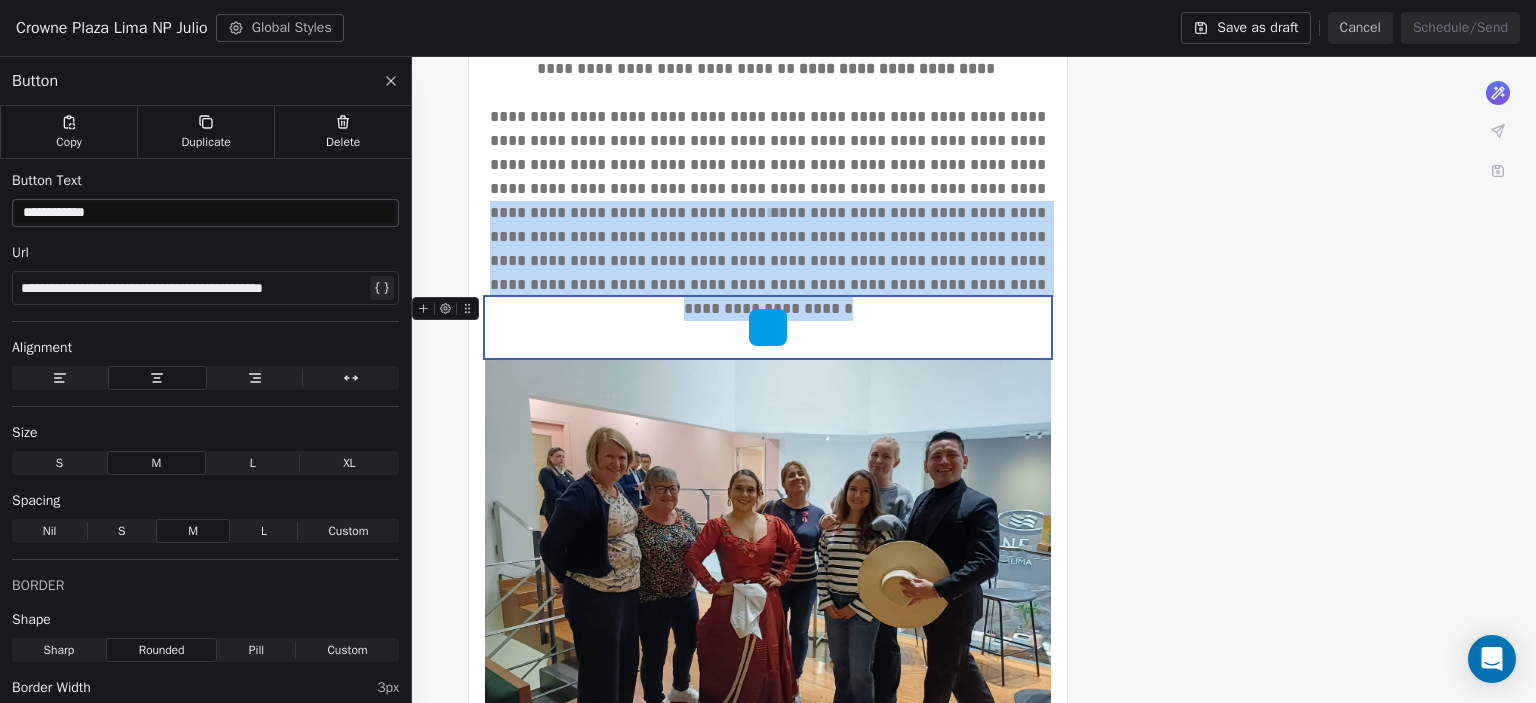 click at bounding box center [768, 327] 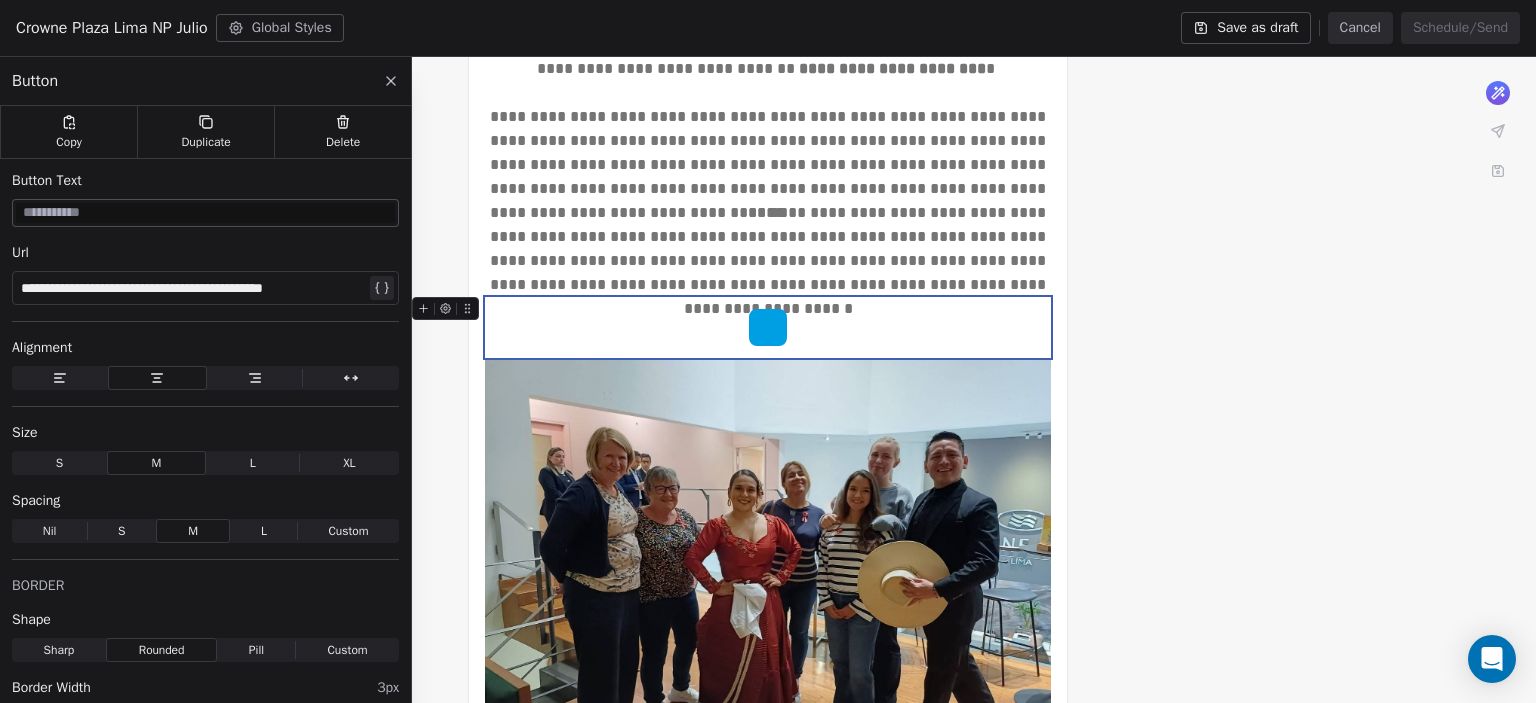 click on "Cámara de Comercio Italiana del Perú, [ADDRESS], [CITY], [CITY], [ZIP], [COUNTRY] Cancelar suscripción" at bounding box center (768, 533) 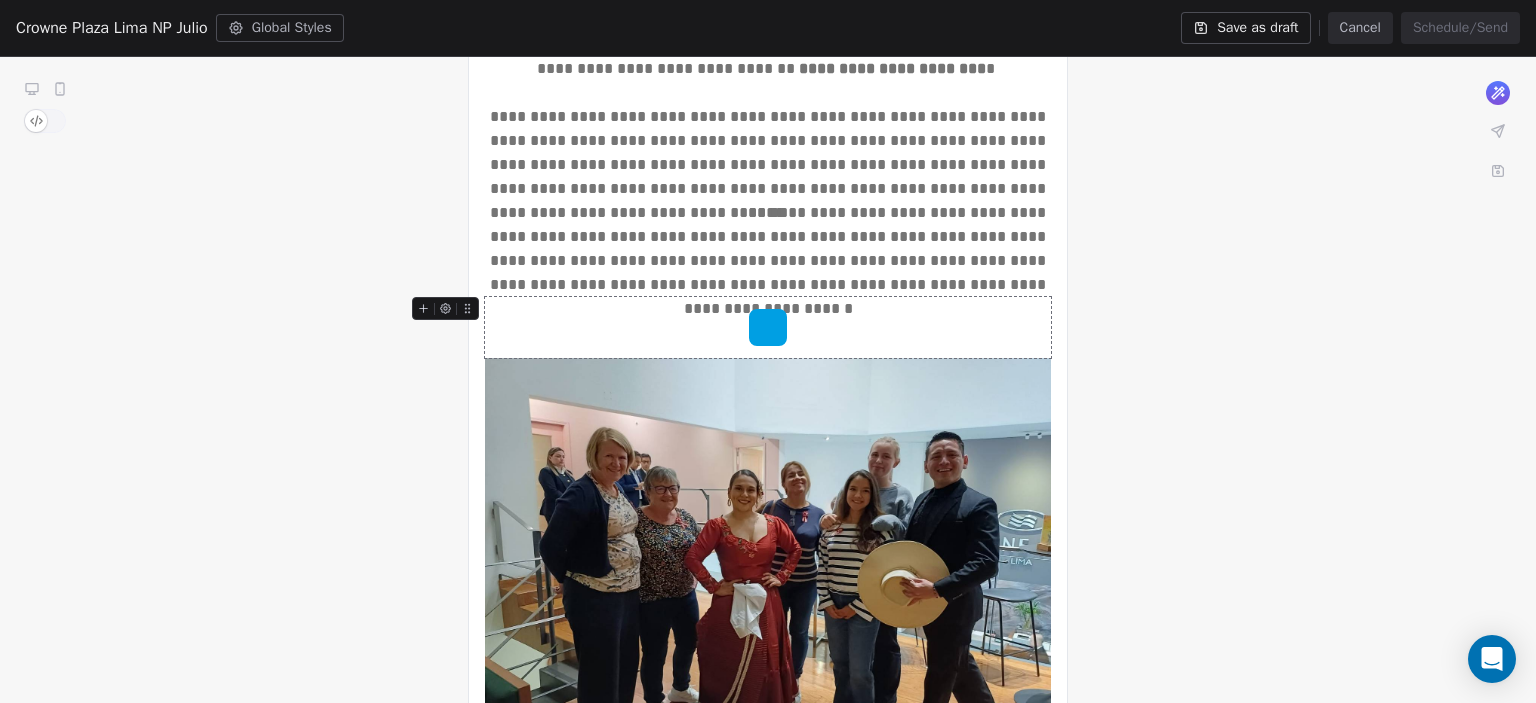 click on "Cámara de Comercio Italiana del Perú, [ADDRESS], [CITY], [CITY], [ZIP], [COUNTRY] Cancelar suscripción" at bounding box center (768, 533) 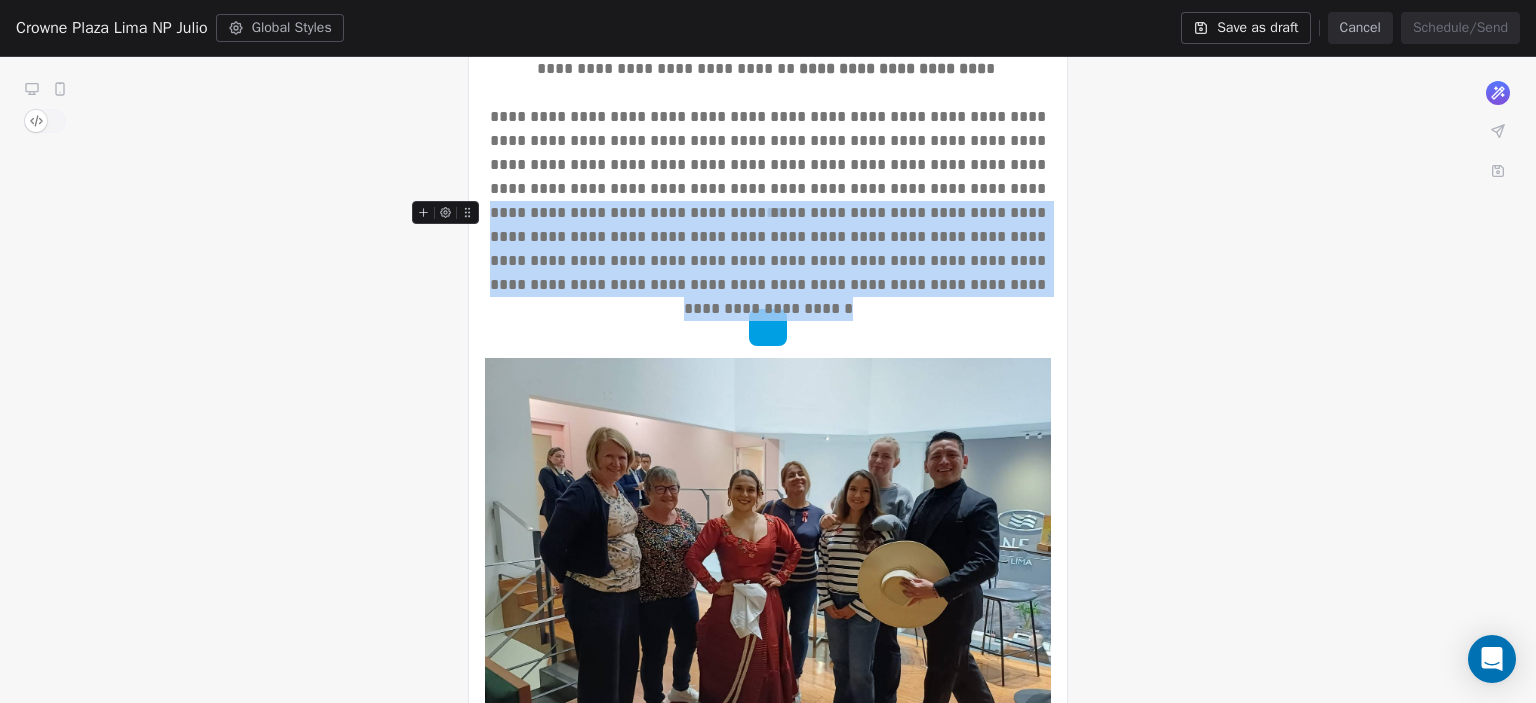 click on "**********" at bounding box center (768, 249) 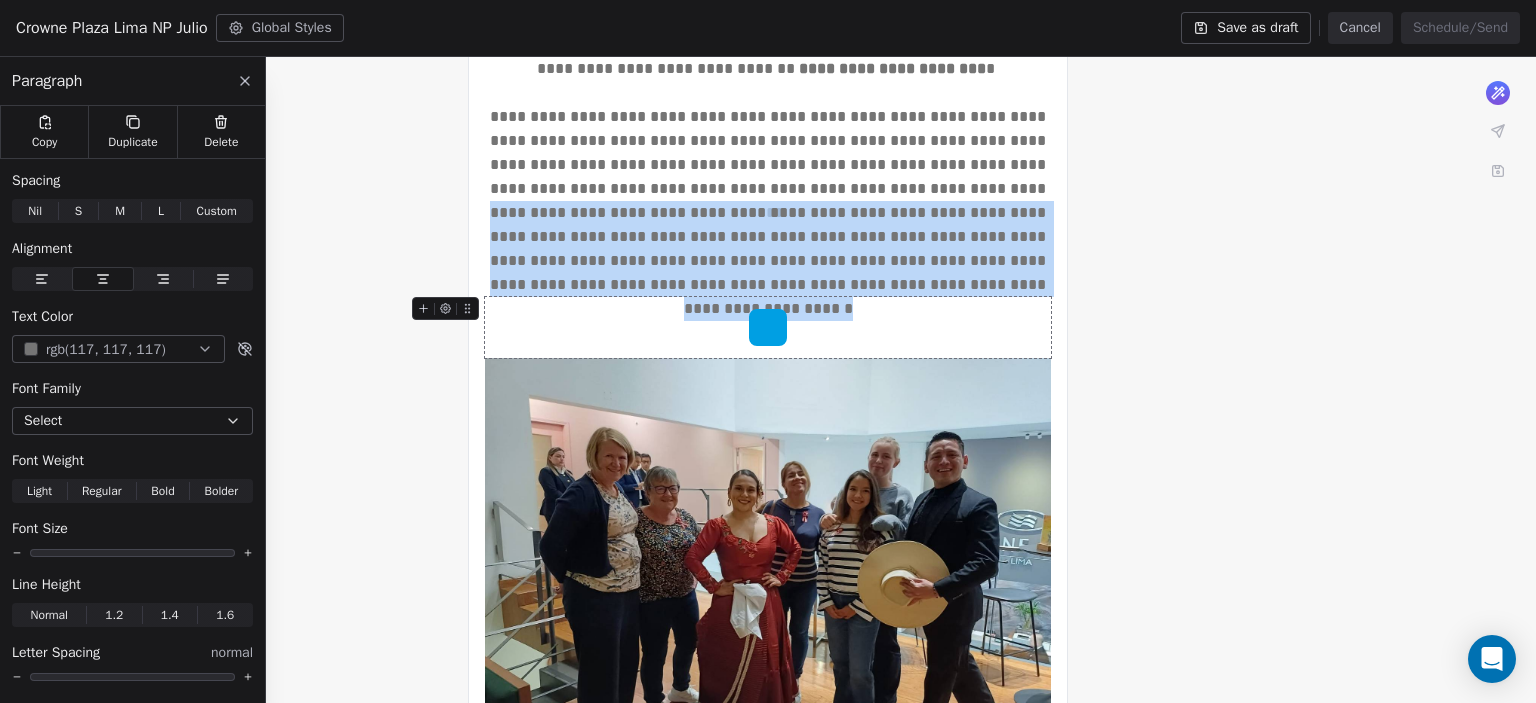 click at bounding box center (768, 327) 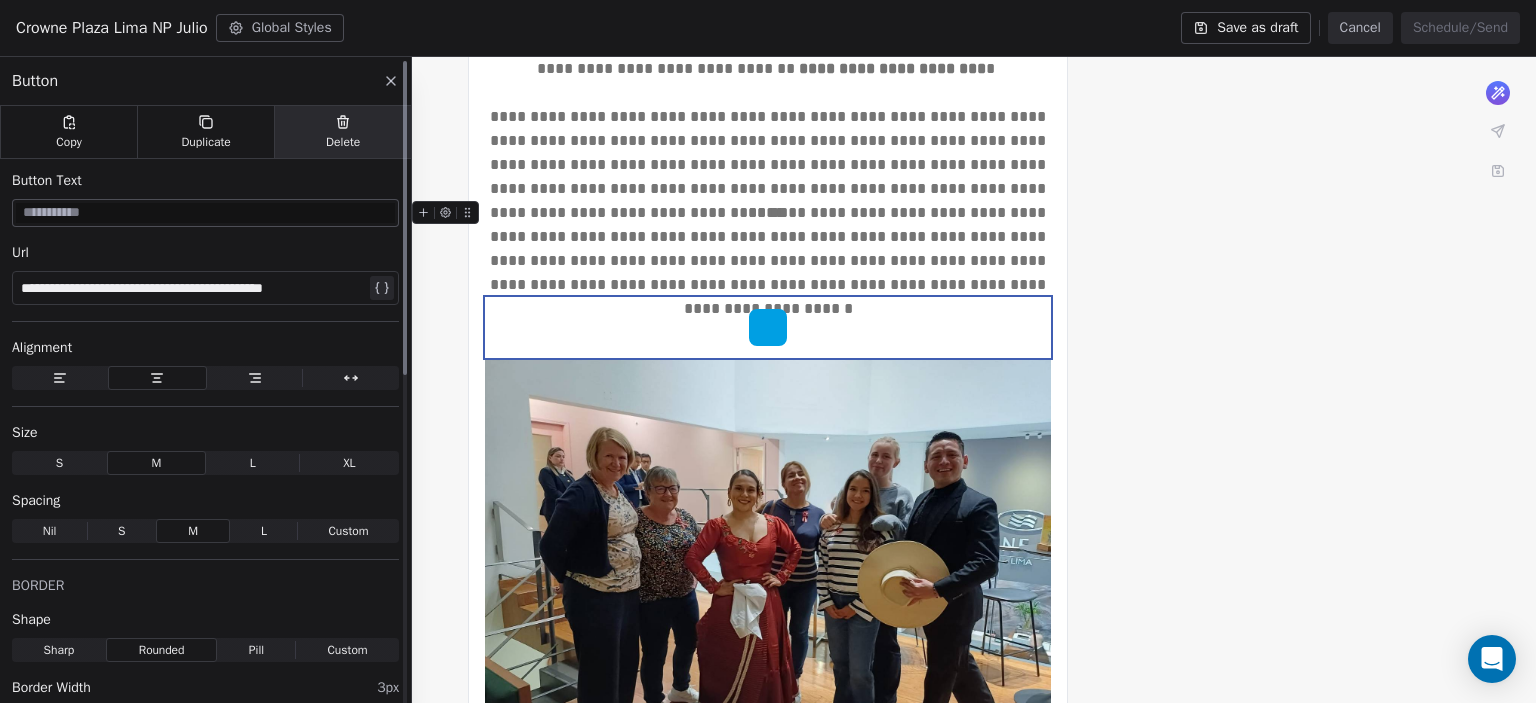 click on "Delete" at bounding box center (342, 132) 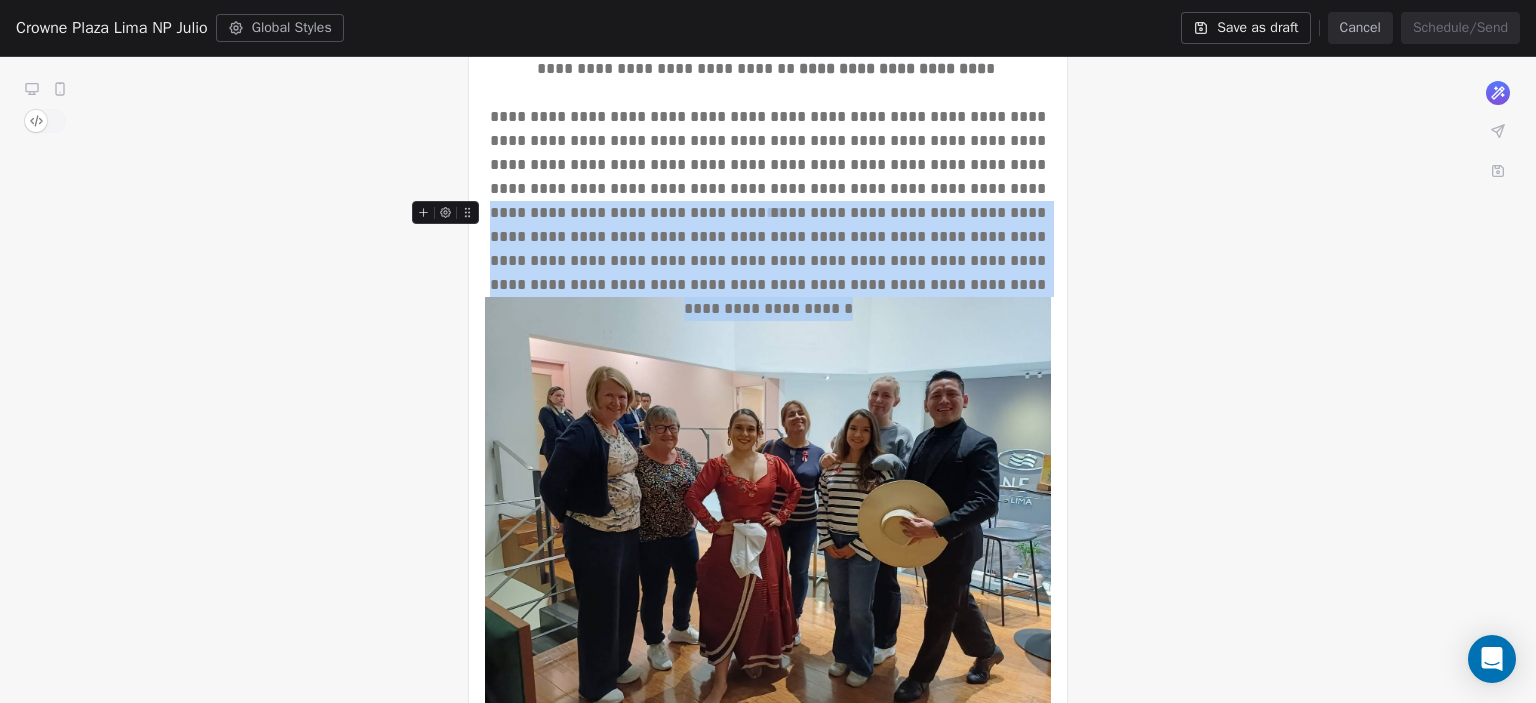 click on "**********" at bounding box center (768, 249) 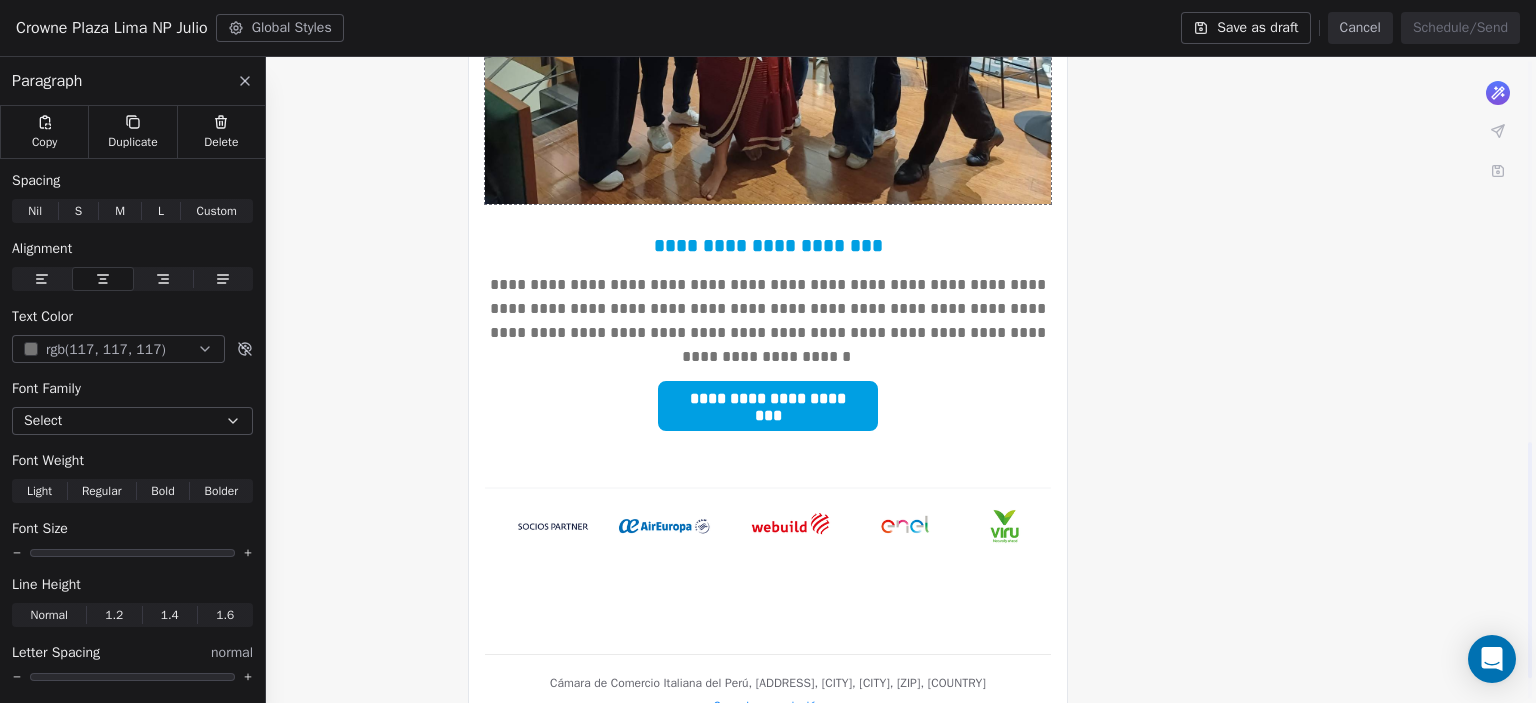scroll, scrollTop: 1064, scrollLeft: 0, axis: vertical 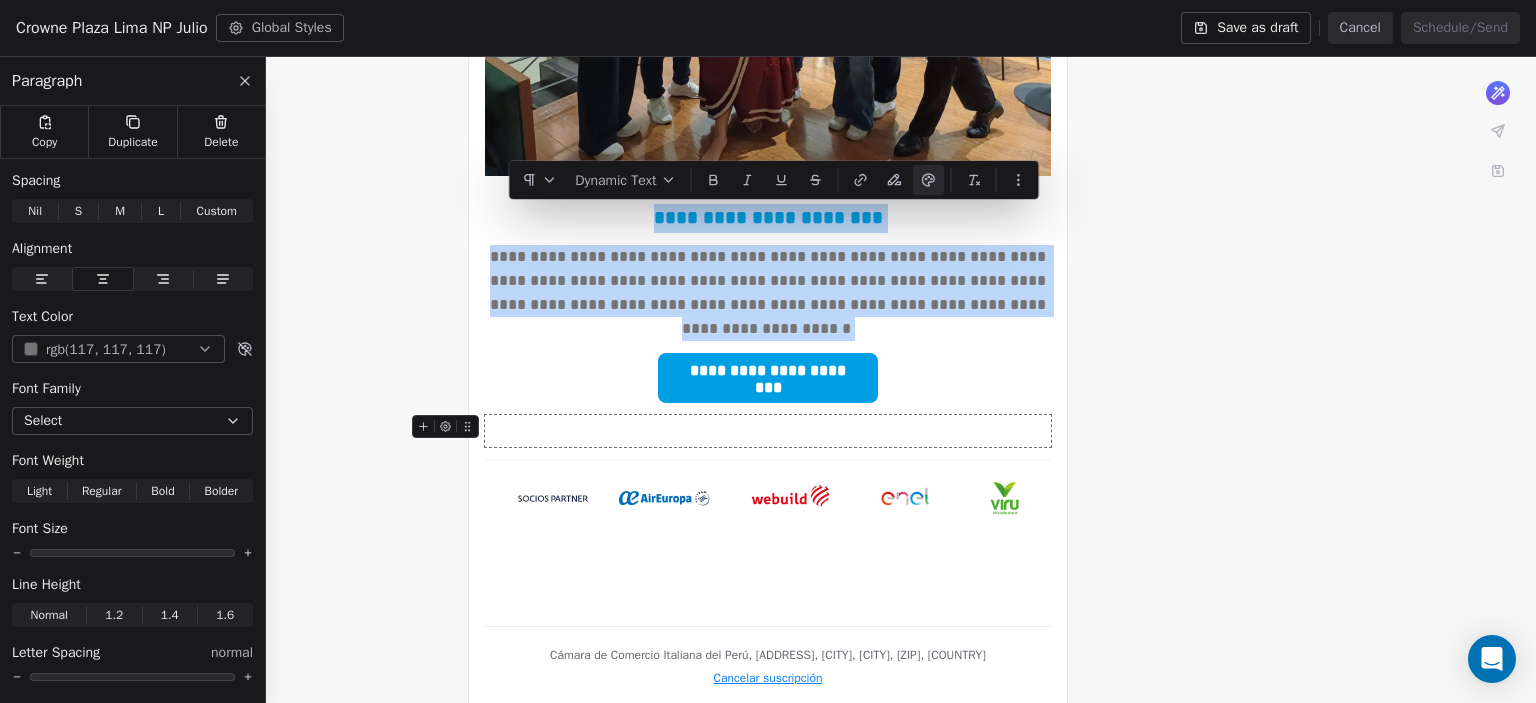 drag, startPoint x: 665, startPoint y: 219, endPoint x: 903, endPoint y: 381, distance: 287.90277 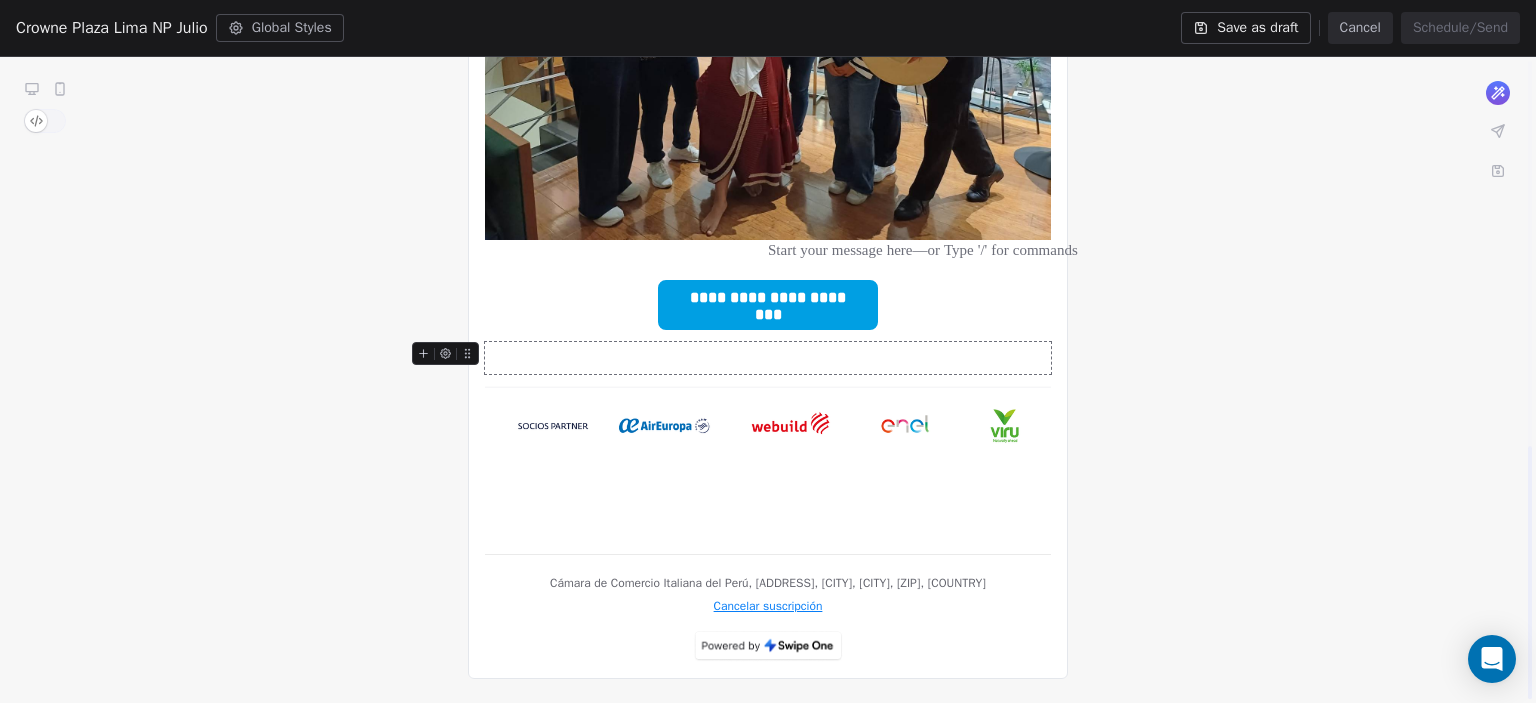 scroll, scrollTop: 985, scrollLeft: 0, axis: vertical 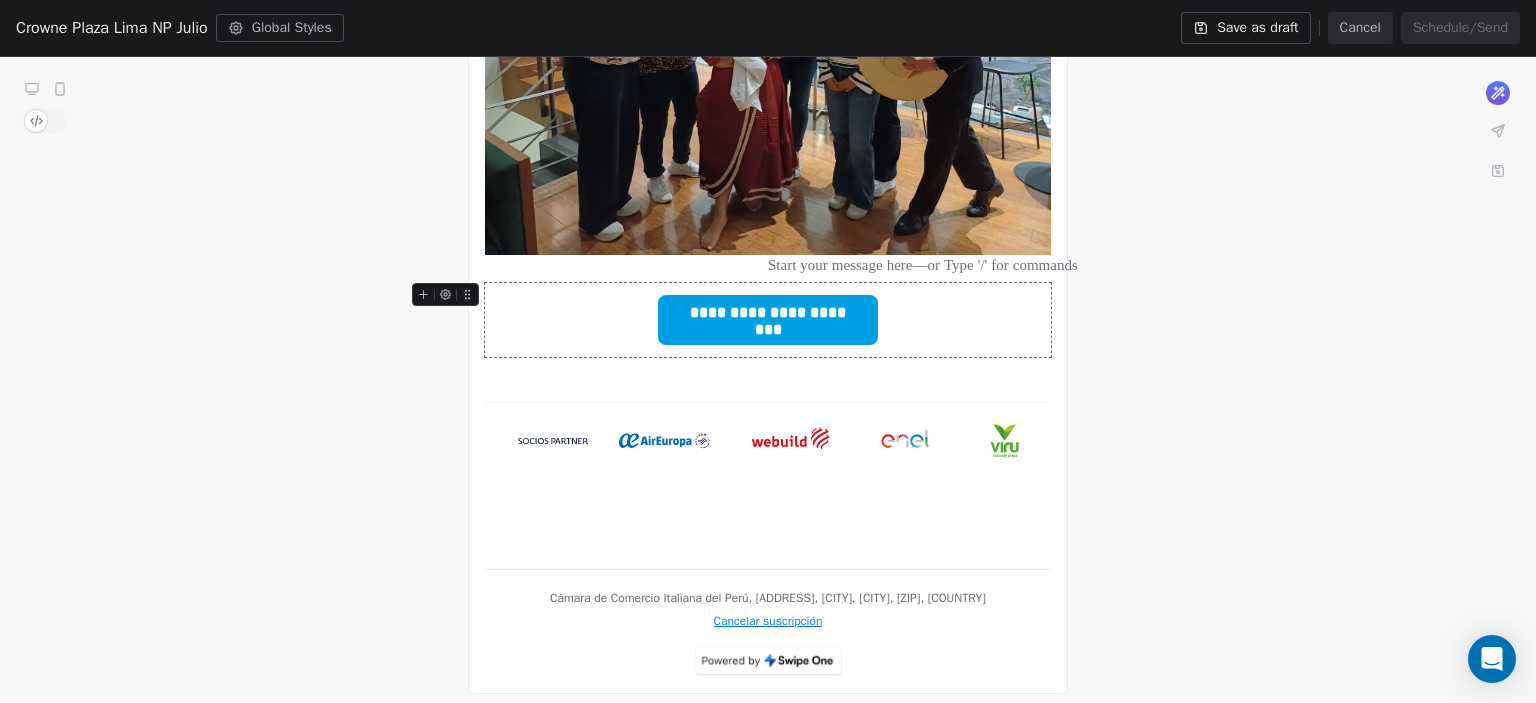 click on "**********" at bounding box center (768, 320) 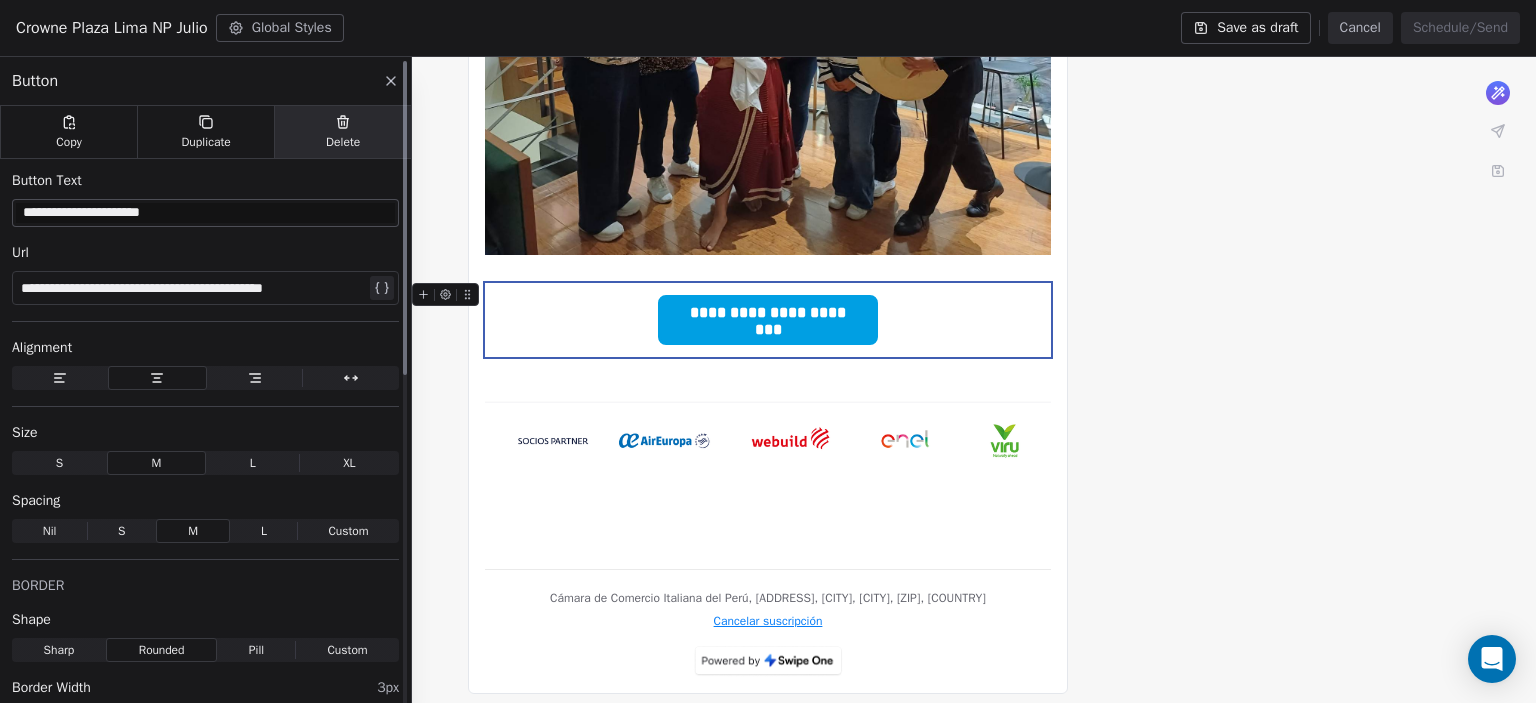click on "Delete" at bounding box center [342, 132] 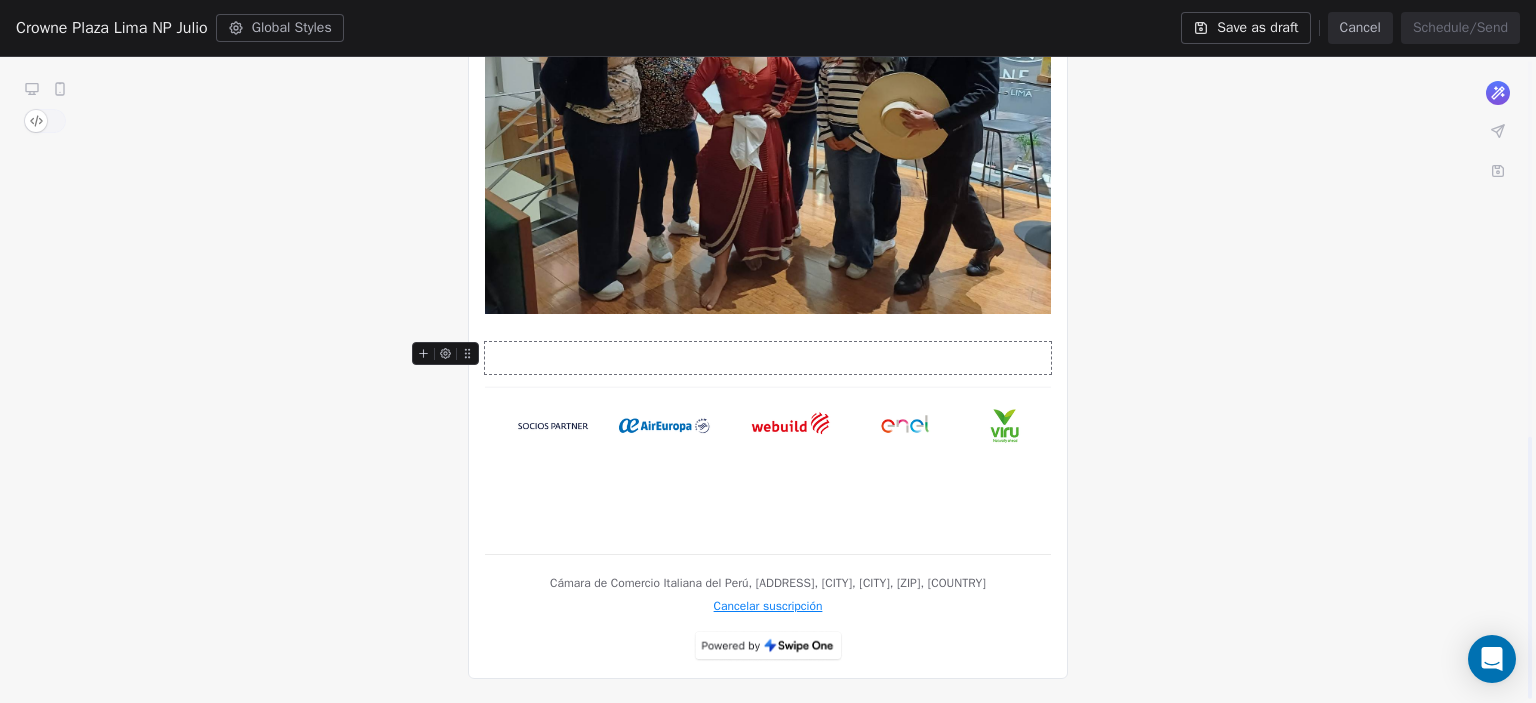 scroll, scrollTop: 926, scrollLeft: 0, axis: vertical 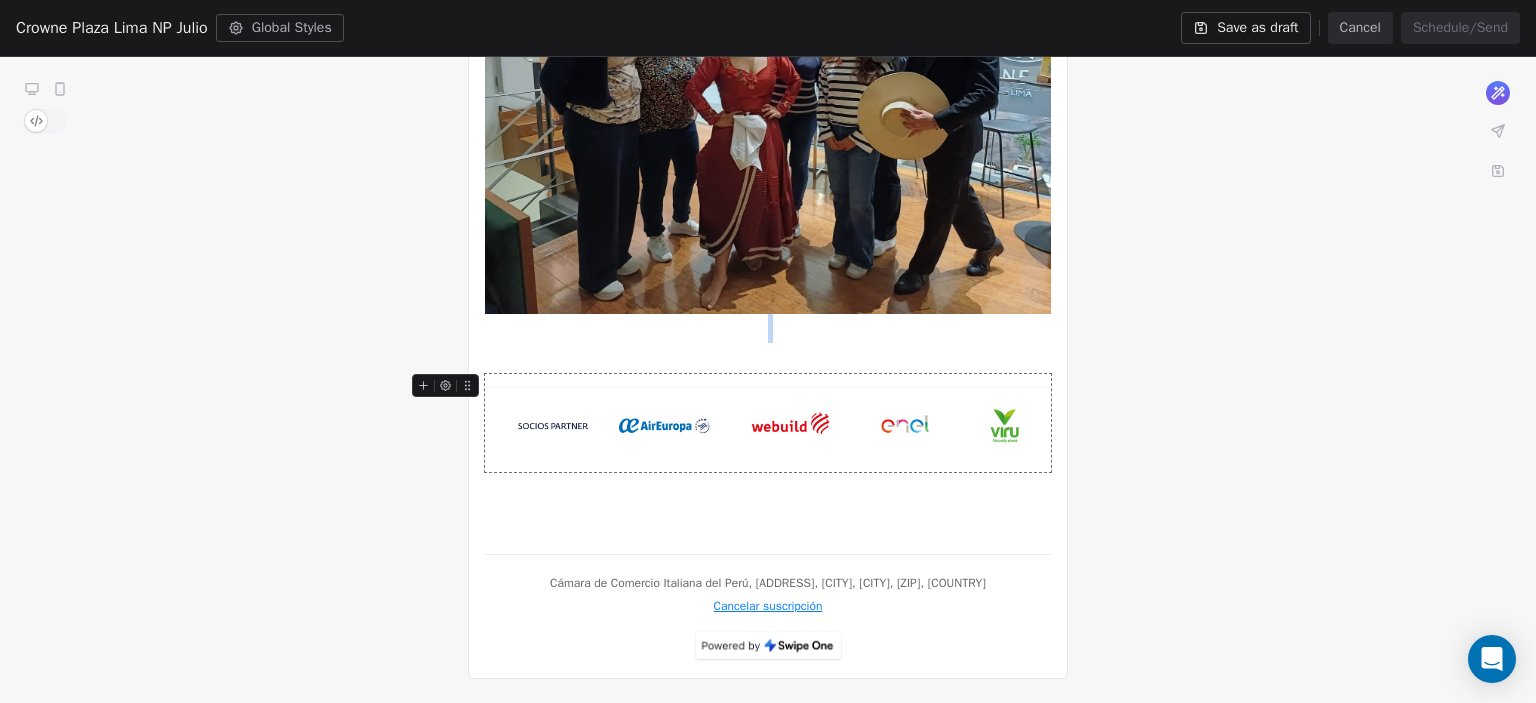 click at bounding box center (768, 422) 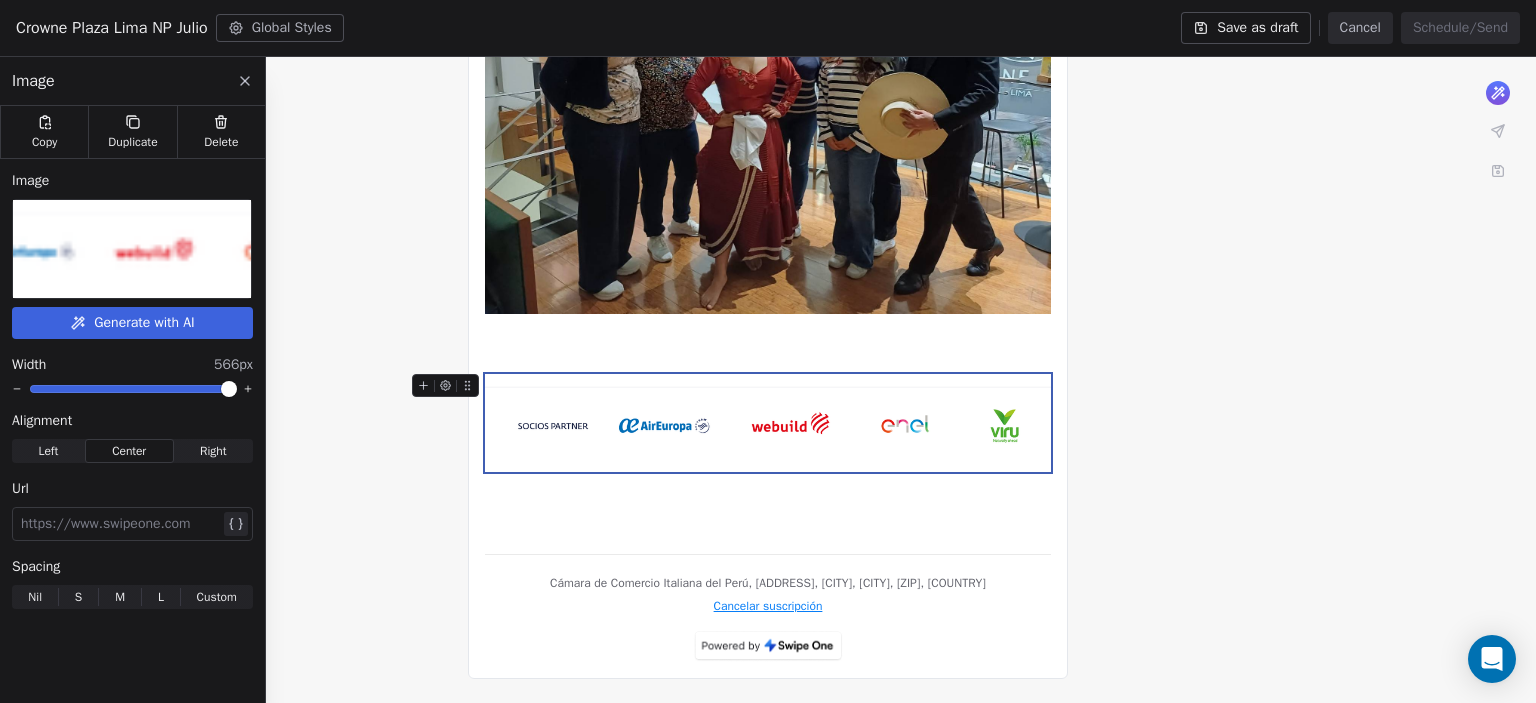 click at bounding box center (131, 249) 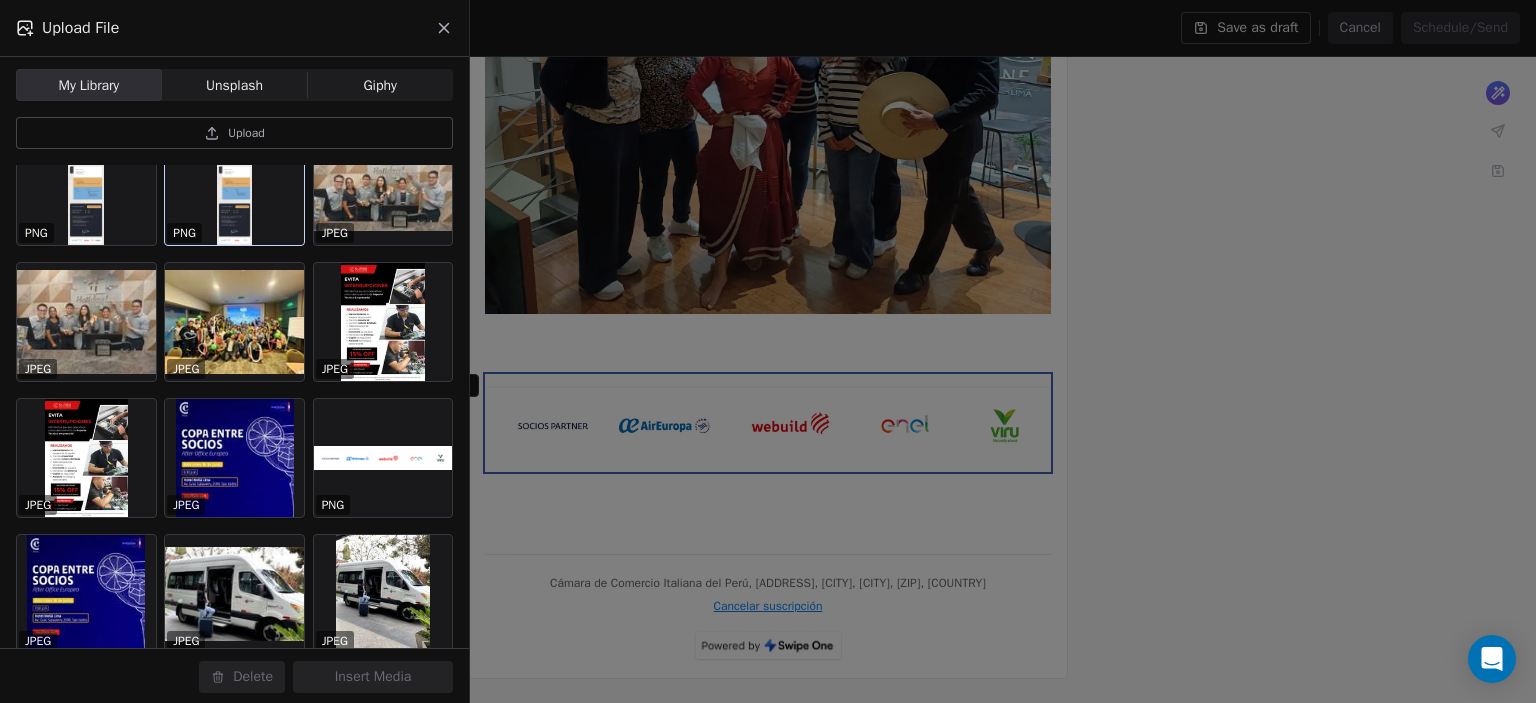 scroll, scrollTop: 340, scrollLeft: 0, axis: vertical 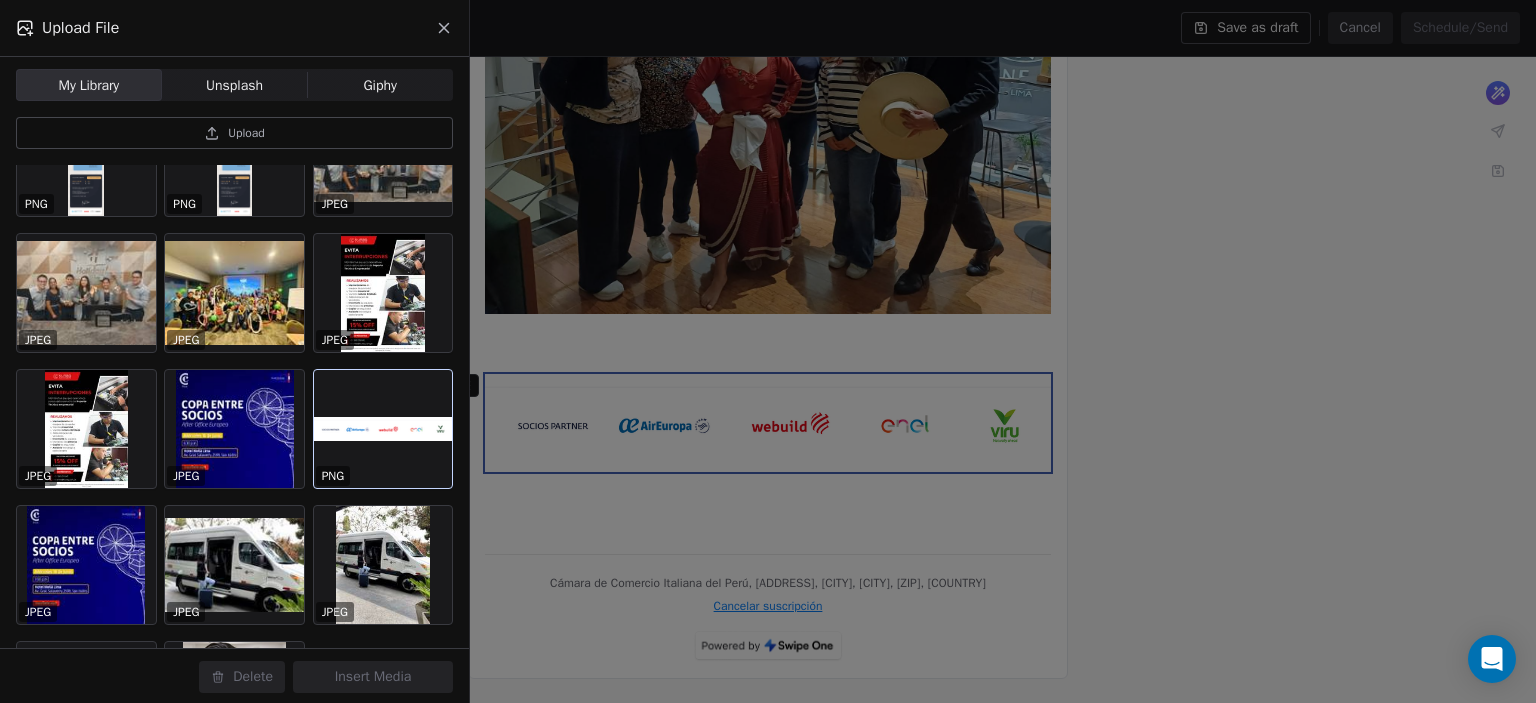 click at bounding box center [383, 429] 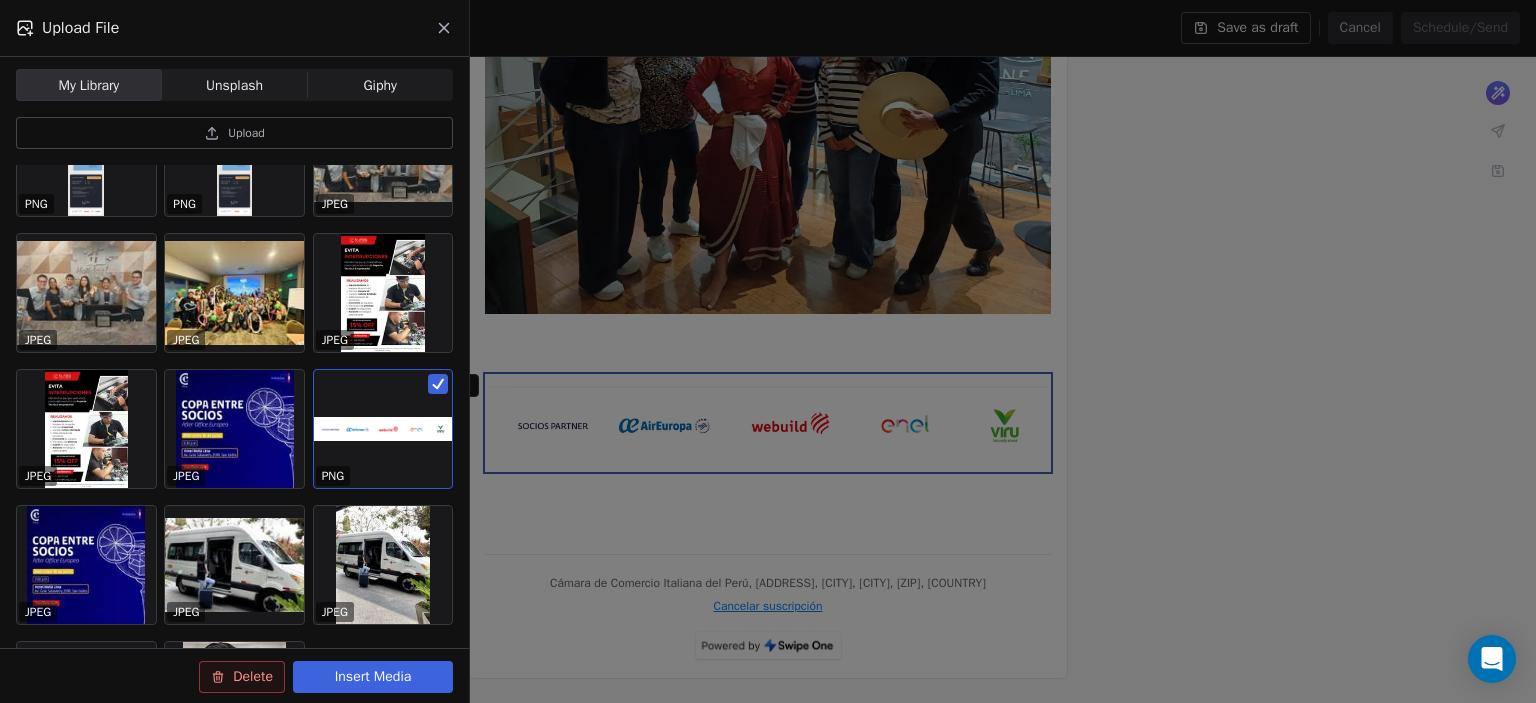 click on "Insert Media" at bounding box center [373, 677] 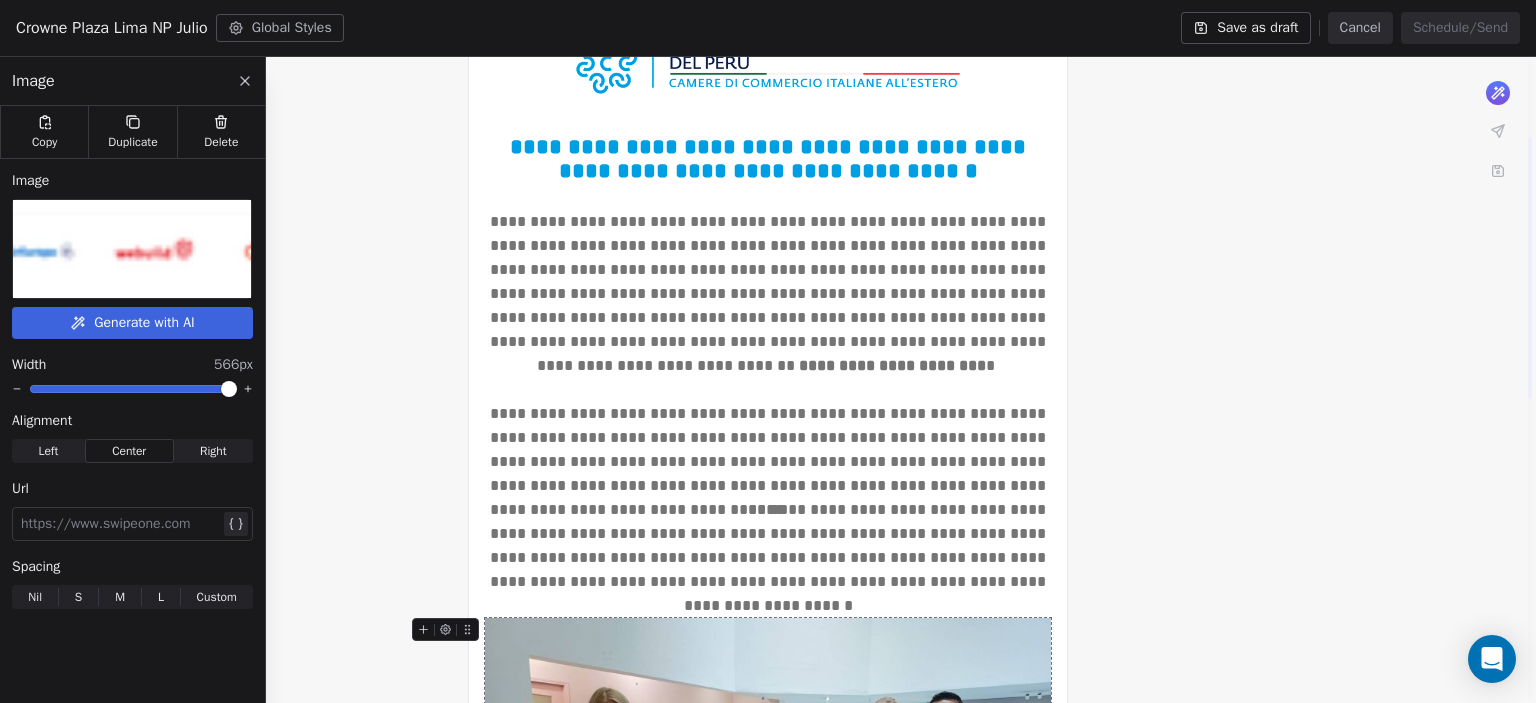 scroll, scrollTop: 183, scrollLeft: 0, axis: vertical 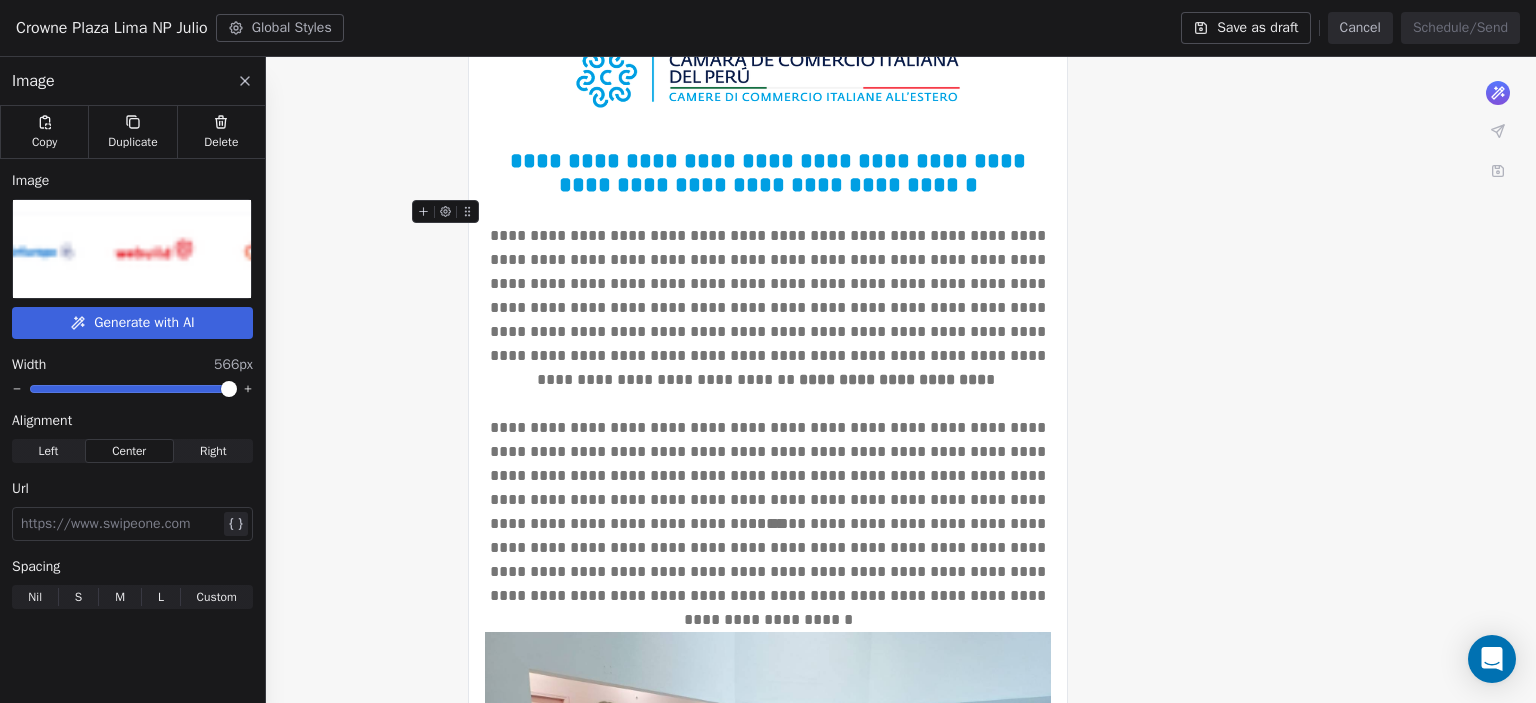 drag, startPoint x: 459, startPoint y: 639, endPoint x: 497, endPoint y: 223, distance: 417.73196 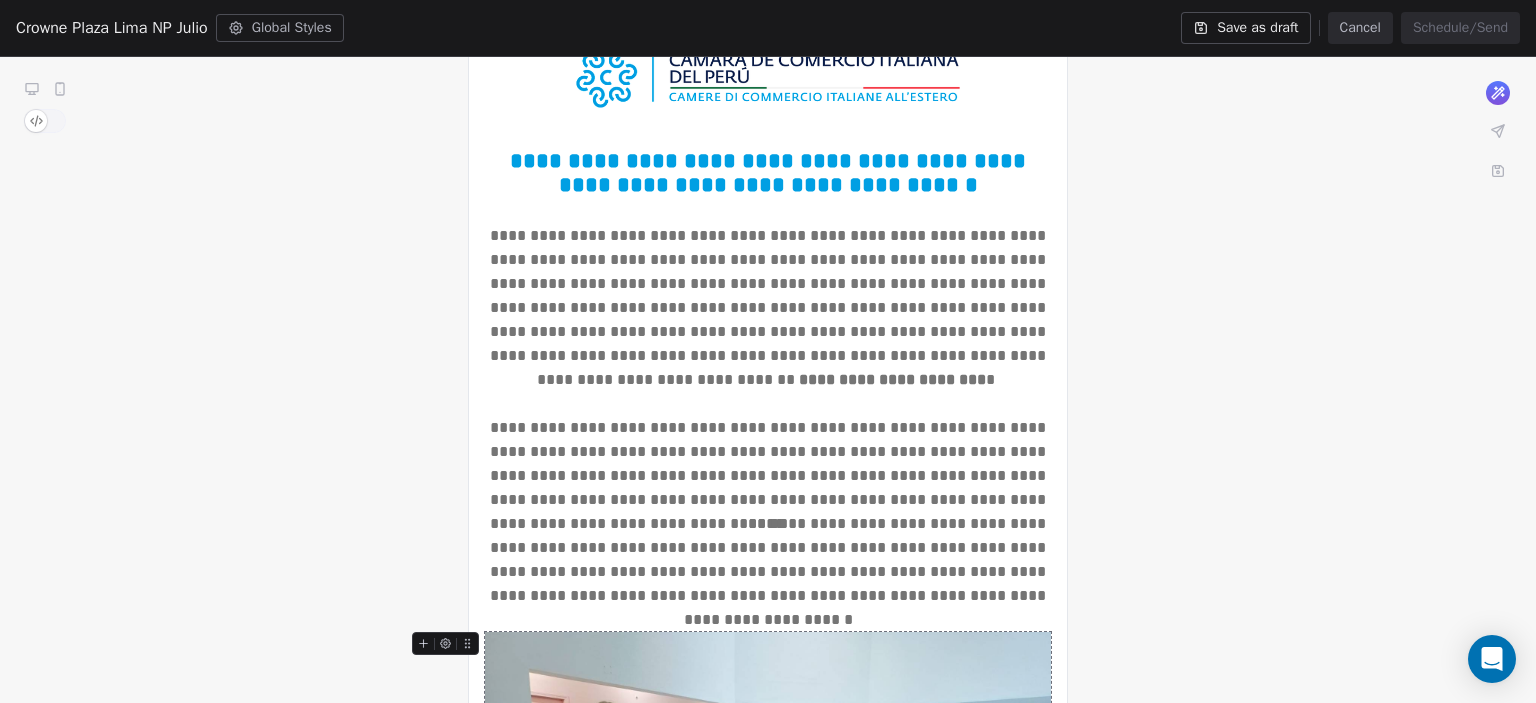 click at bounding box center (768, 844) 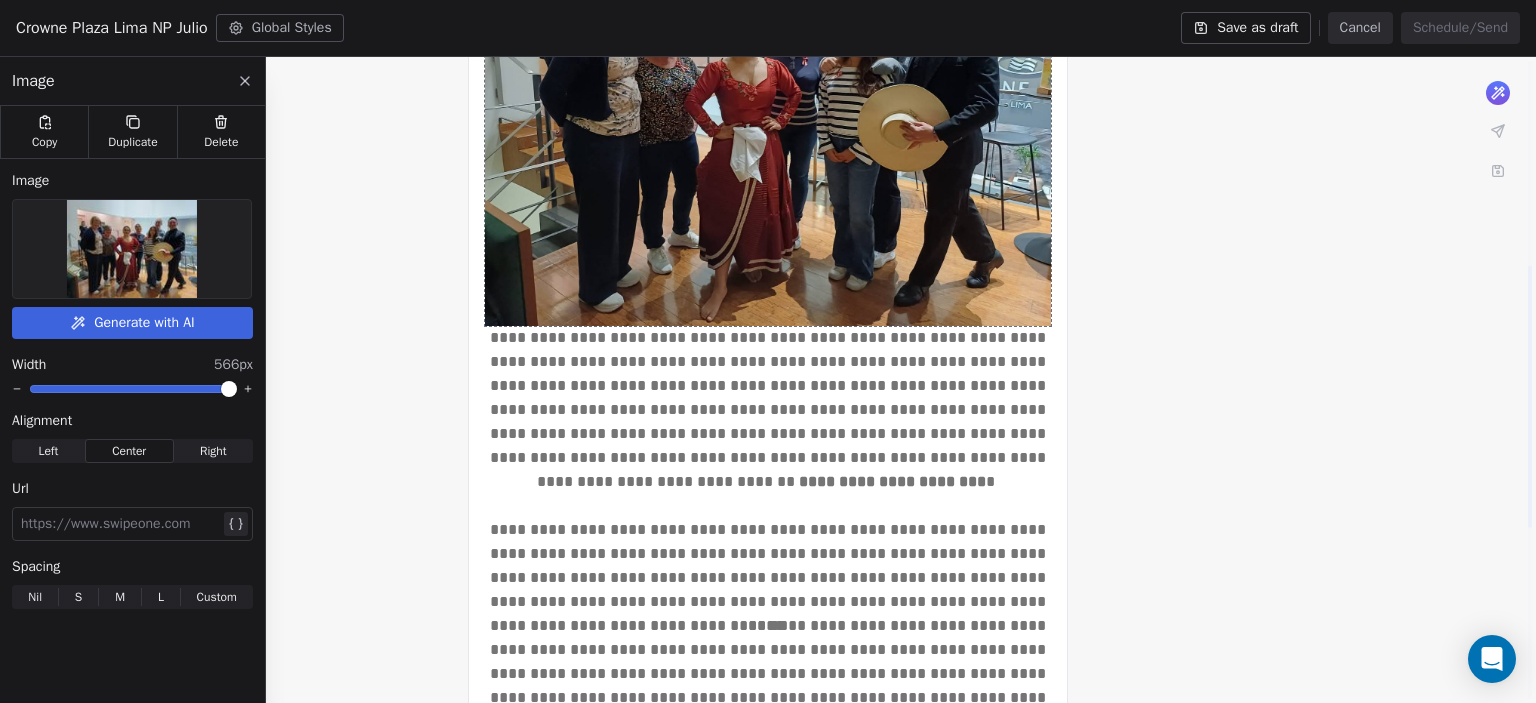 scroll, scrollTop: 507, scrollLeft: 0, axis: vertical 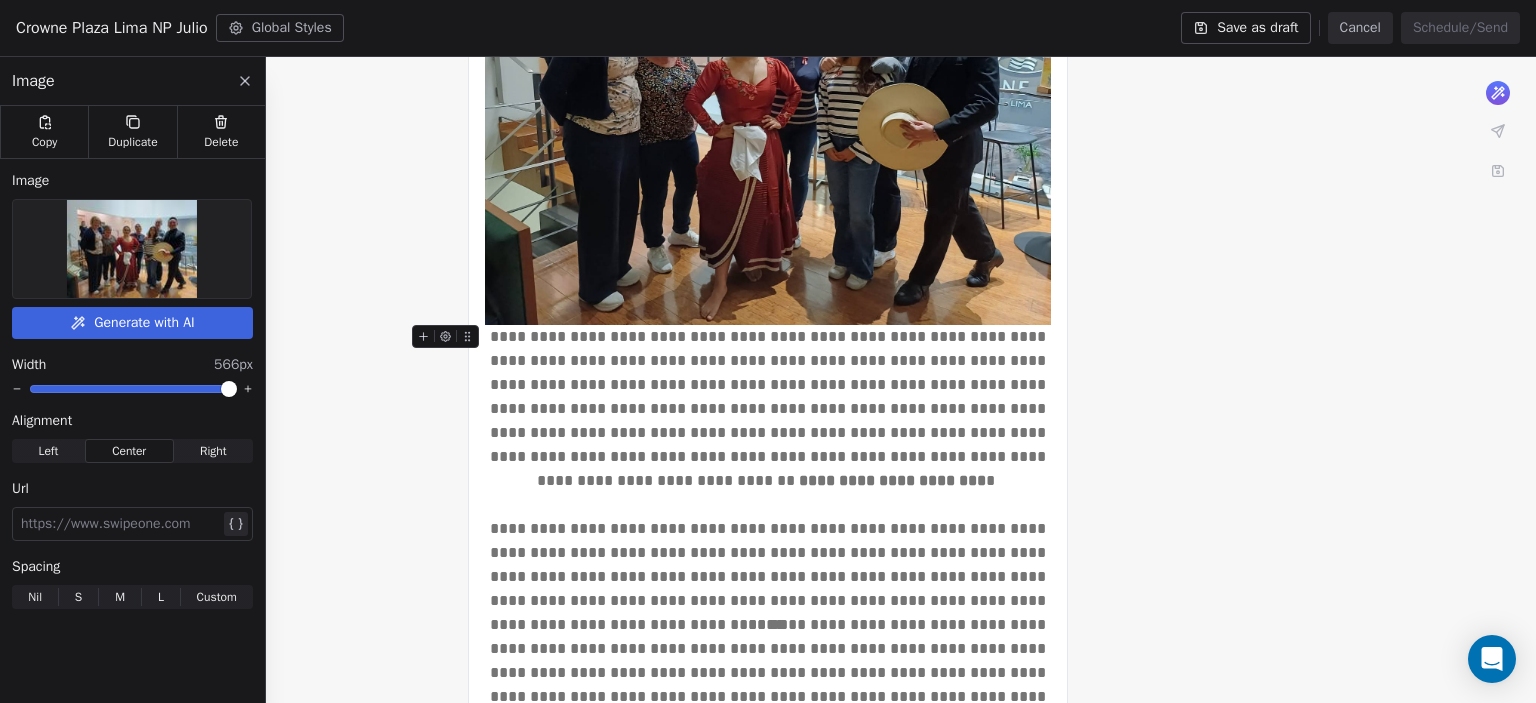 click on "**********" at bounding box center (768, 409) 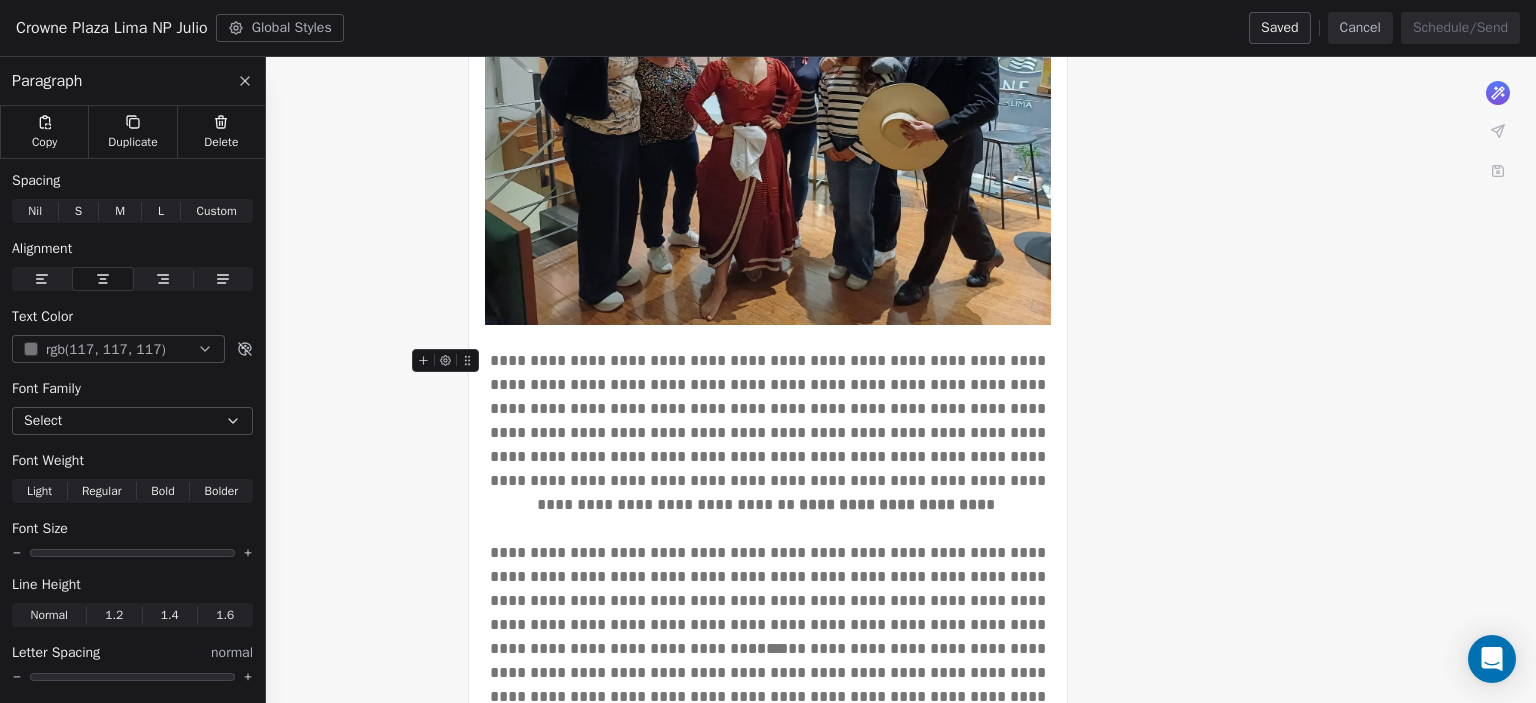 click on "What would you like to create email about? or Cámara de Comercio Italiana del Perú, [ADDRESS], [CITY], [CITY], [ZIP], [COUNTRY] Cancelar suscripción" at bounding box center (768, 409) 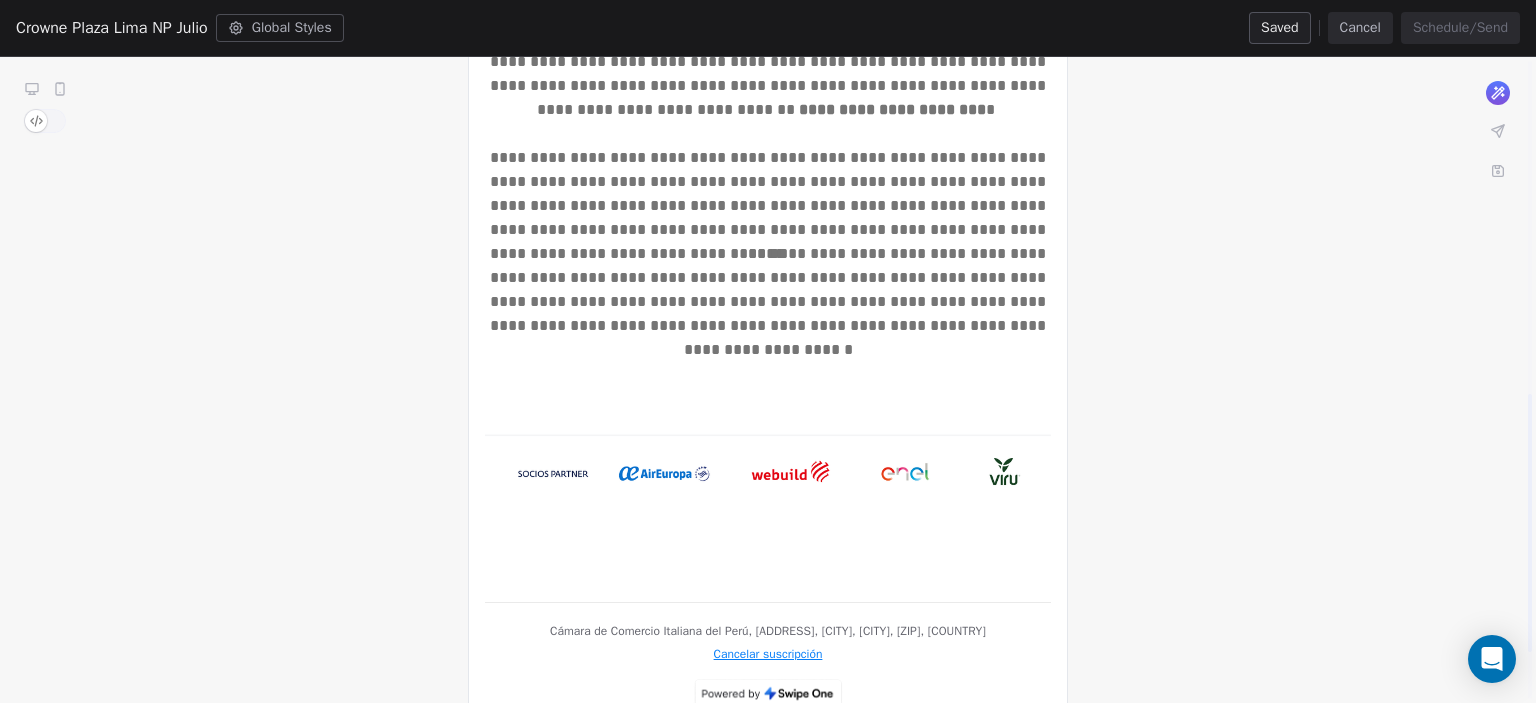 scroll, scrollTop: 950, scrollLeft: 0, axis: vertical 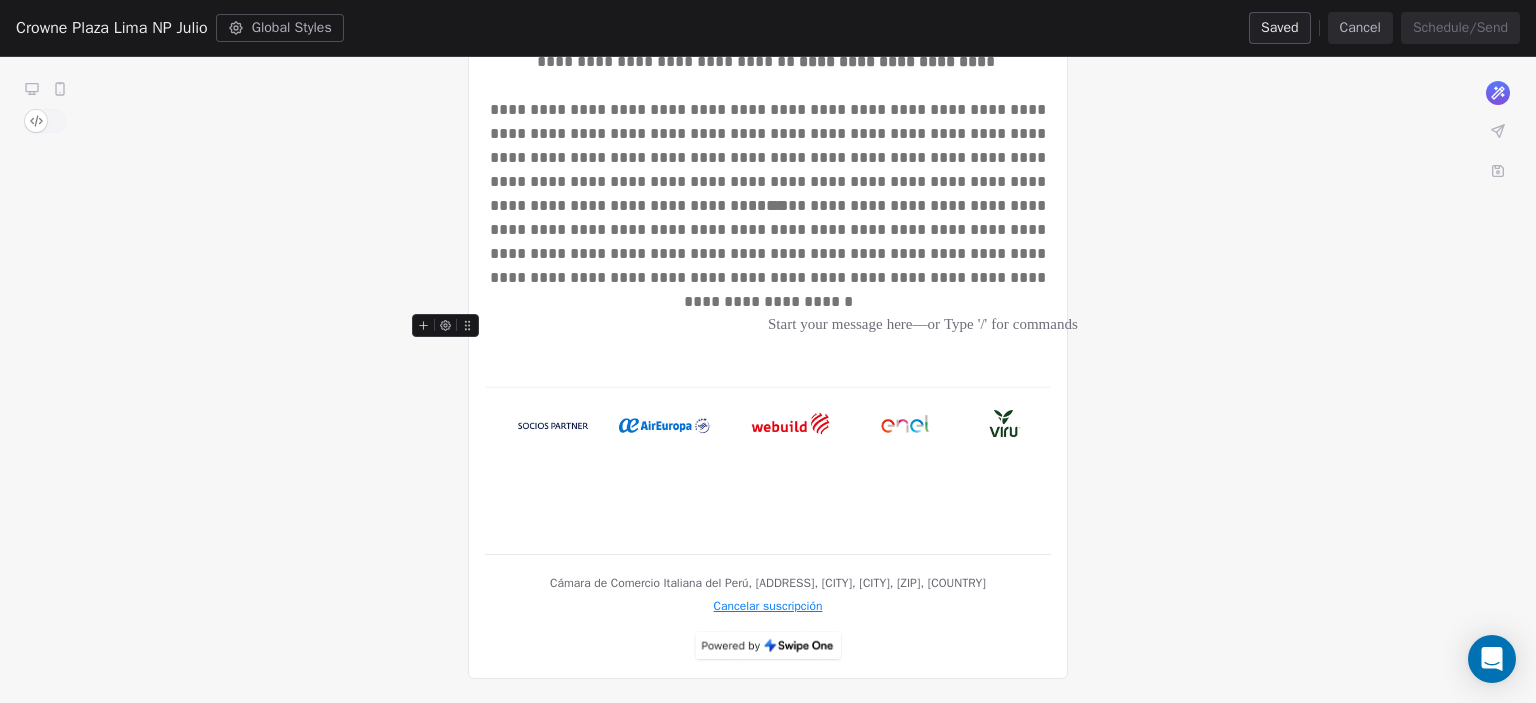 click at bounding box center [768, 328] 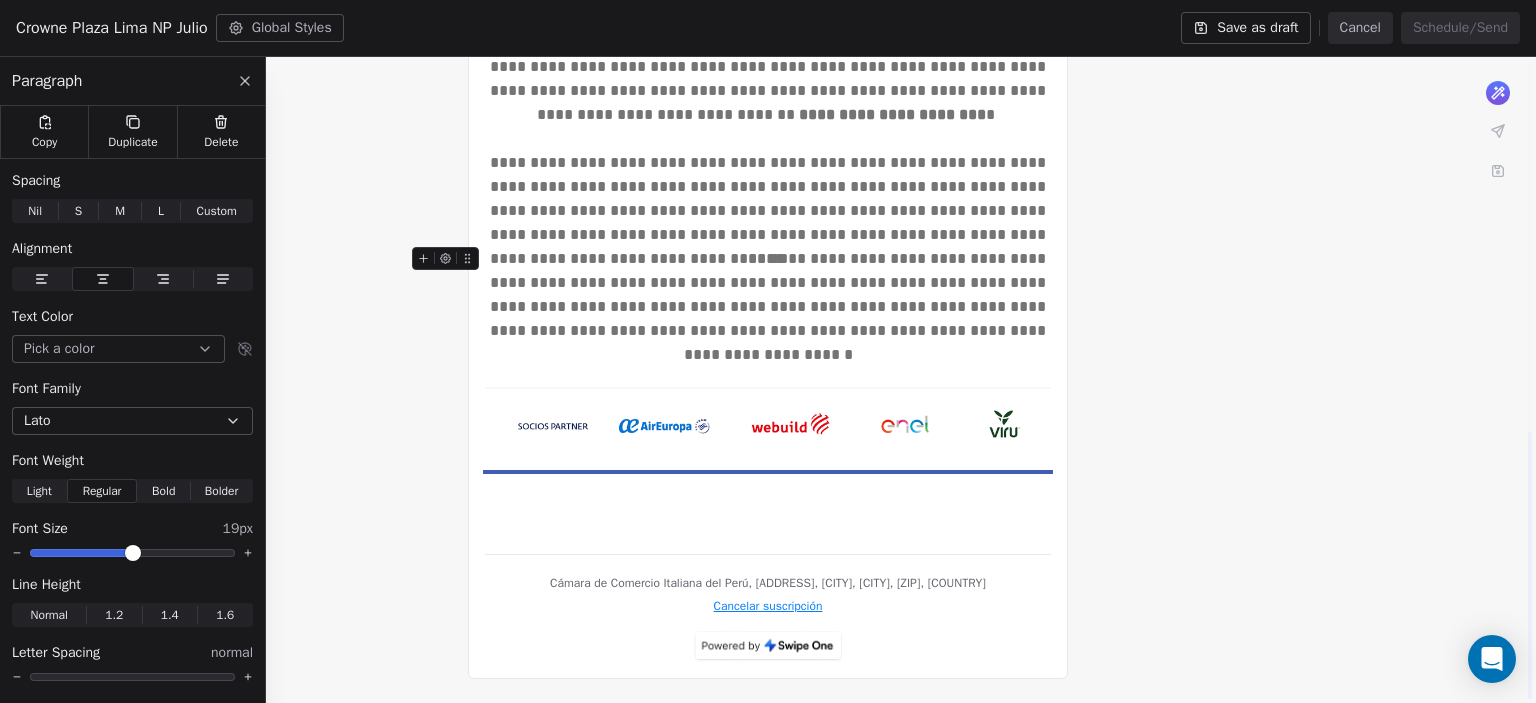 scroll, scrollTop: 897, scrollLeft: 0, axis: vertical 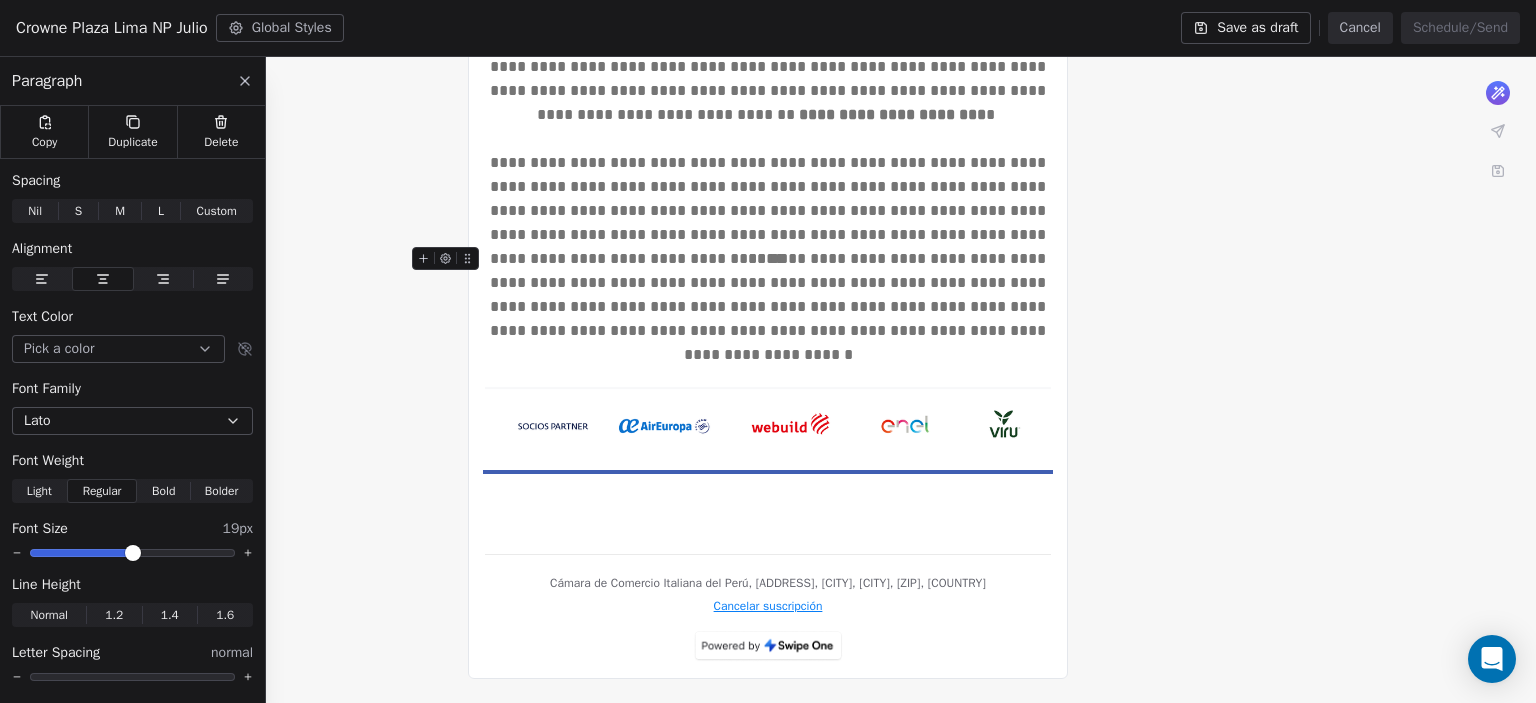 click on "What would you like to create email about? or Cámara de Comercio Italiana del Perú, [ADDRESS], [CITY], [CITY], [ZIP], [COUNTRY] Cancelar suscripción" at bounding box center (768, -8) 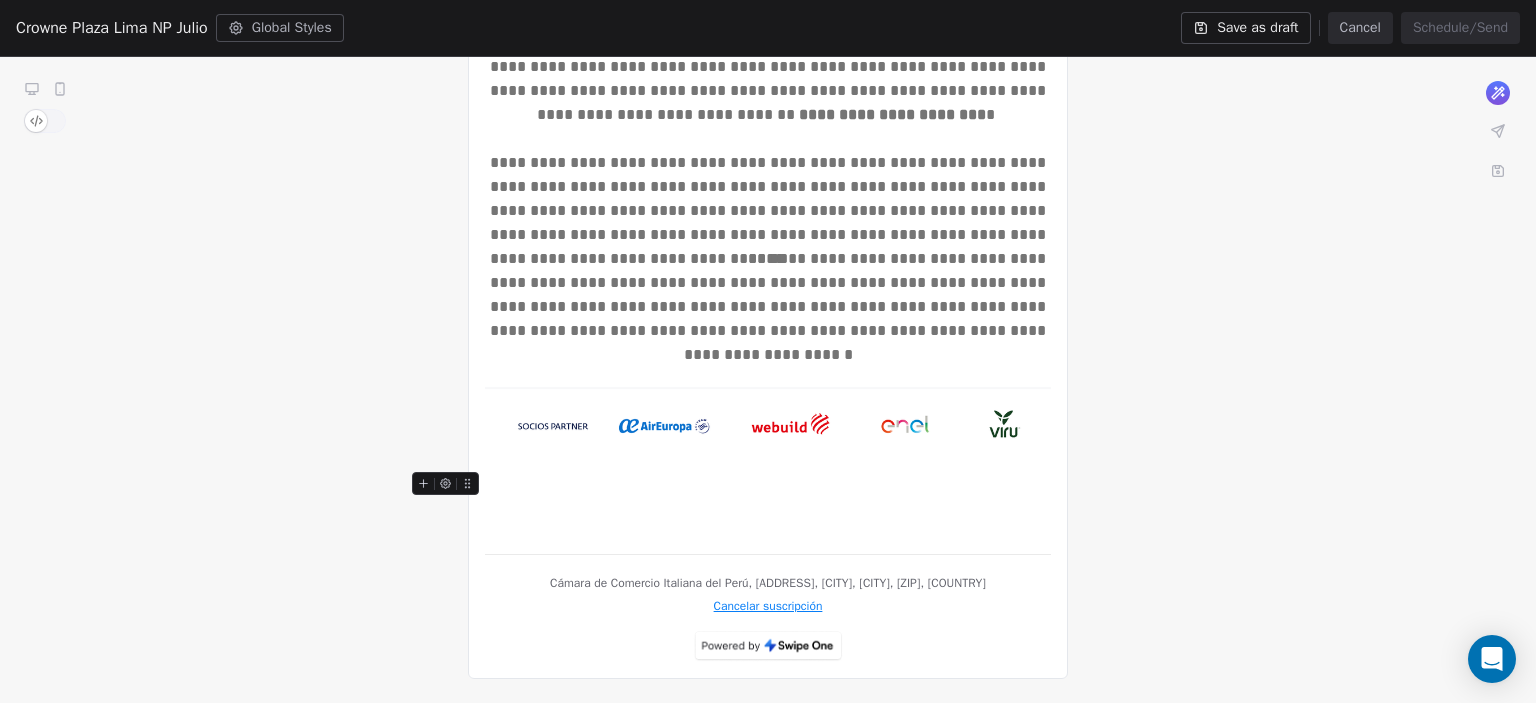 click on "**********" at bounding box center [768, -70] 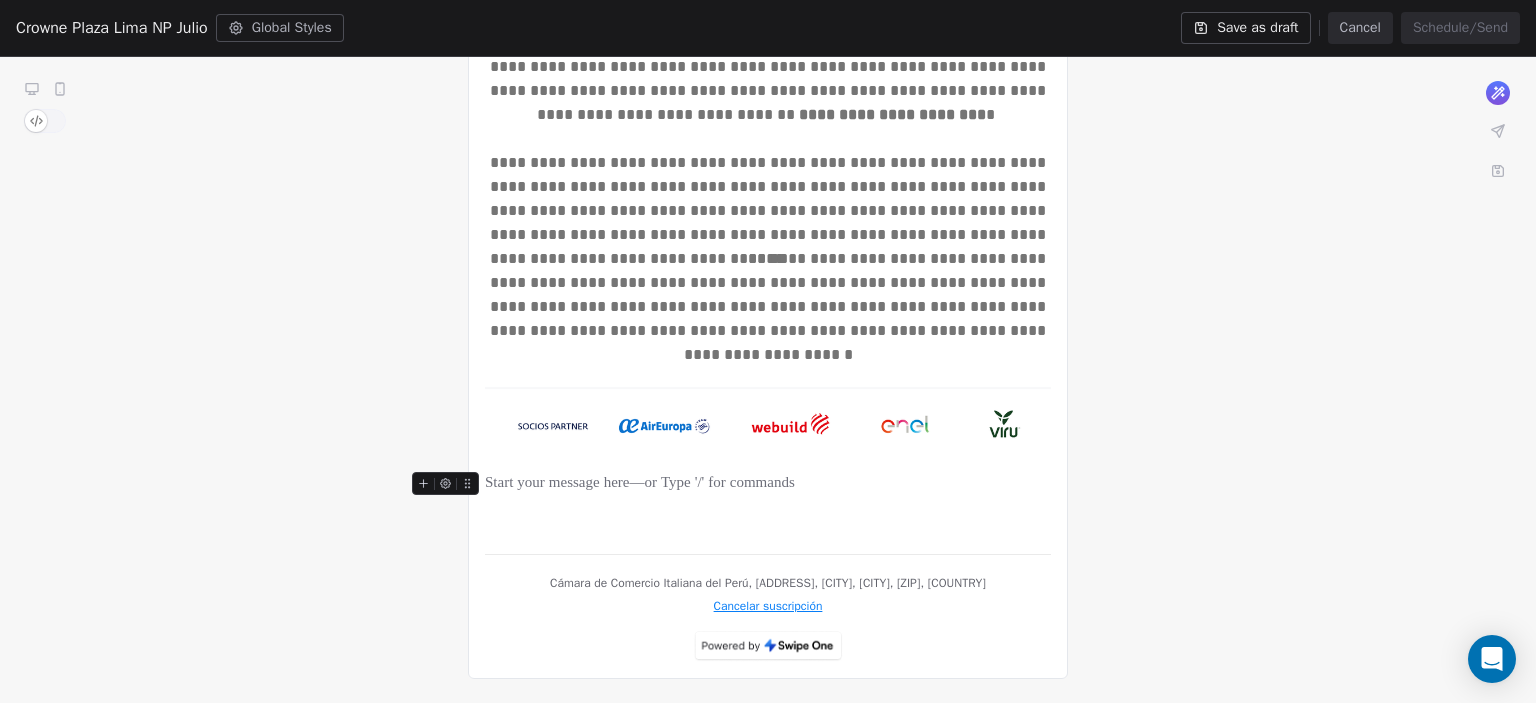 click at bounding box center (768, 484) 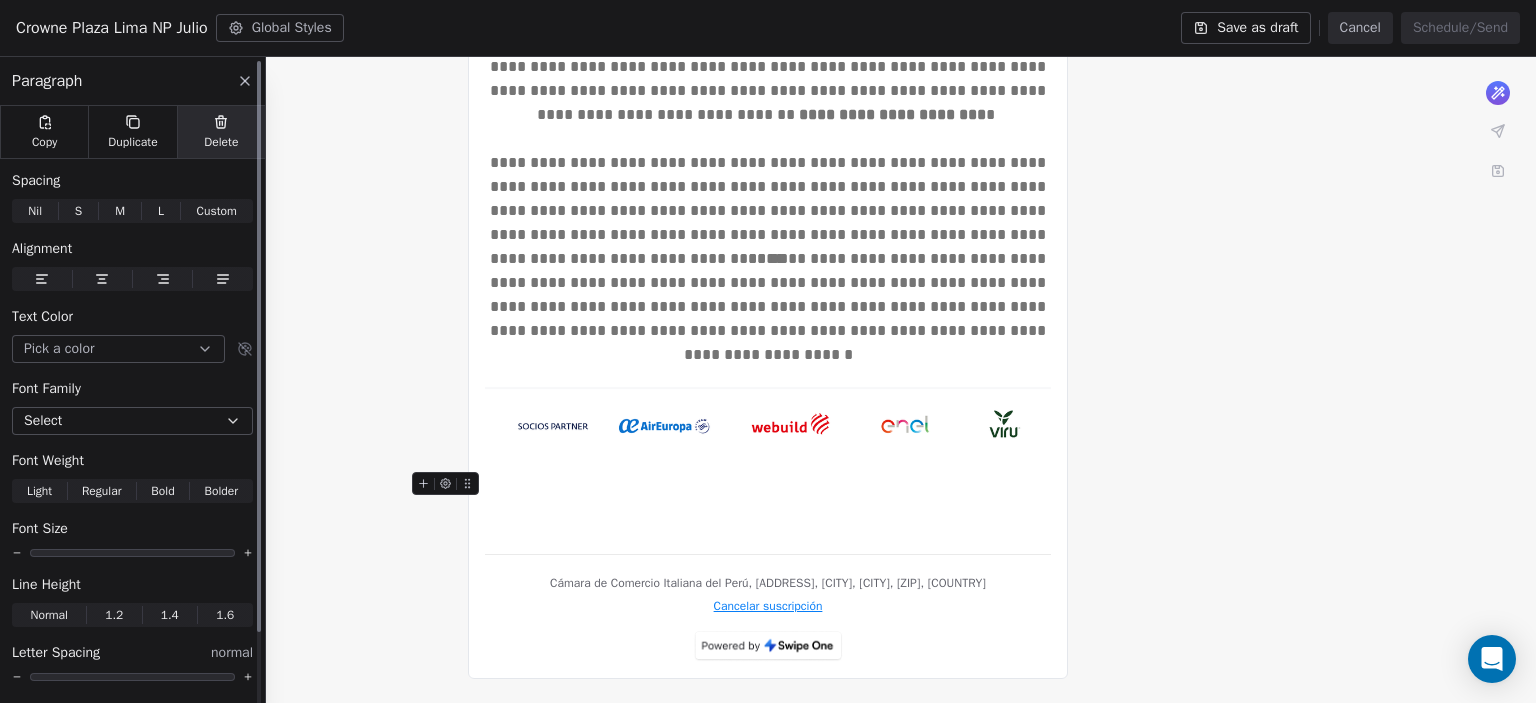click on "Delete" at bounding box center (221, 142) 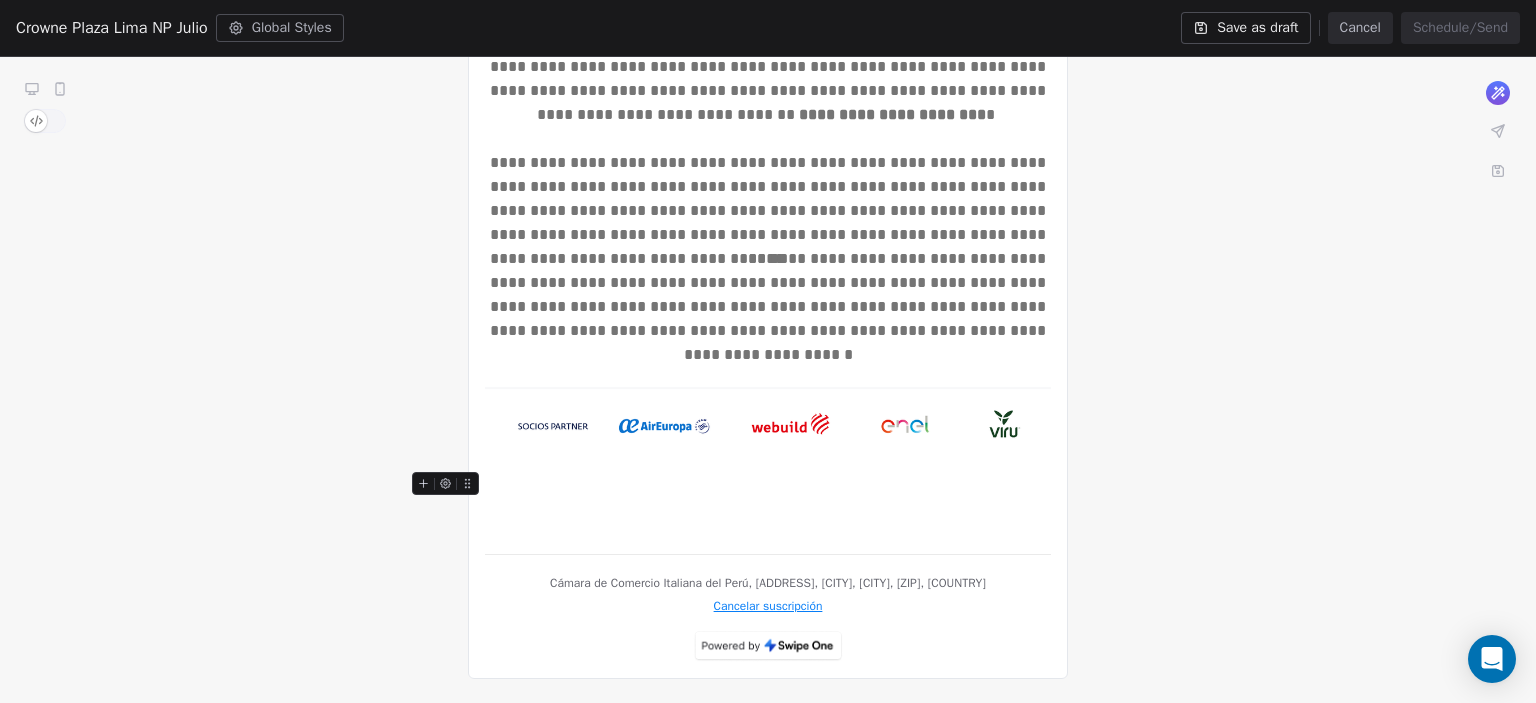 click on "Cámara de Comercio Italiana del Perú, [ADDRESS], [CITY], [CITY], [ZIP], [COUNTRY] Cancelar suscripción" at bounding box center [768, -8] 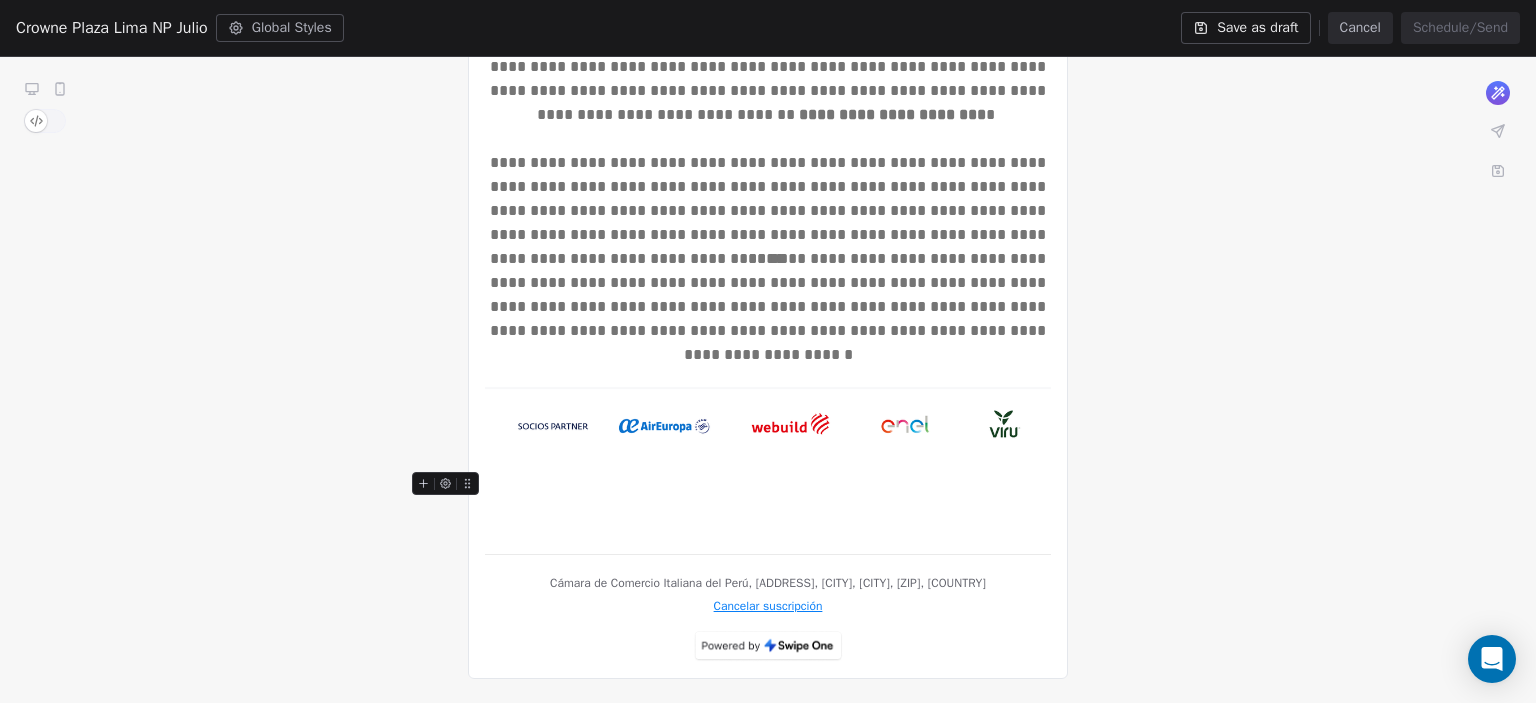 click on "Cámara de Comercio Italiana del Perú, [ADDRESS], [CITY], [CITY], [ZIP], [COUNTRY] Cancelar suscripción" at bounding box center [768, -8] 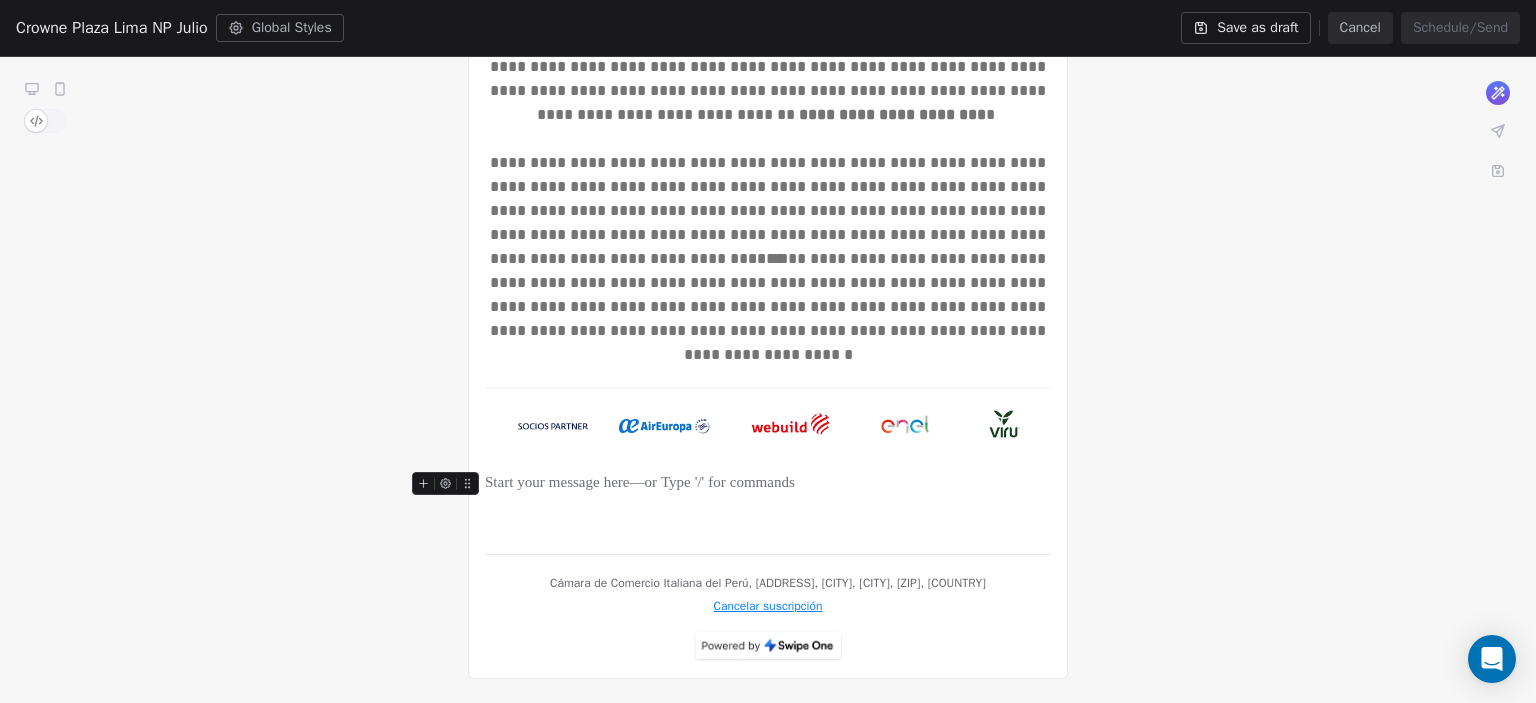 click on "**********" at bounding box center (768, -70) 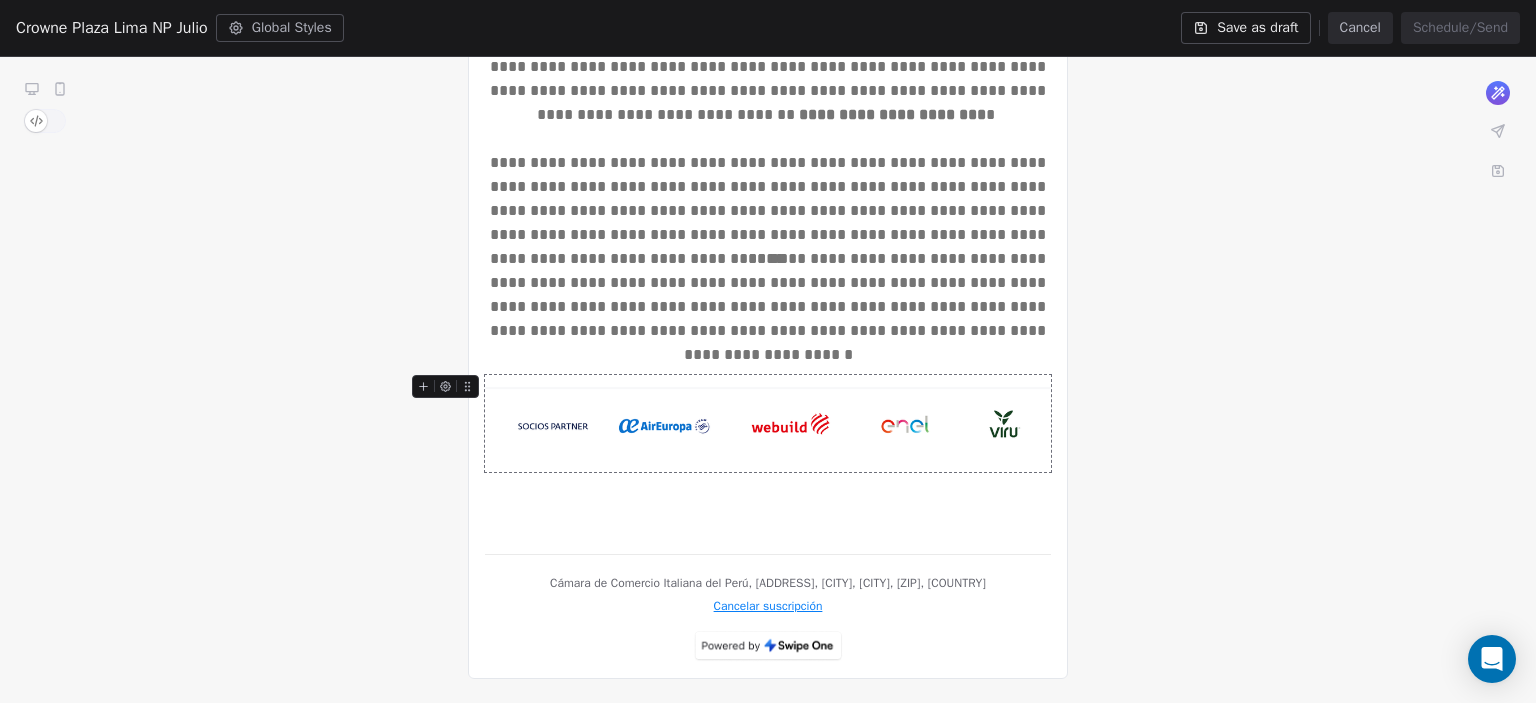 click on "What would you like to create email about? or Cámara de Comercio Italiana del Perú, [ADDRESS], [CITY], [CITY], [ZIP], [COUNTRY] Cancelar suscripción" at bounding box center (768, -8) 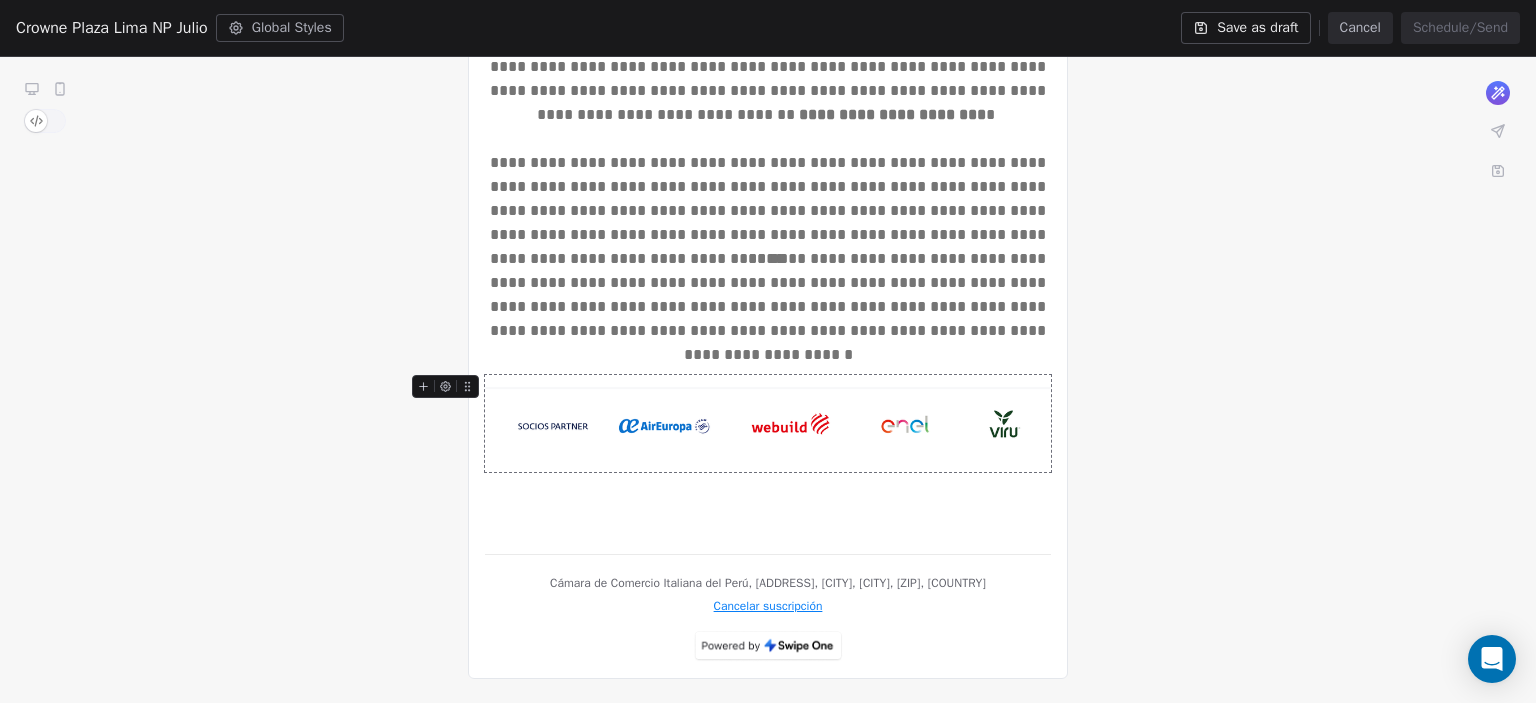 click on "What would you like to create email about? or Cámara de Comercio Italiana del Perú, [ADDRESS], [CITY], [CITY], [ZIP], [COUNTRY] Cancelar suscripción" at bounding box center (768, -8) 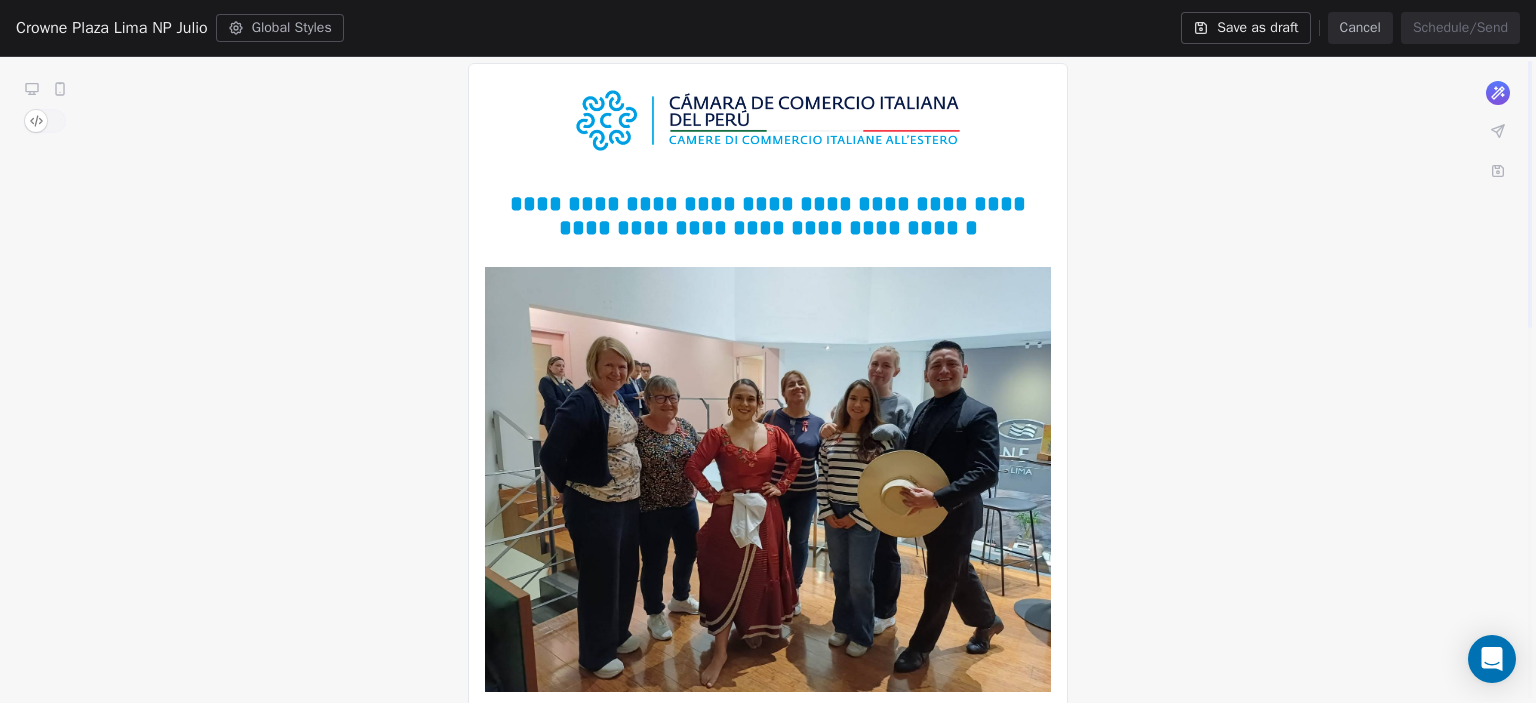 scroll, scrollTop: 0, scrollLeft: 0, axis: both 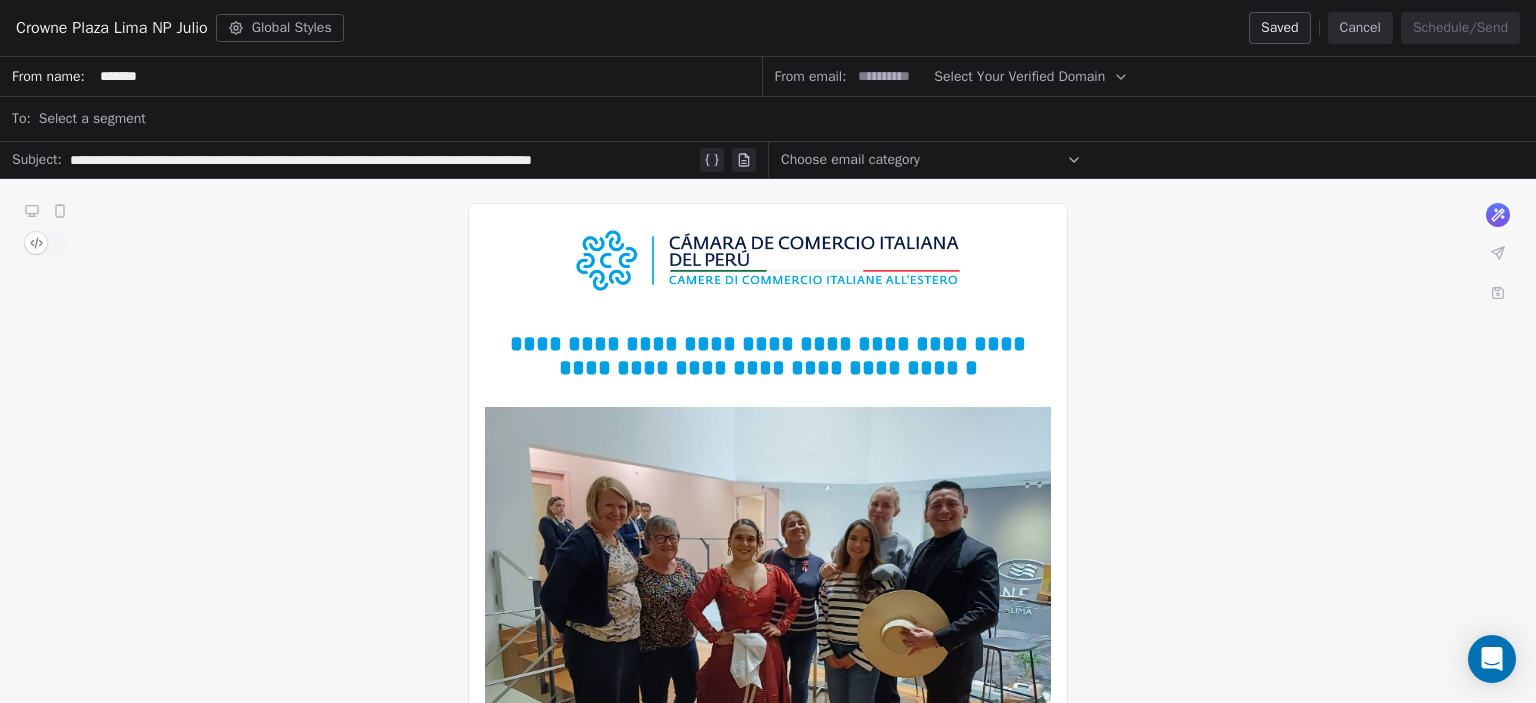 click on "******" at bounding box center [427, 76] 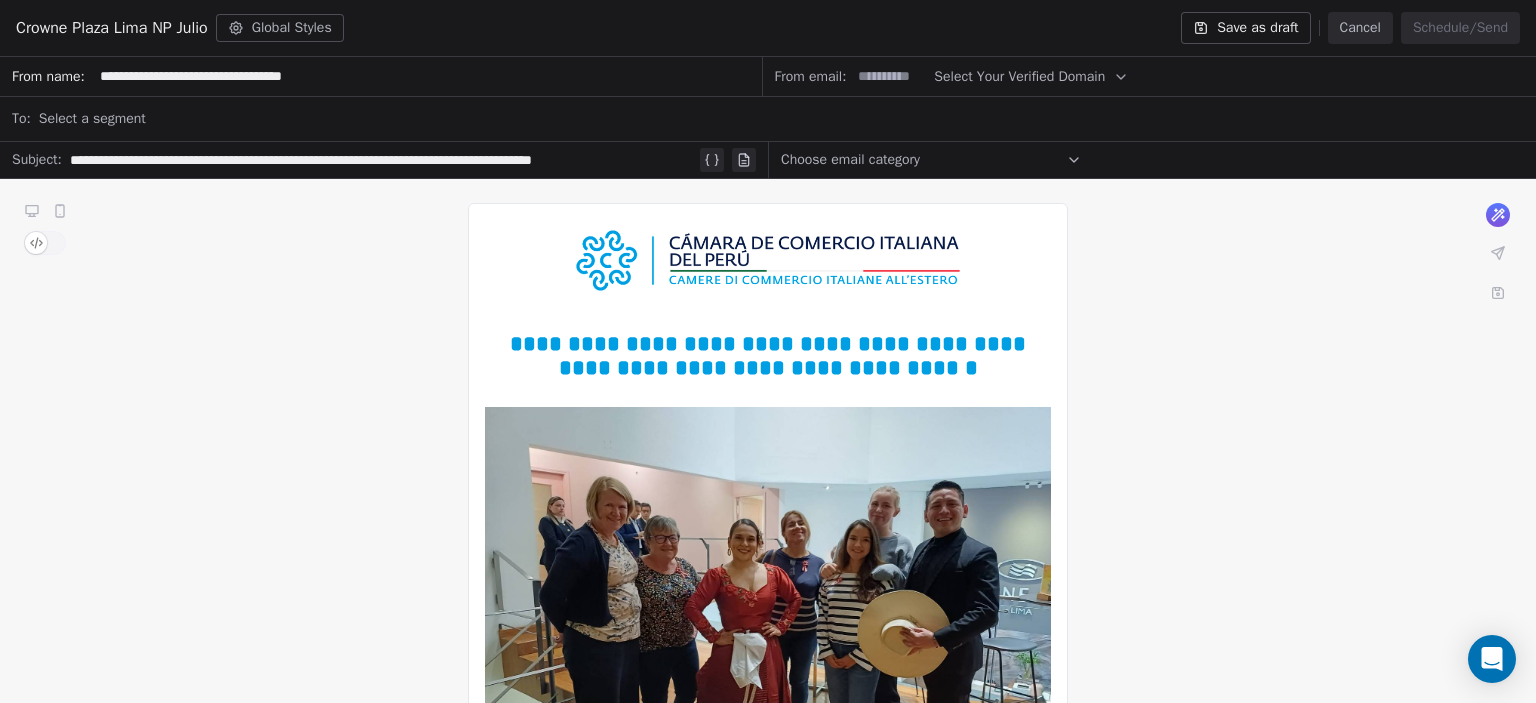 type on "**********" 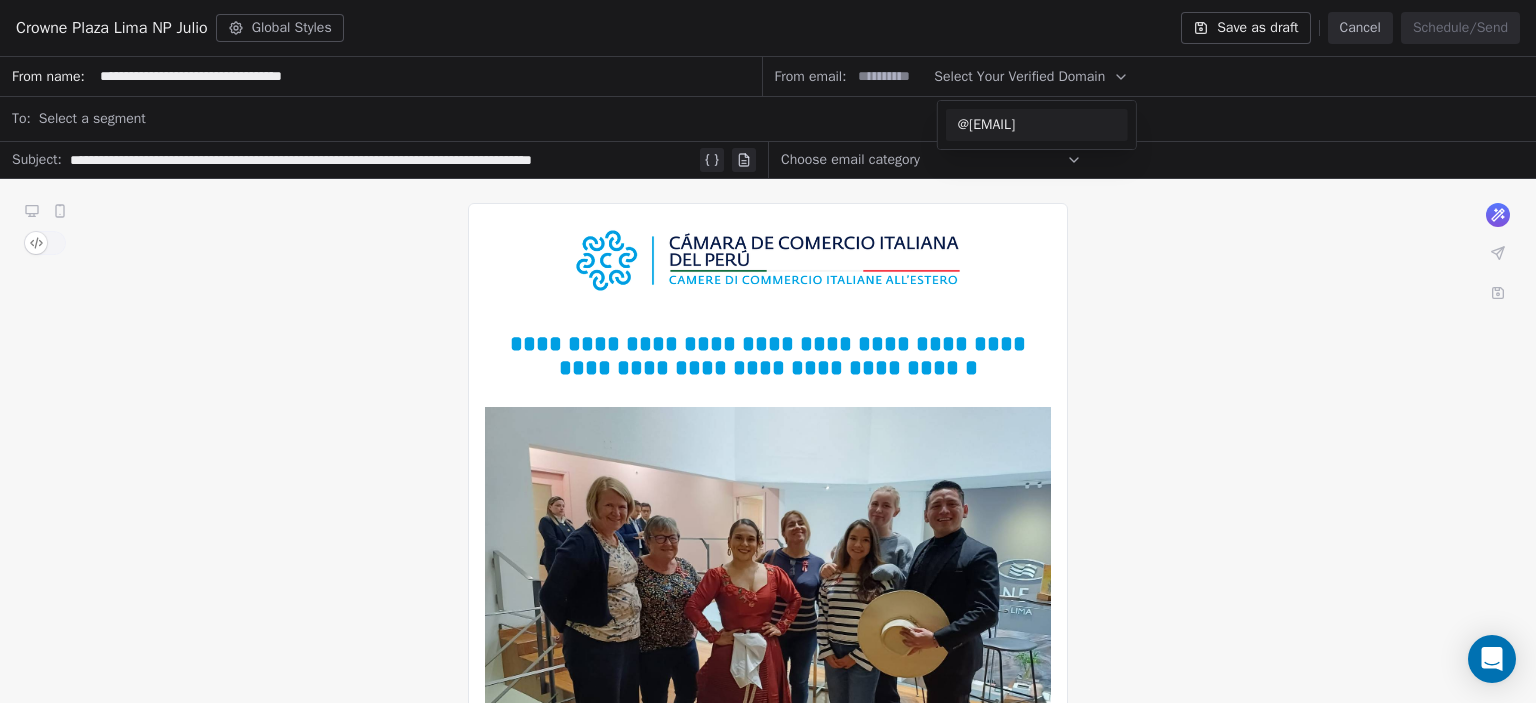 click on "@[EMAIL]" at bounding box center [1037, 125] 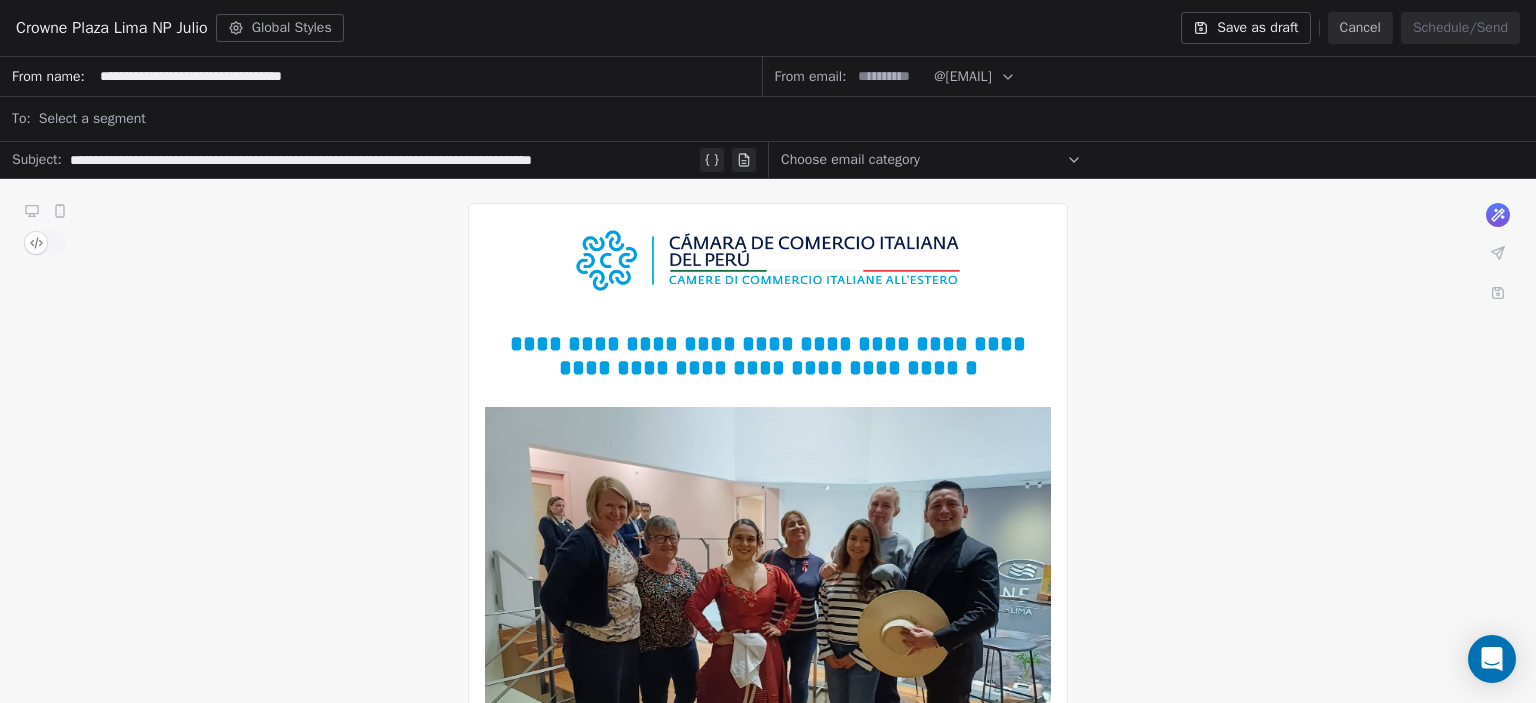 click at bounding box center [890, 76] 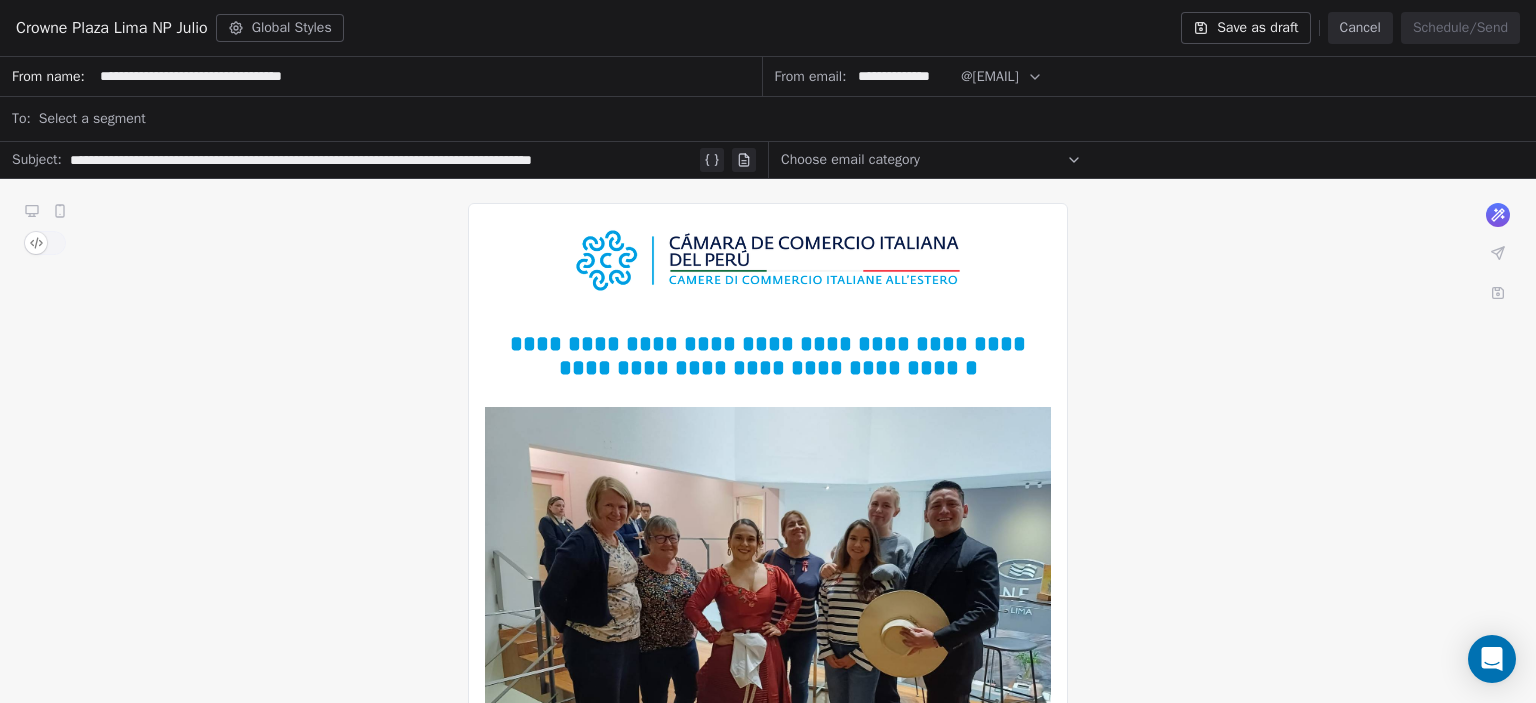 scroll, scrollTop: 0, scrollLeft: 0, axis: both 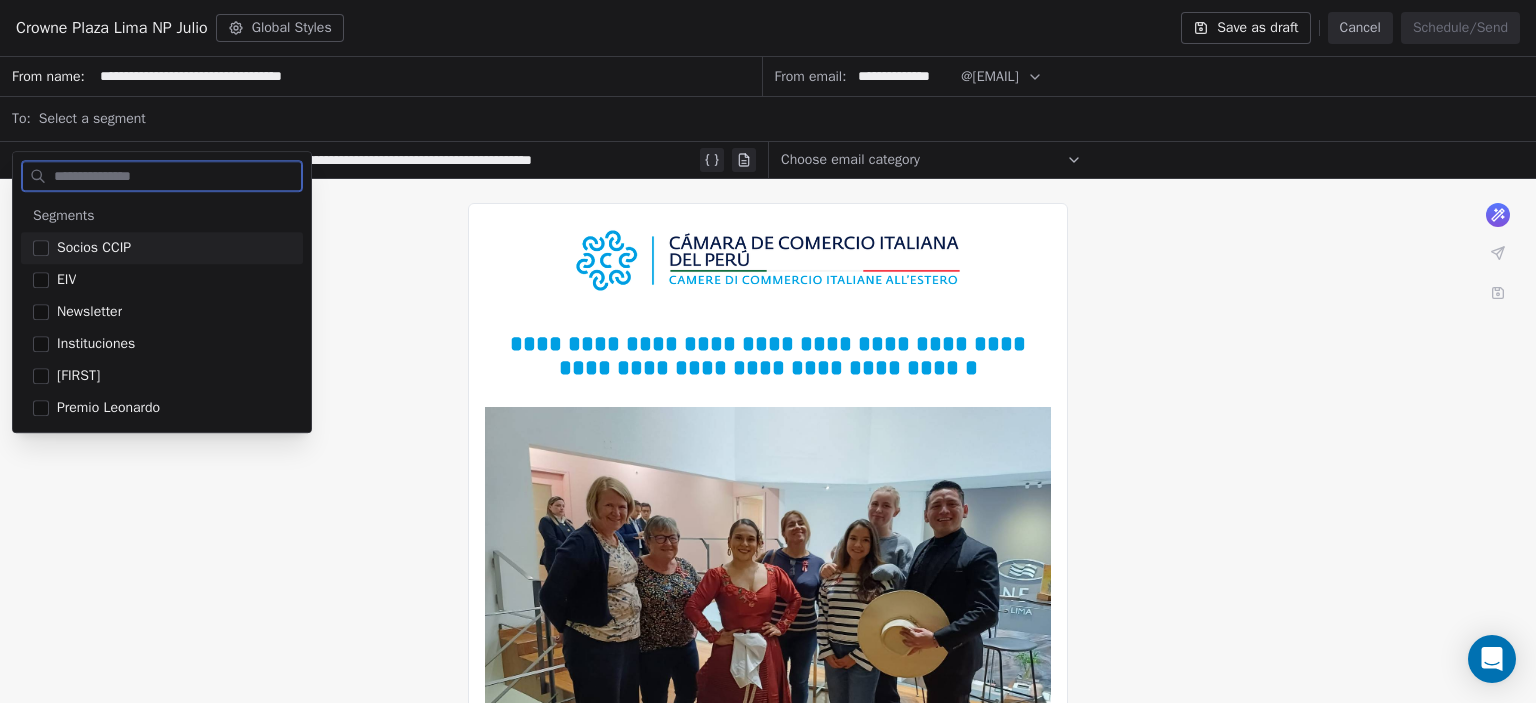 click on "Socios CCIP" at bounding box center (174, 248) 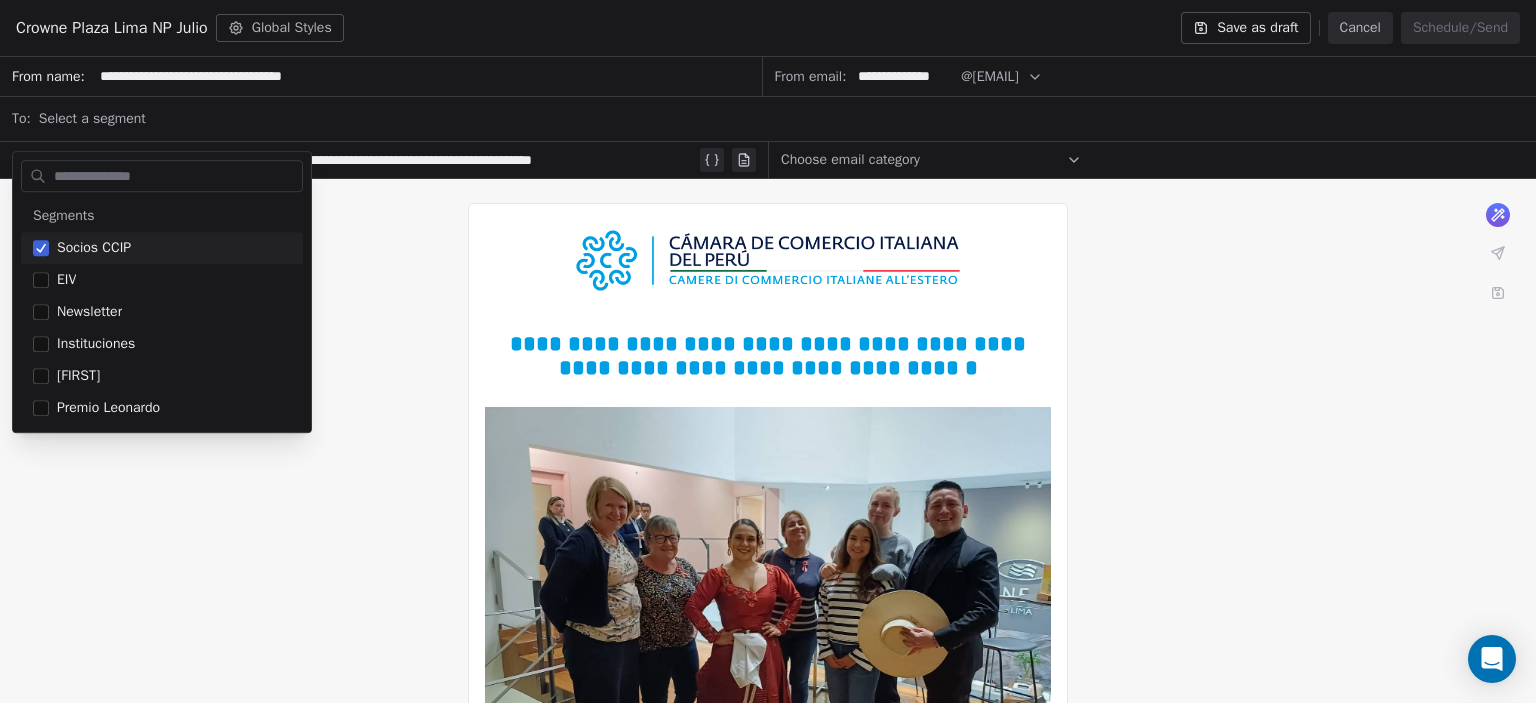 click on "What would you like to create email about? or Cámara de Comercio Italiana del Perú, [ADDRESS], [CITY], [CITY], [ZIP], [COUNTRY] Cancelar suscripción" at bounding box center [768, 889] 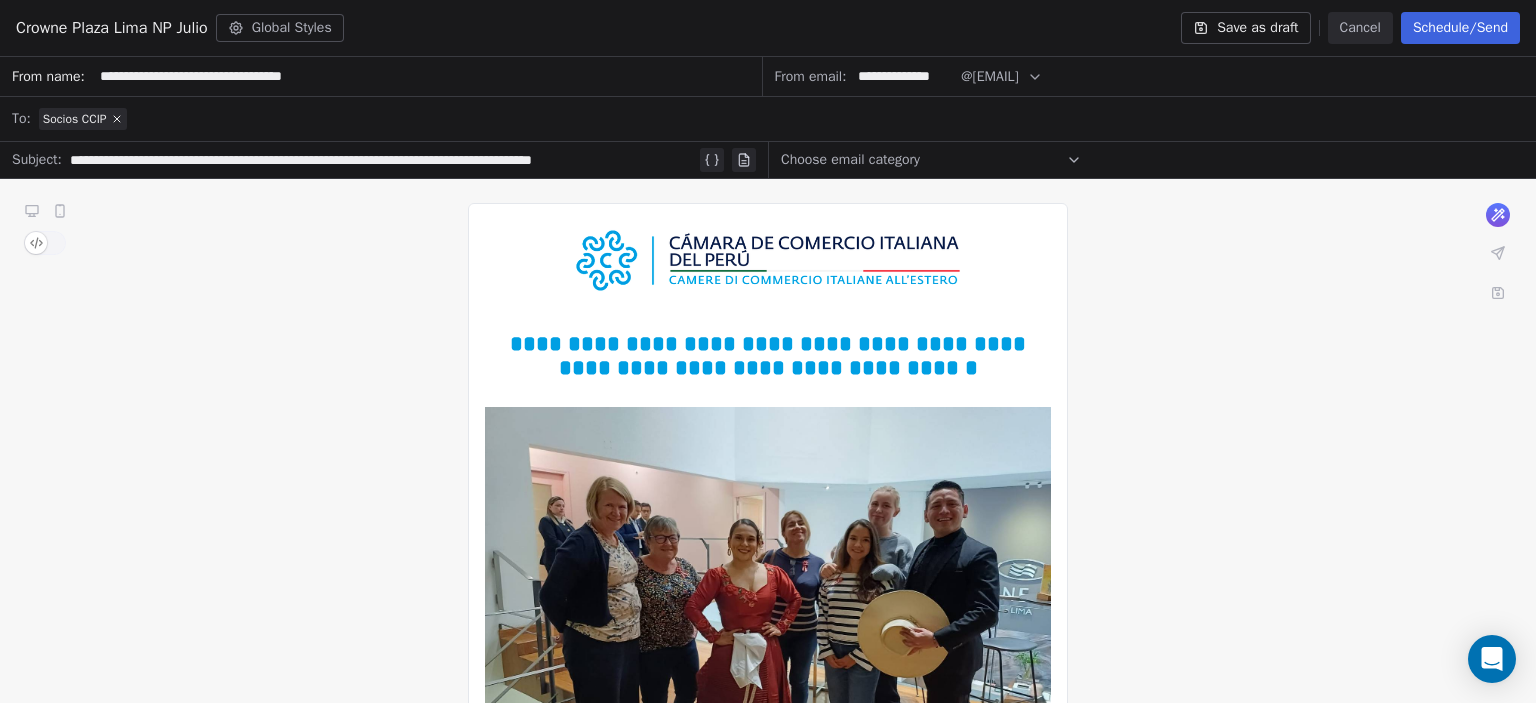 click on "**********" at bounding box center [383, 160] 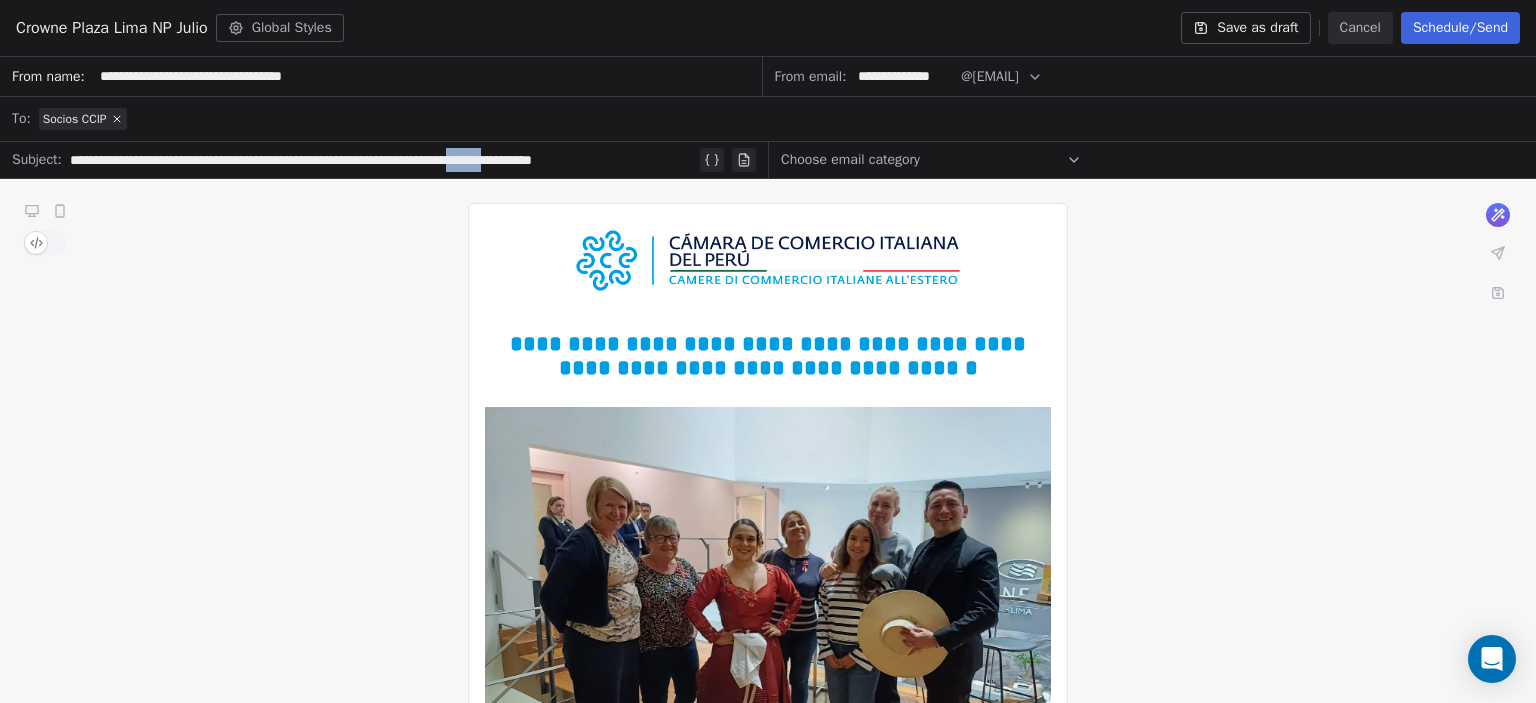 click on "**********" at bounding box center [383, 160] 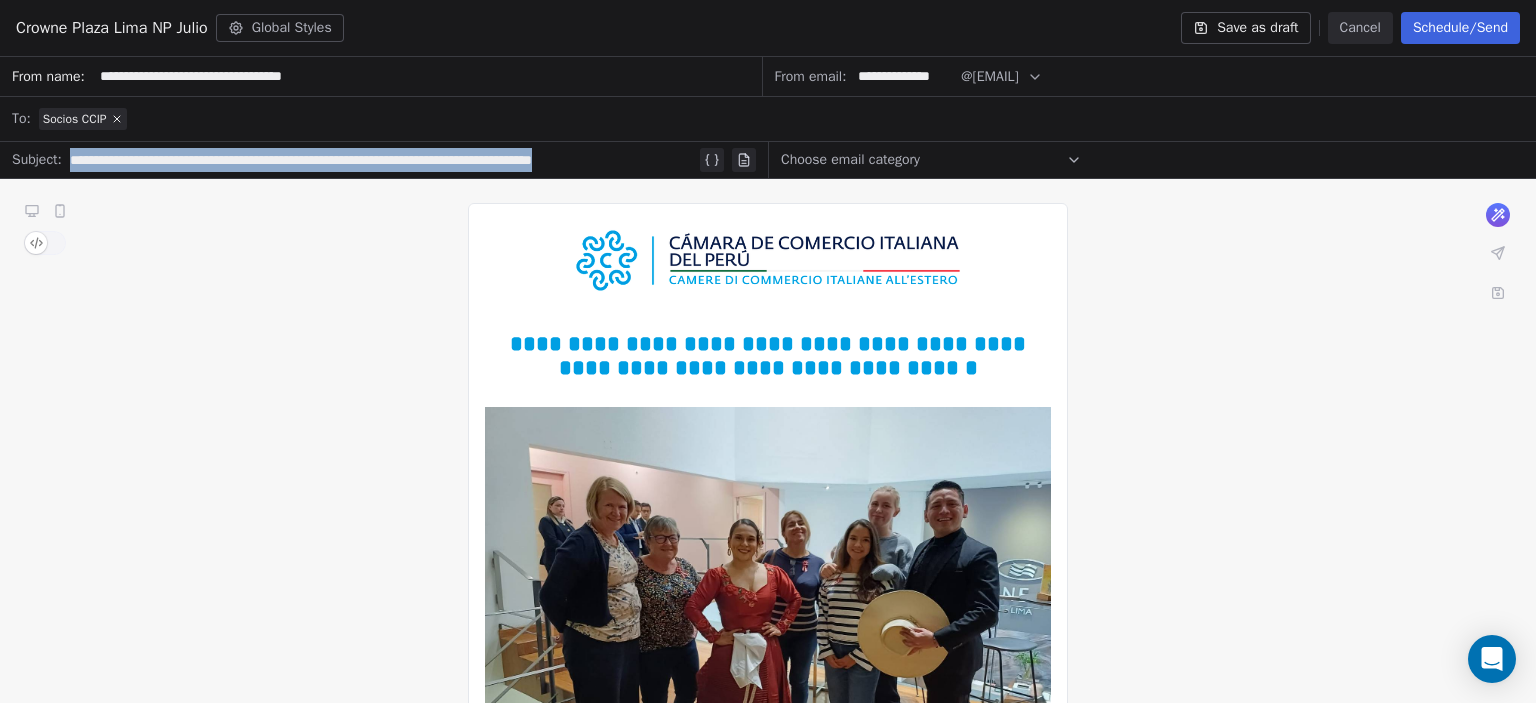 click on "**********" at bounding box center (383, 160) 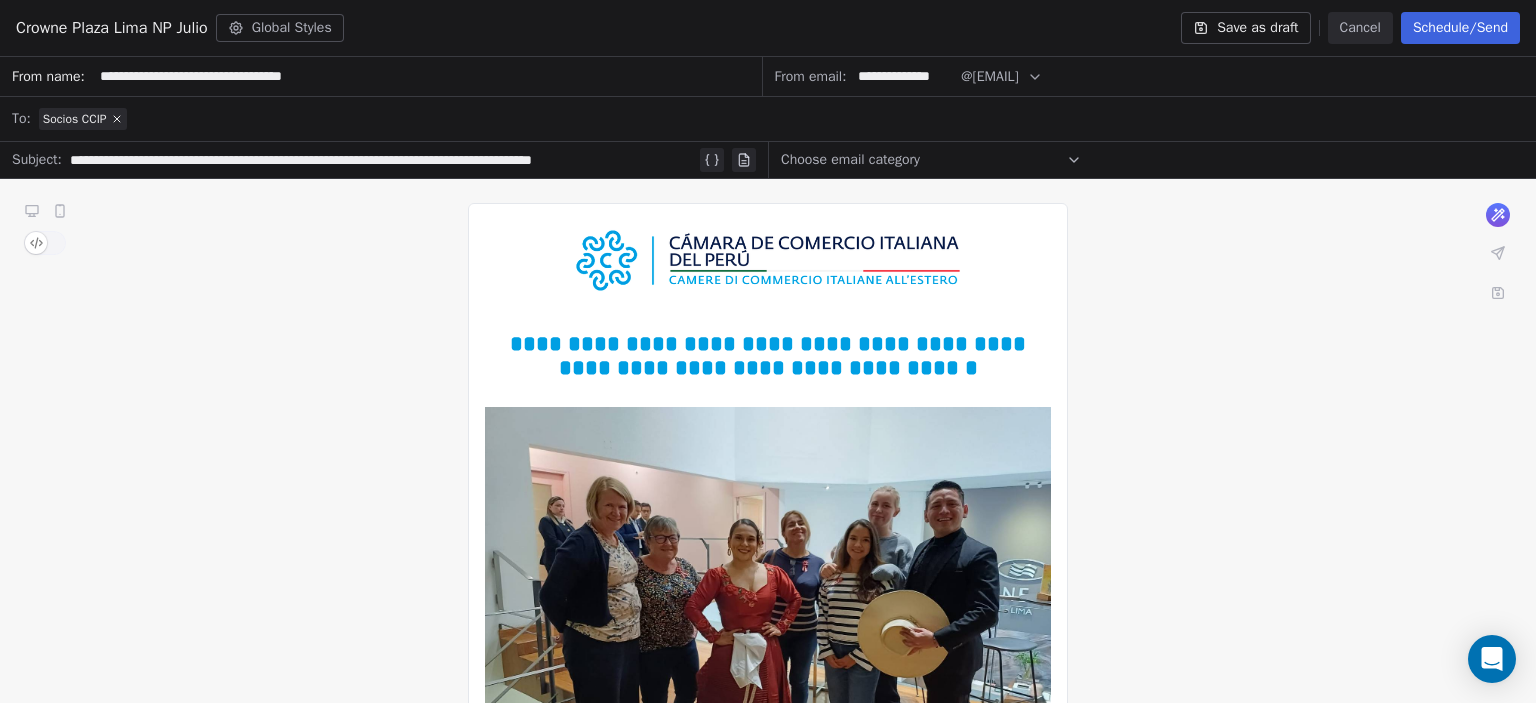 type 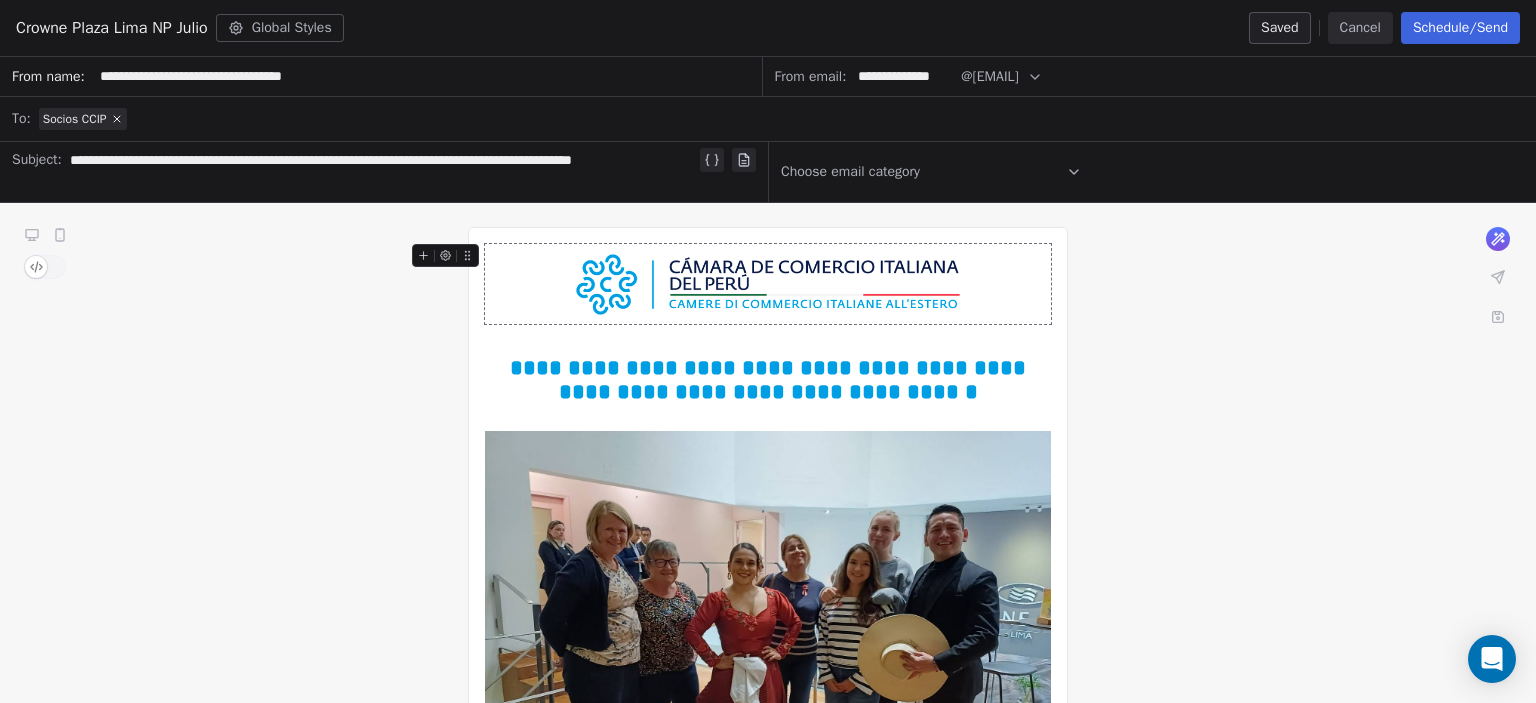 click on "**********" at bounding box center [383, 172] 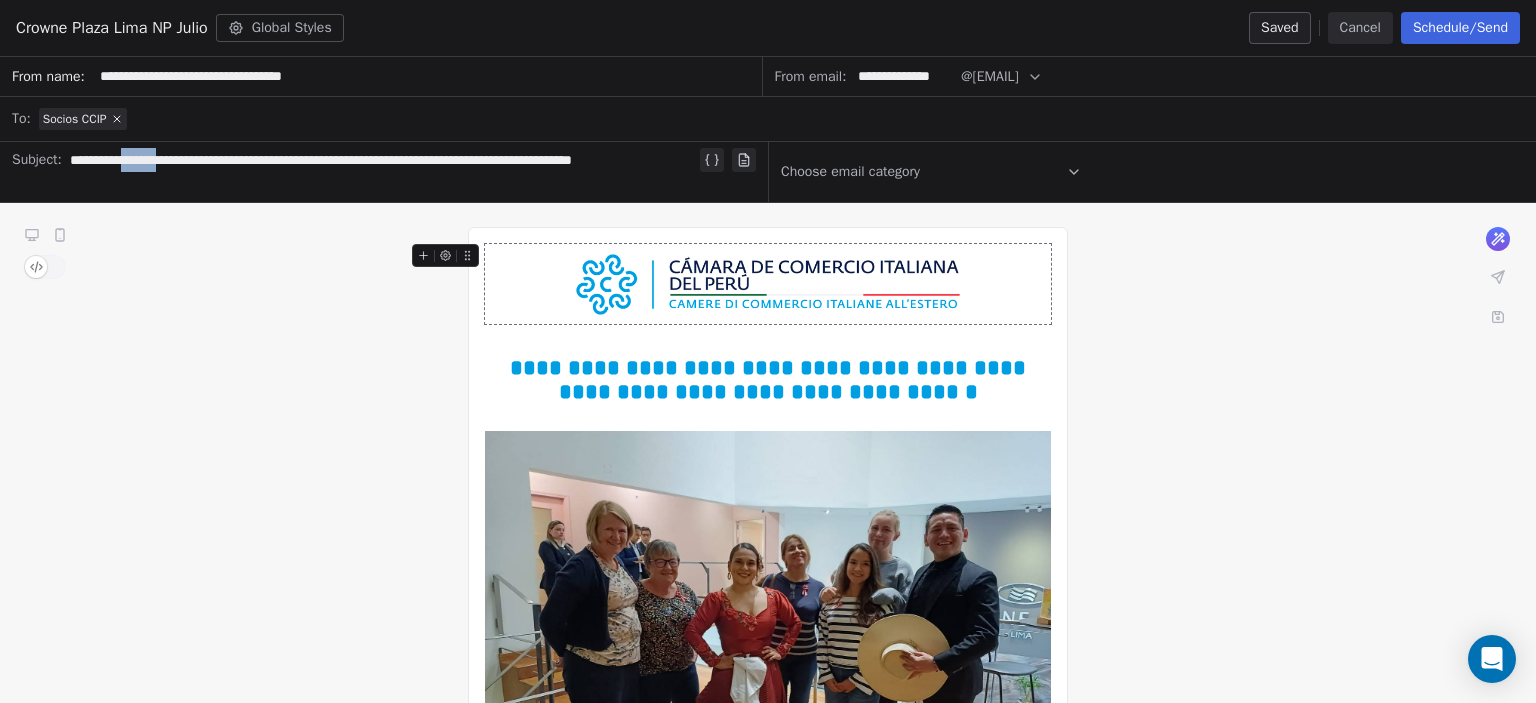 click on "**********" at bounding box center [383, 172] 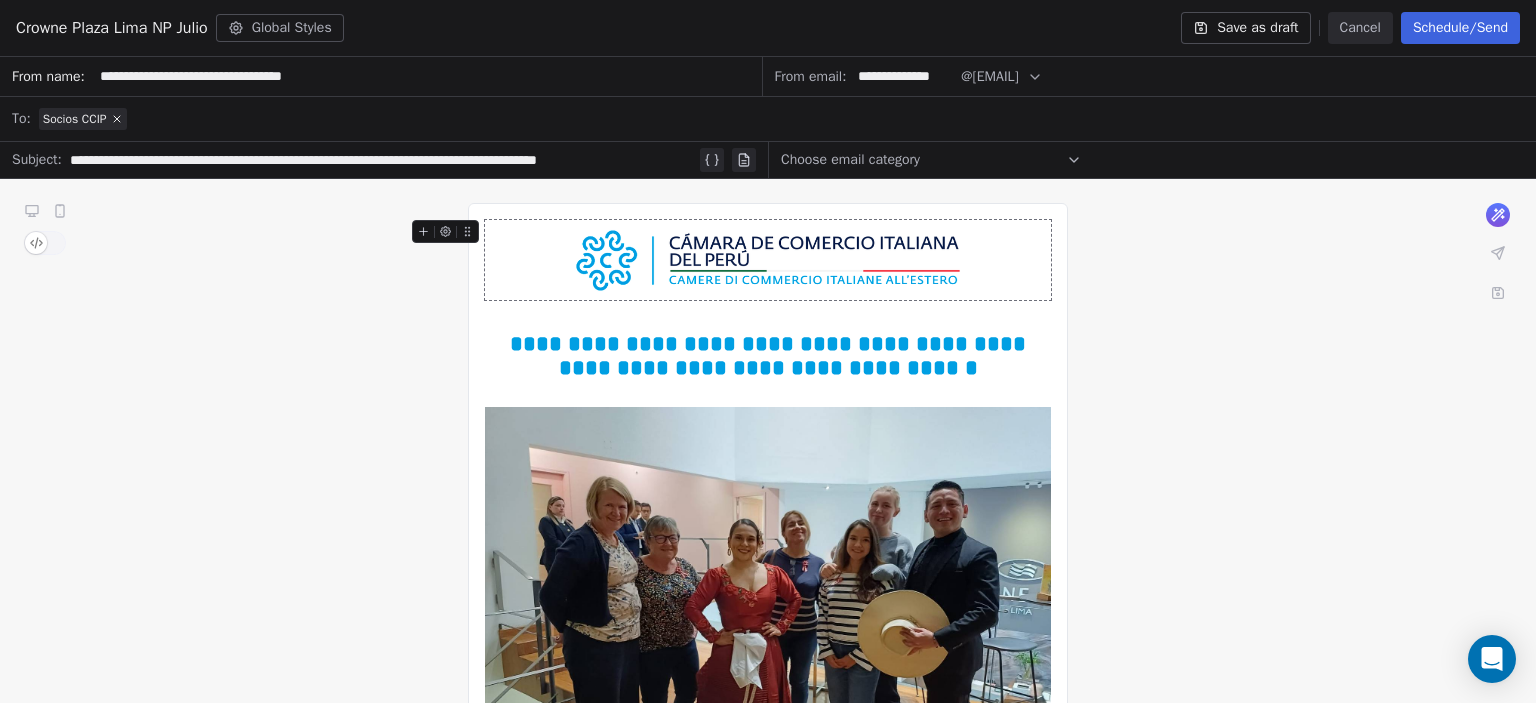 click on "**********" at bounding box center [383, 160] 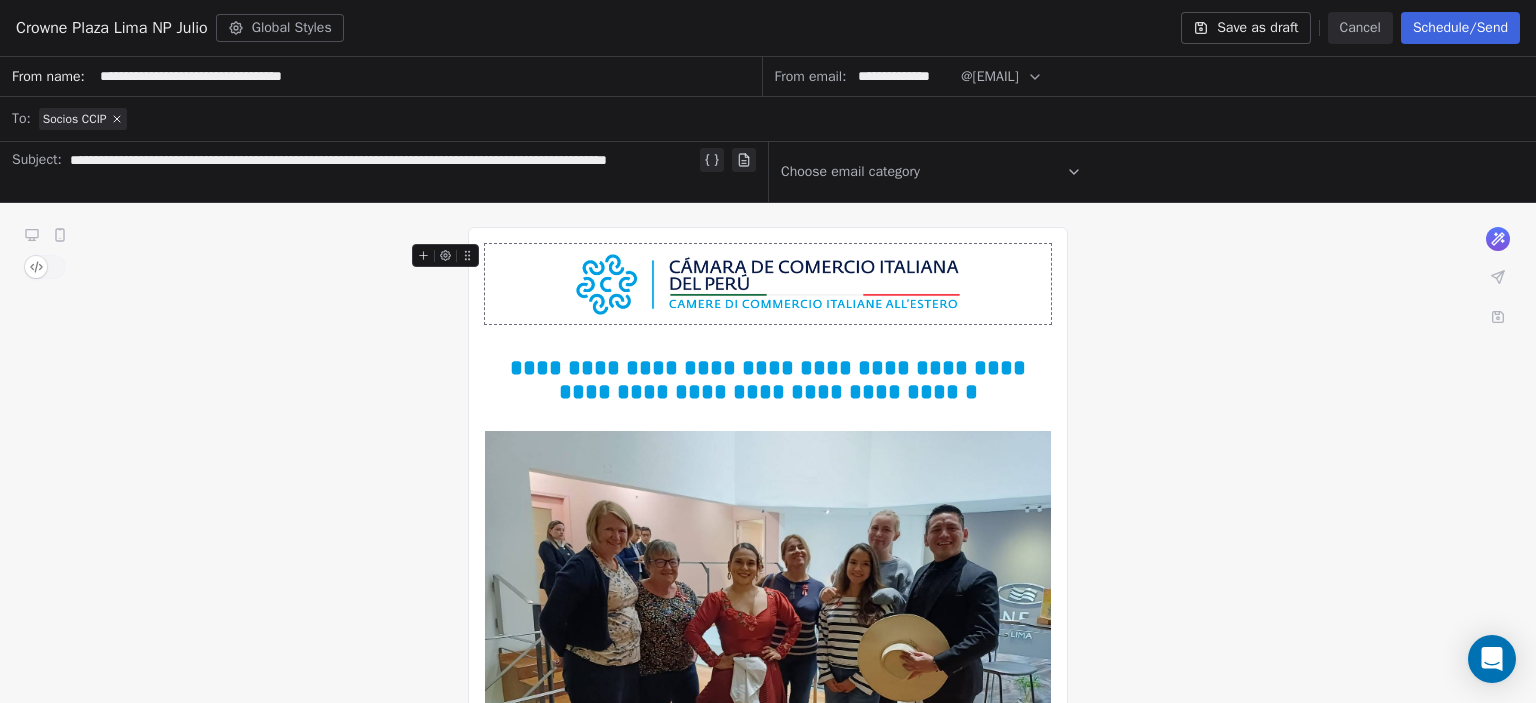 click 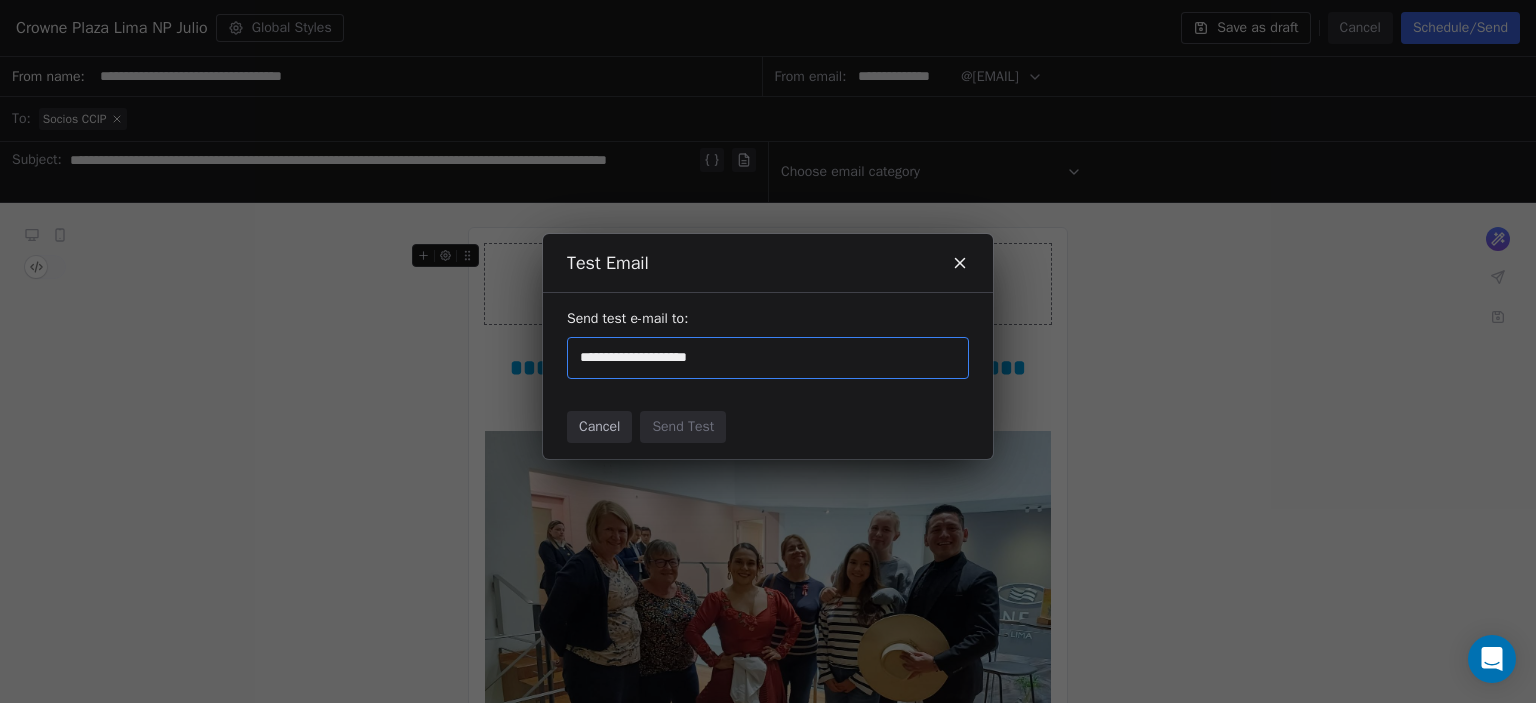 type on "**********" 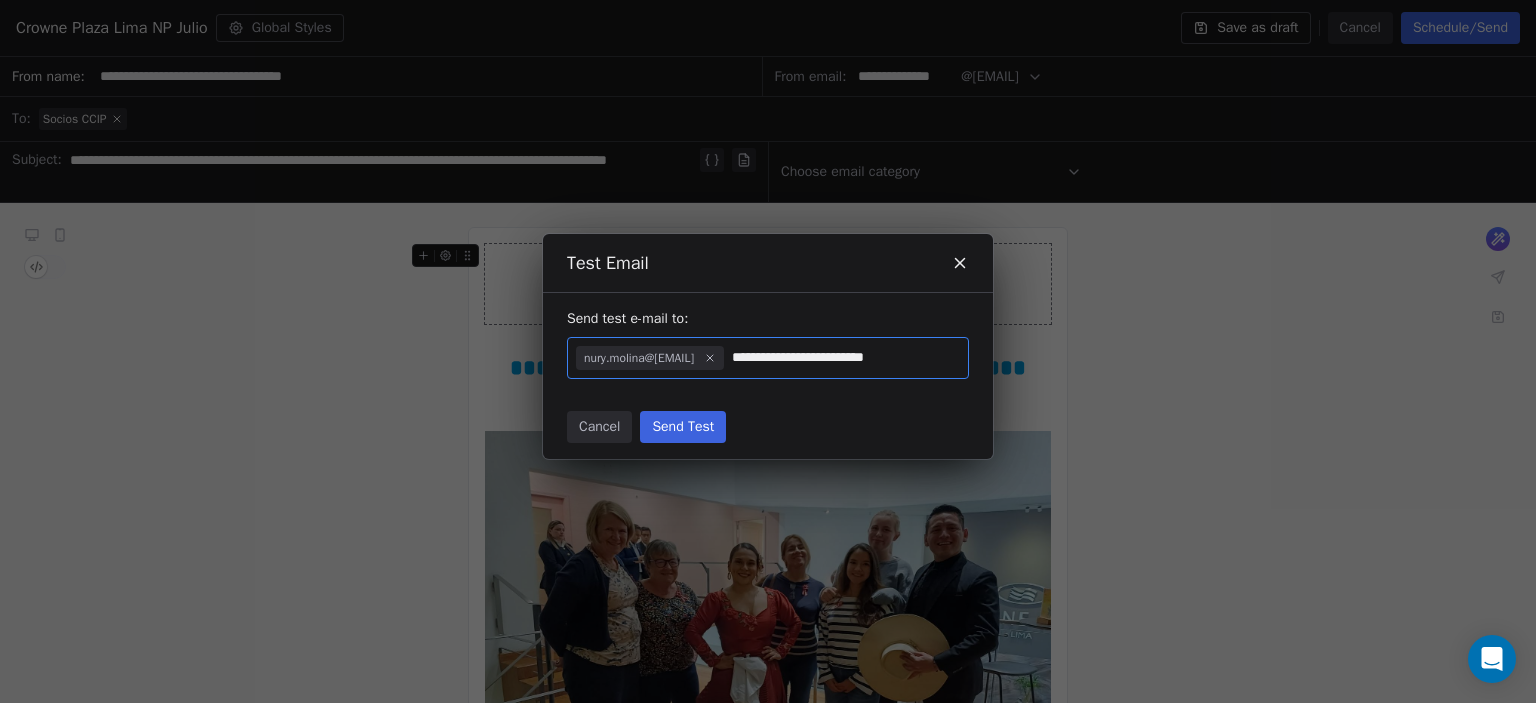 type on "**********" 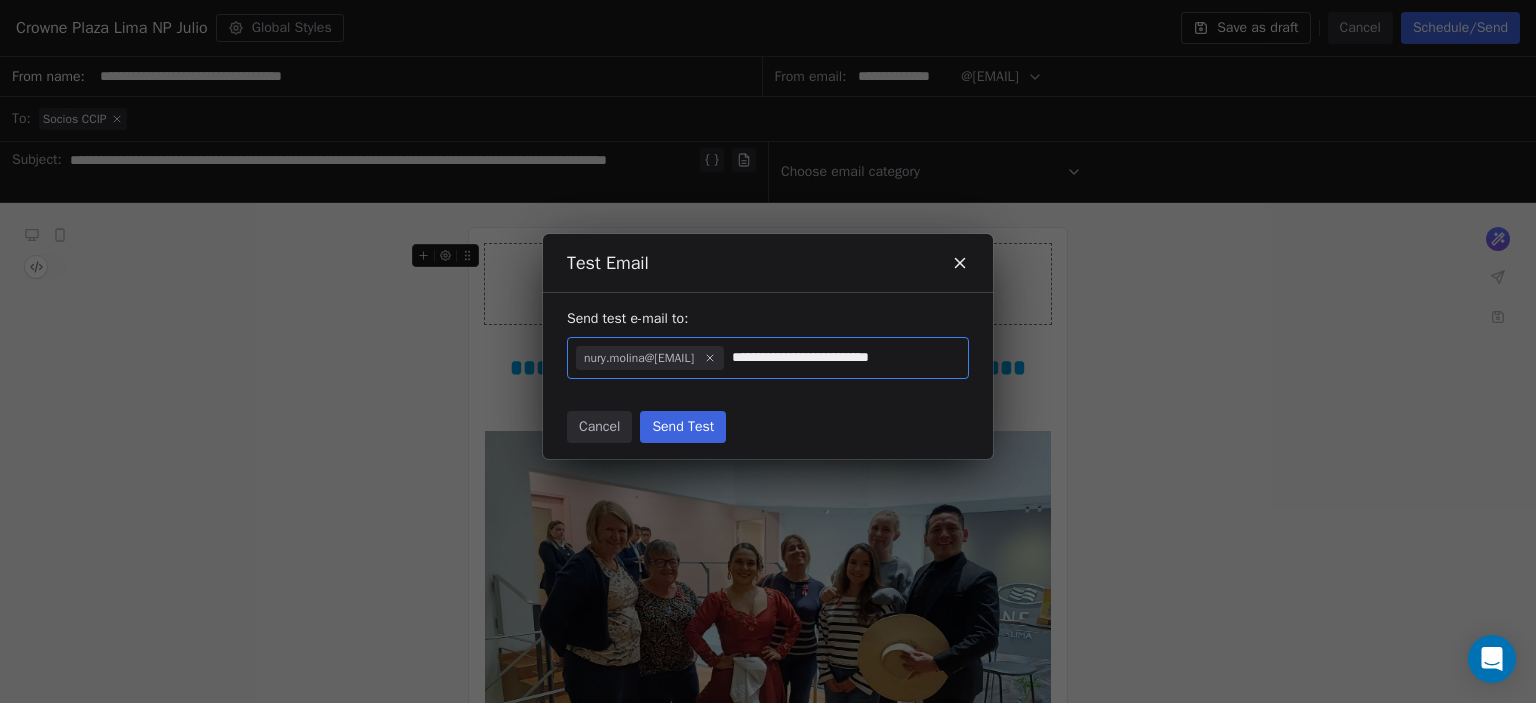 type 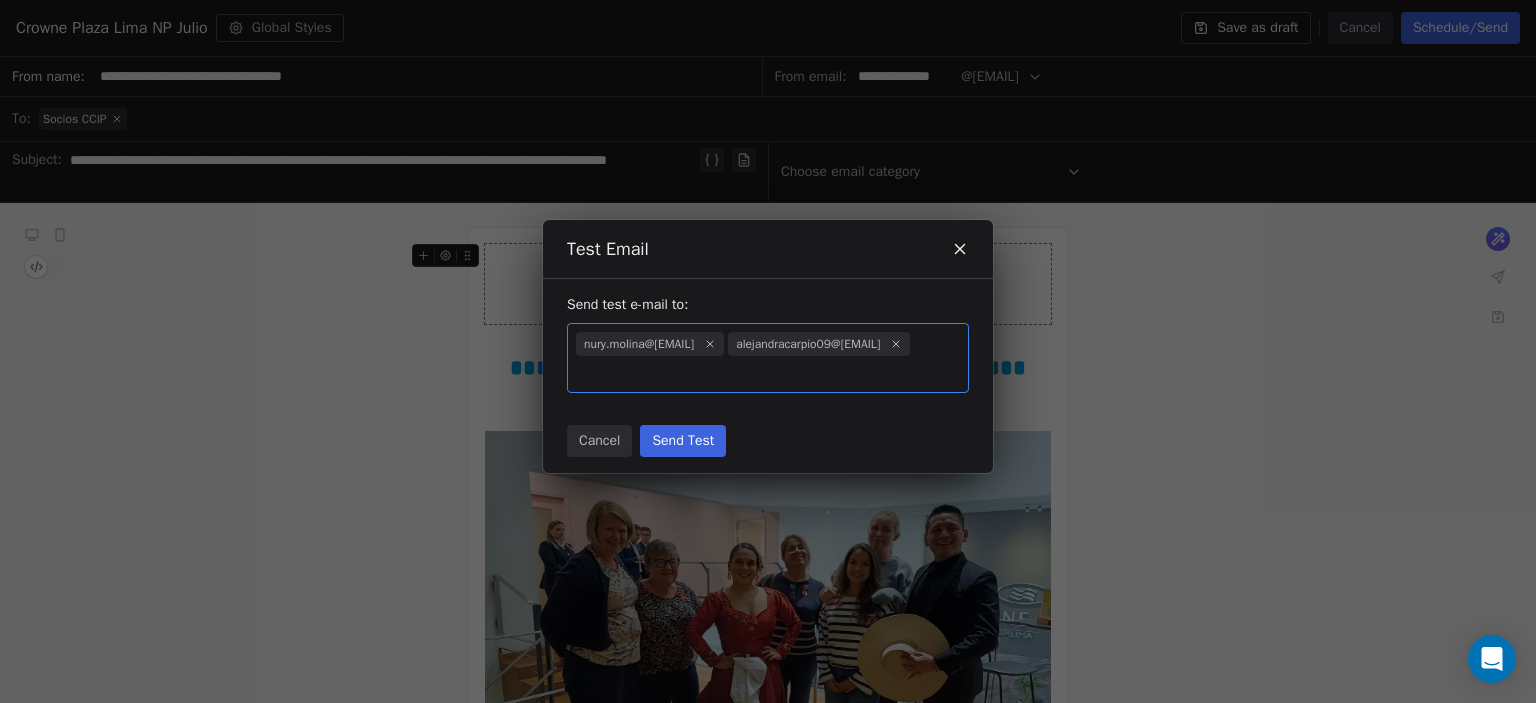 click on "Send Test" at bounding box center [683, 441] 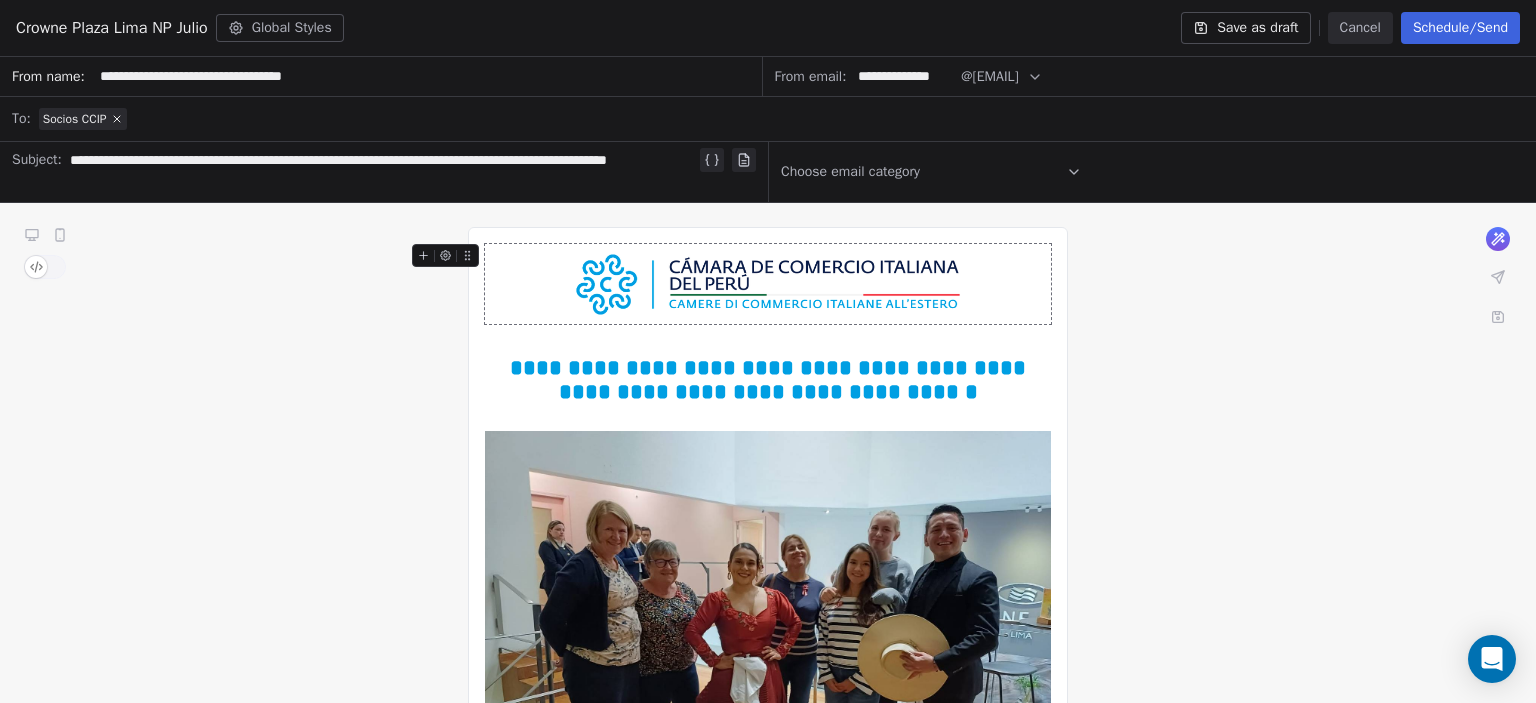 click on "Schedule/Send" at bounding box center (1460, 28) 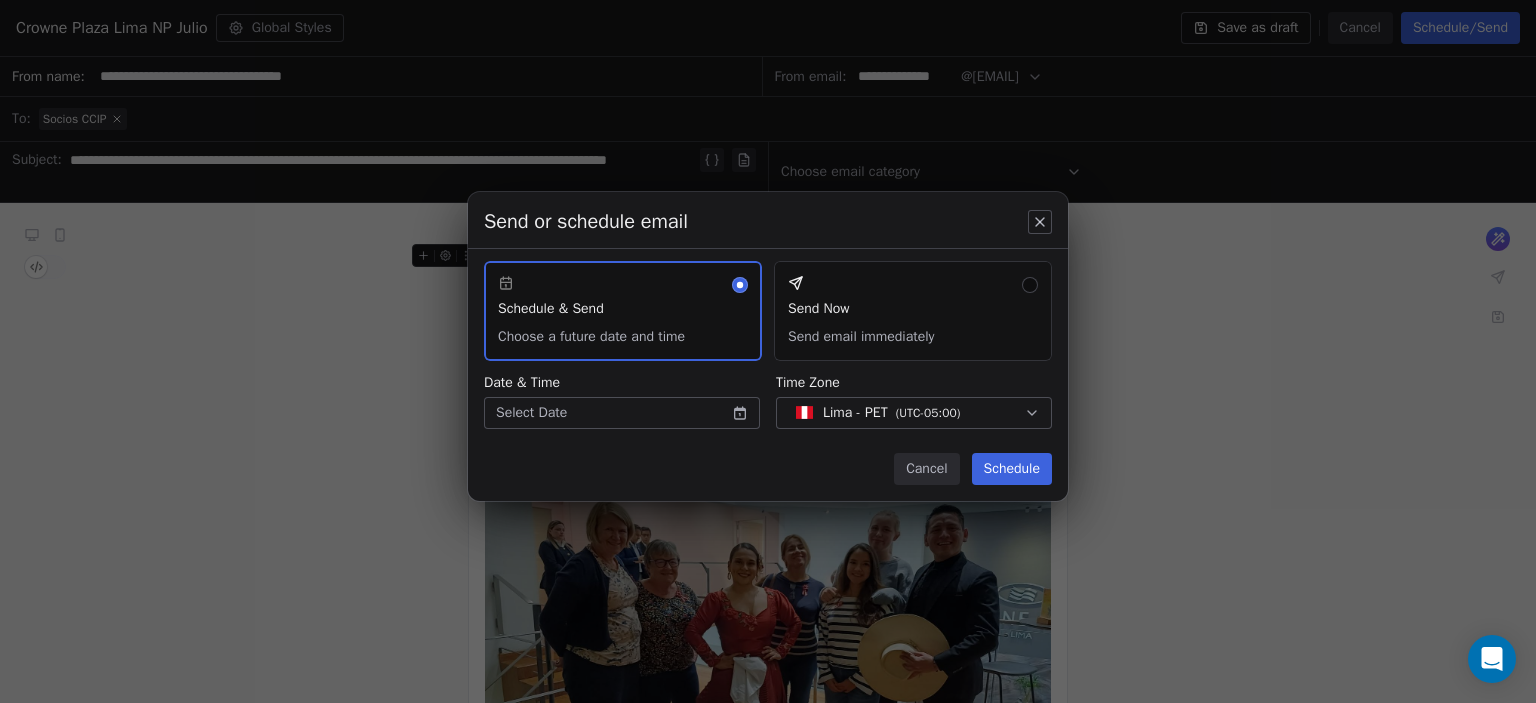 click on "Send Now Send email immediately" at bounding box center [913, 311] 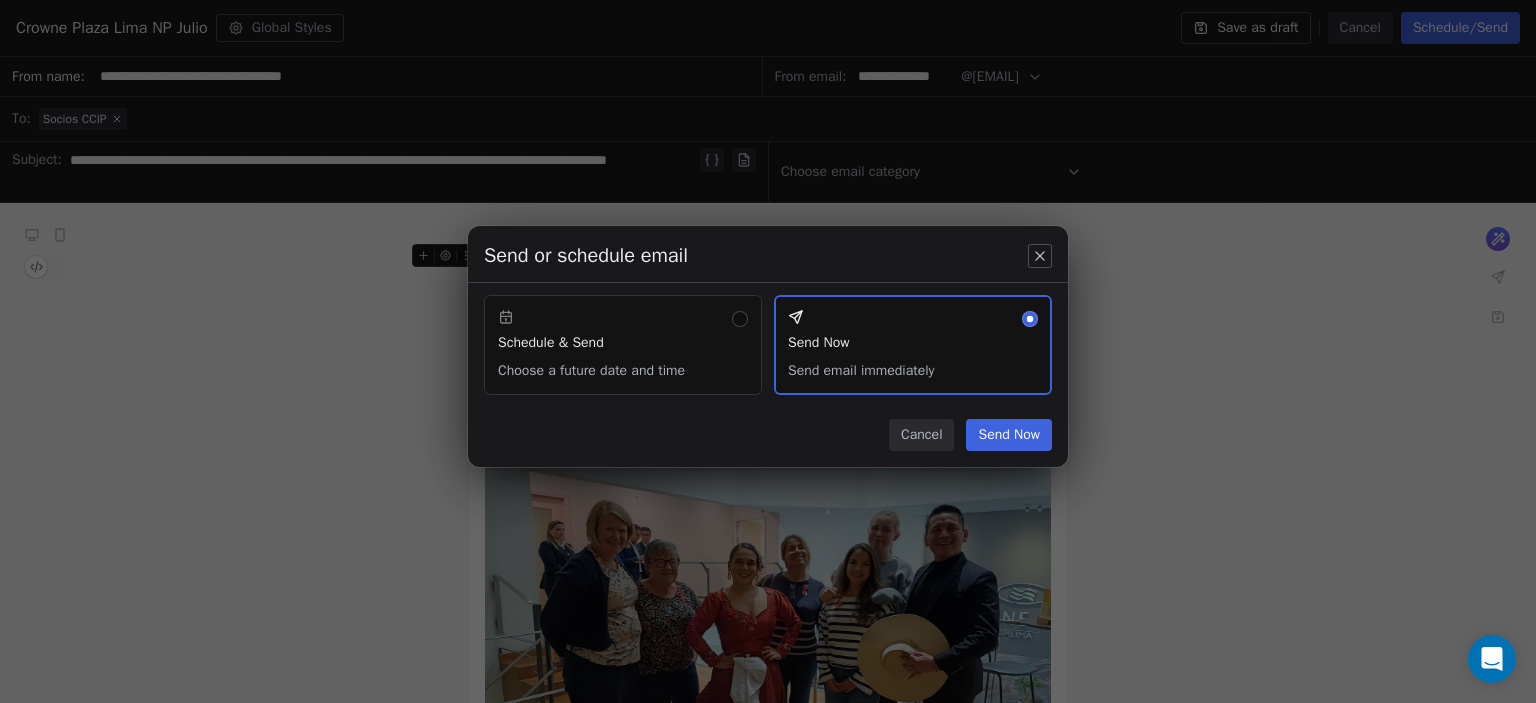 click on "Send Now" at bounding box center (1009, 435) 